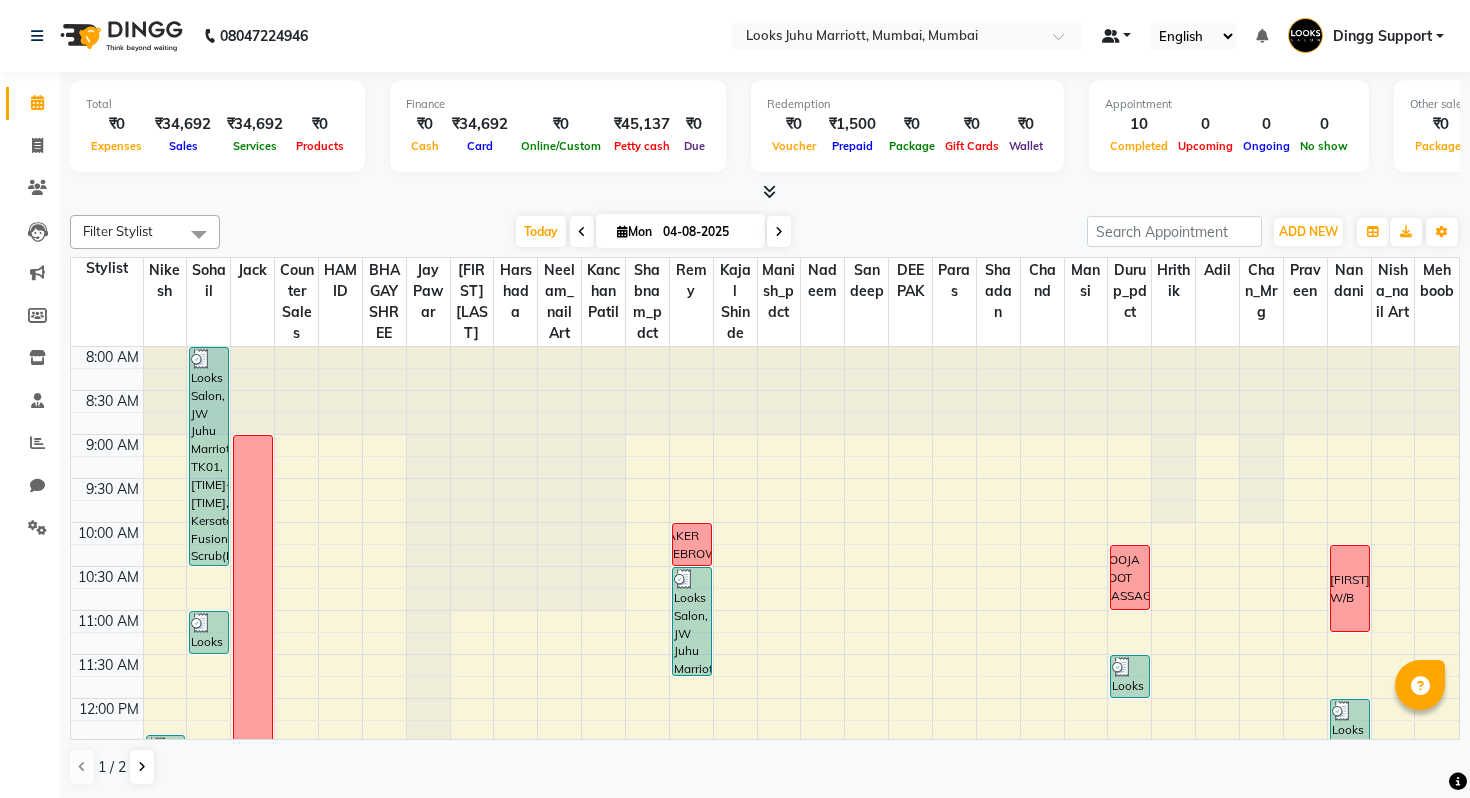 scroll, scrollTop: 0, scrollLeft: 0, axis: both 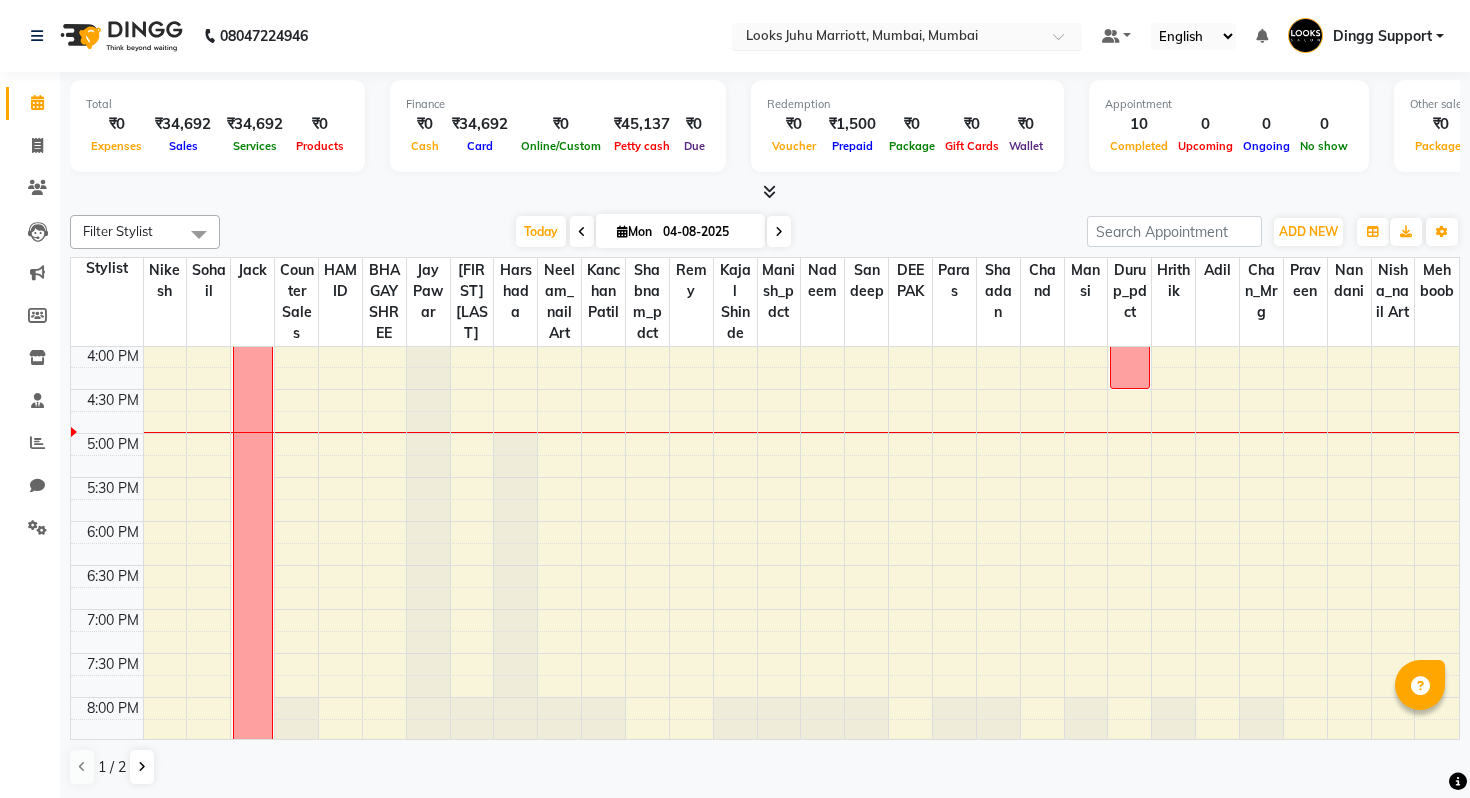 click on "Select Location × Looks Juhu Marriott, Mumbai, Mumbai" at bounding box center [891, 36] 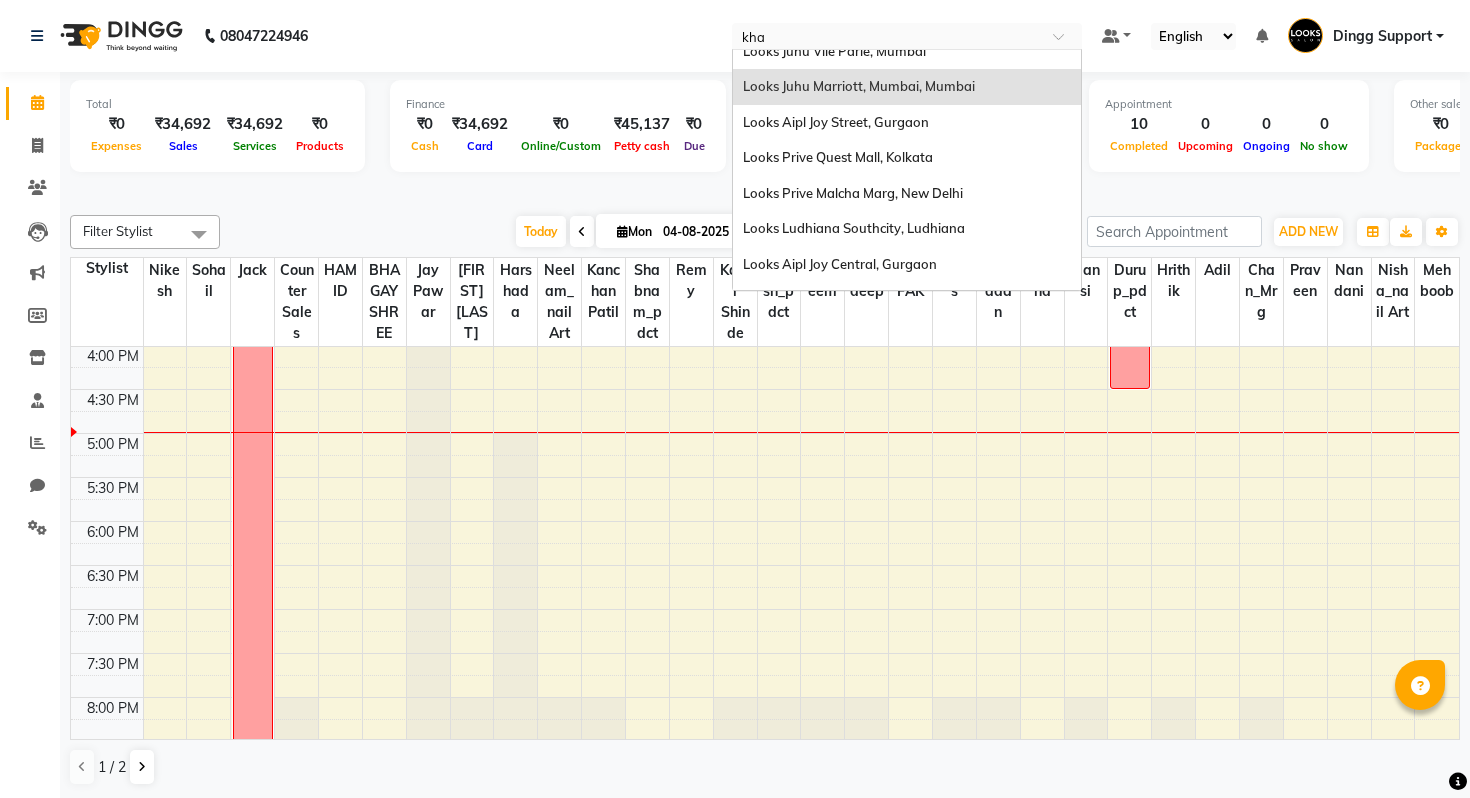 scroll, scrollTop: 0, scrollLeft: 0, axis: both 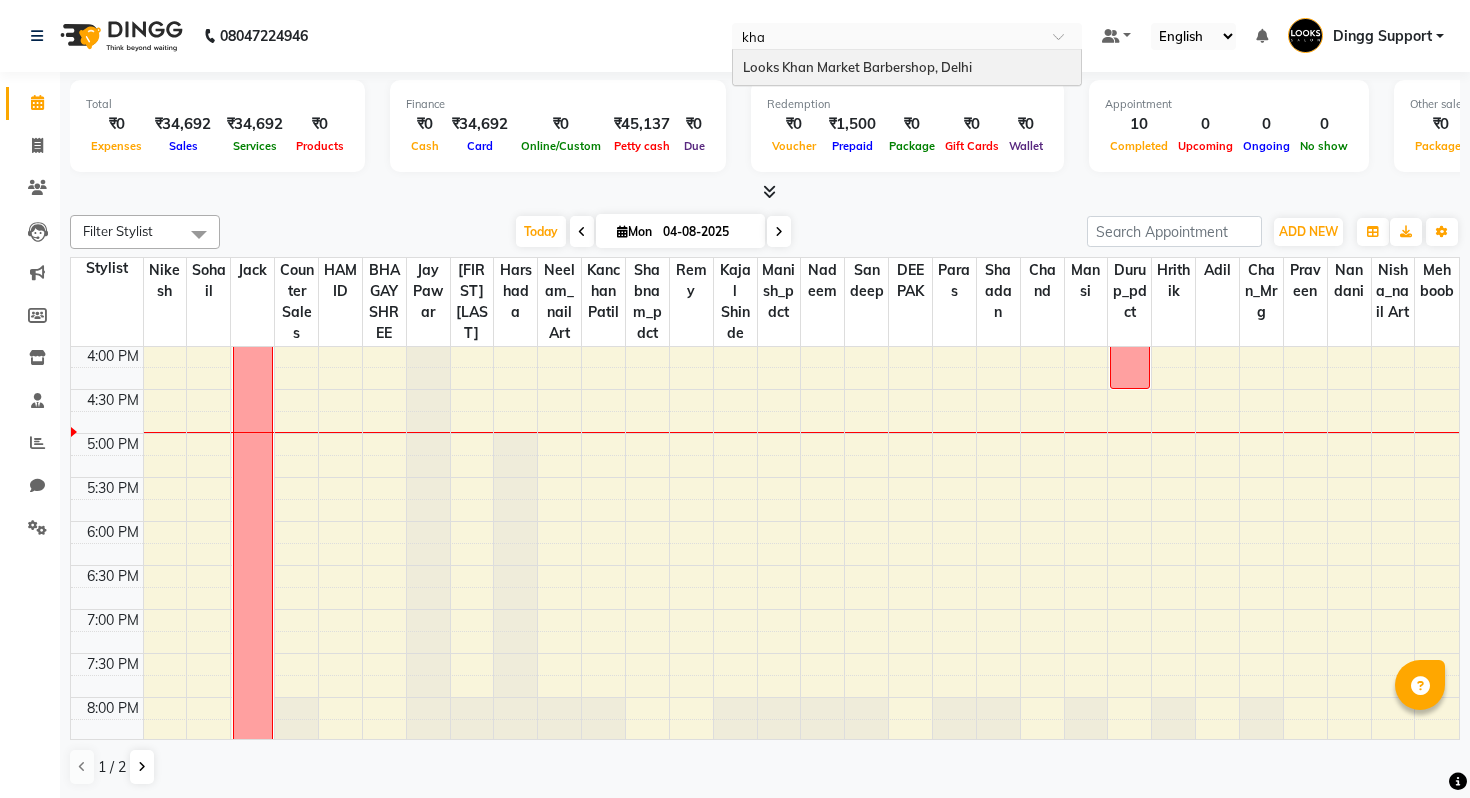 type on "khan" 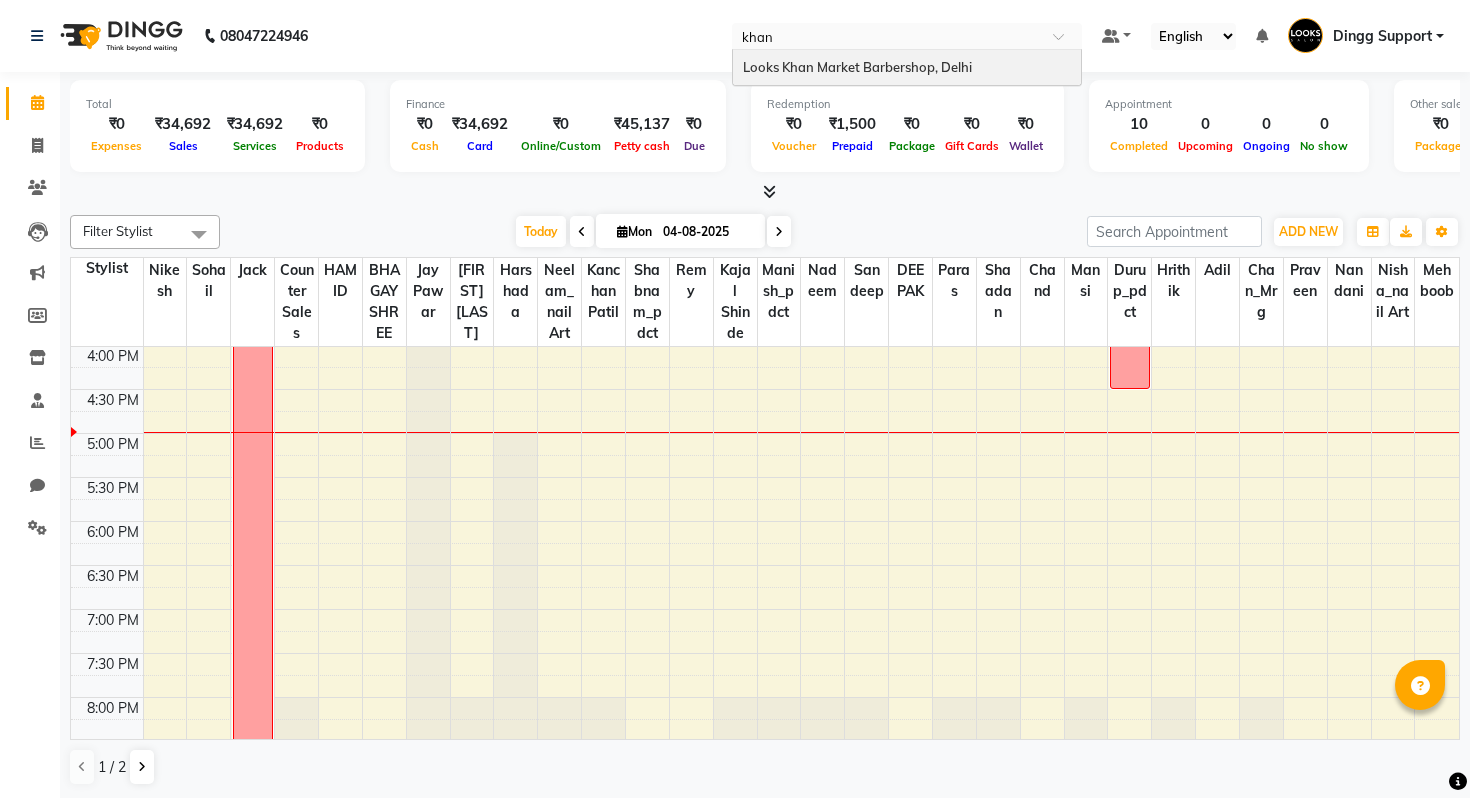 click on "Looks Khan Market Barbershop, Delhi" at bounding box center [907, 68] 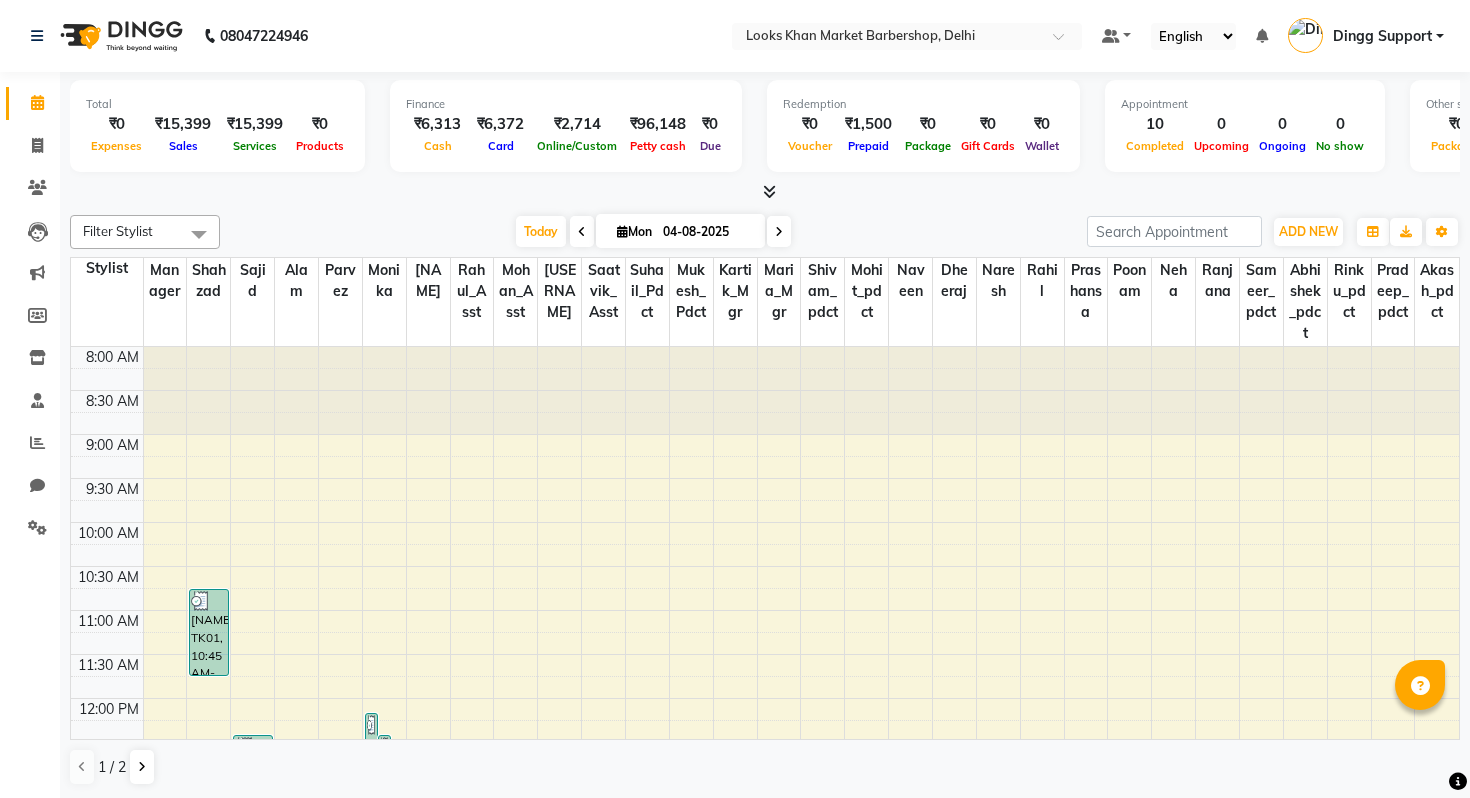 scroll, scrollTop: 0, scrollLeft: 0, axis: both 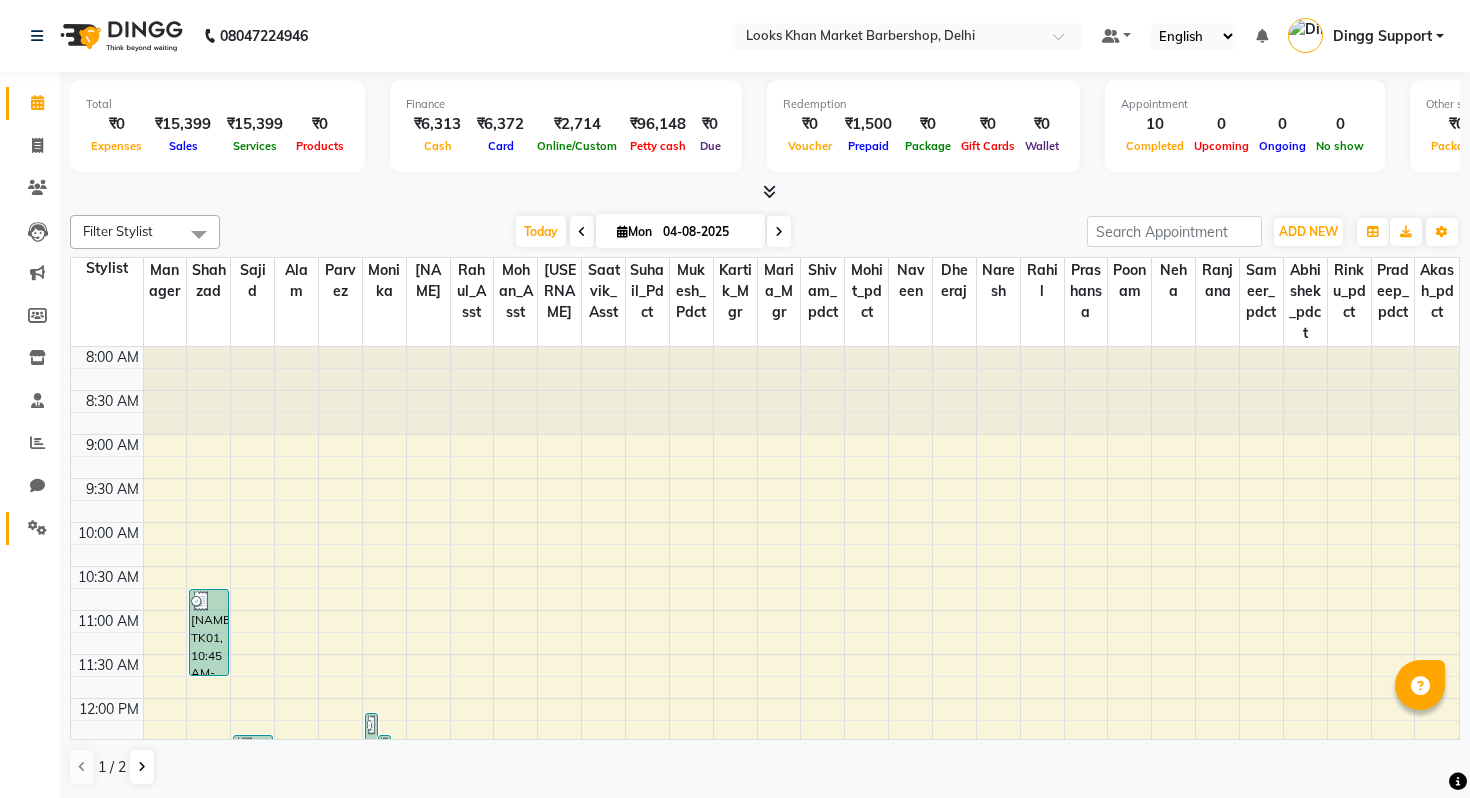 click 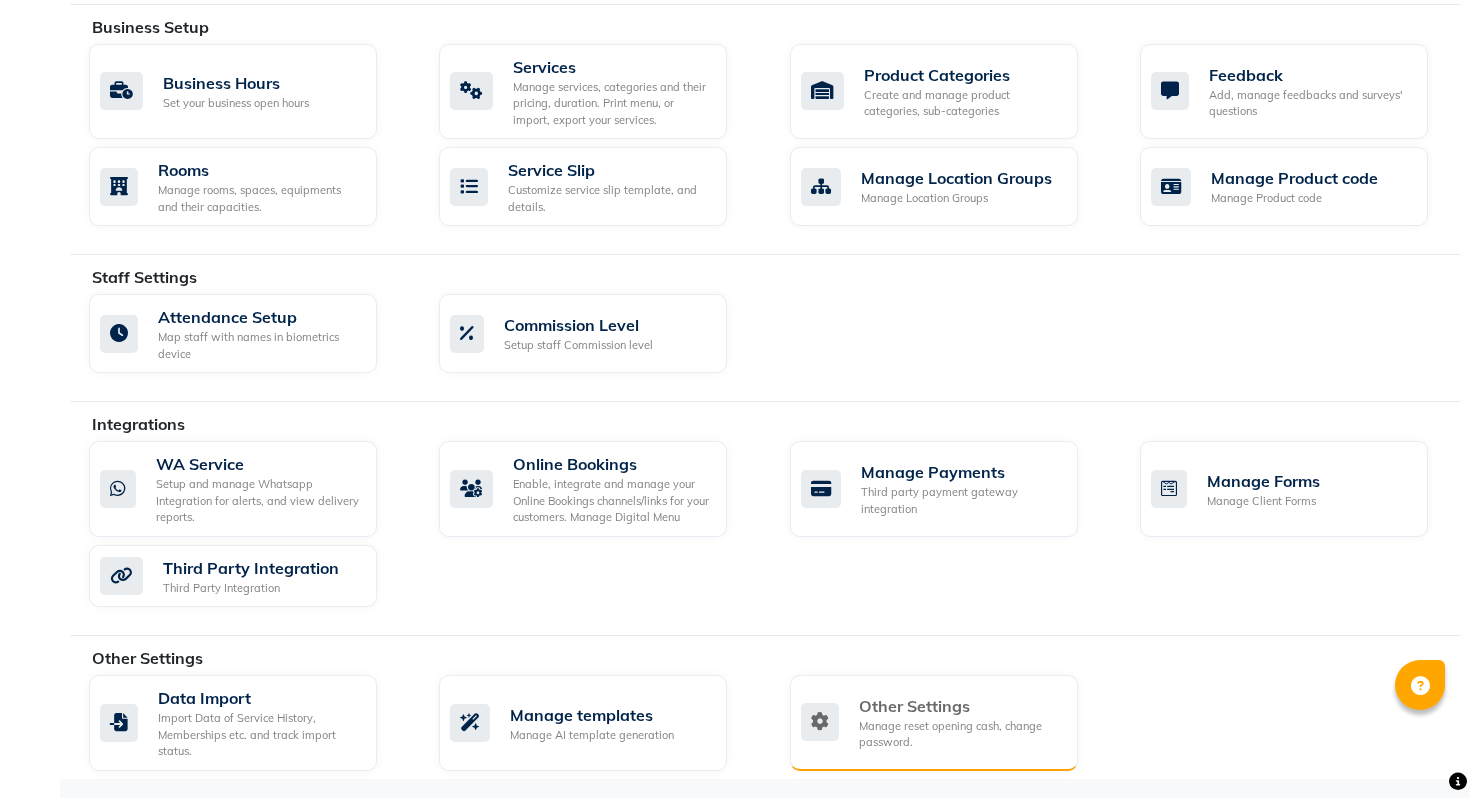 scroll, scrollTop: 775, scrollLeft: 0, axis: vertical 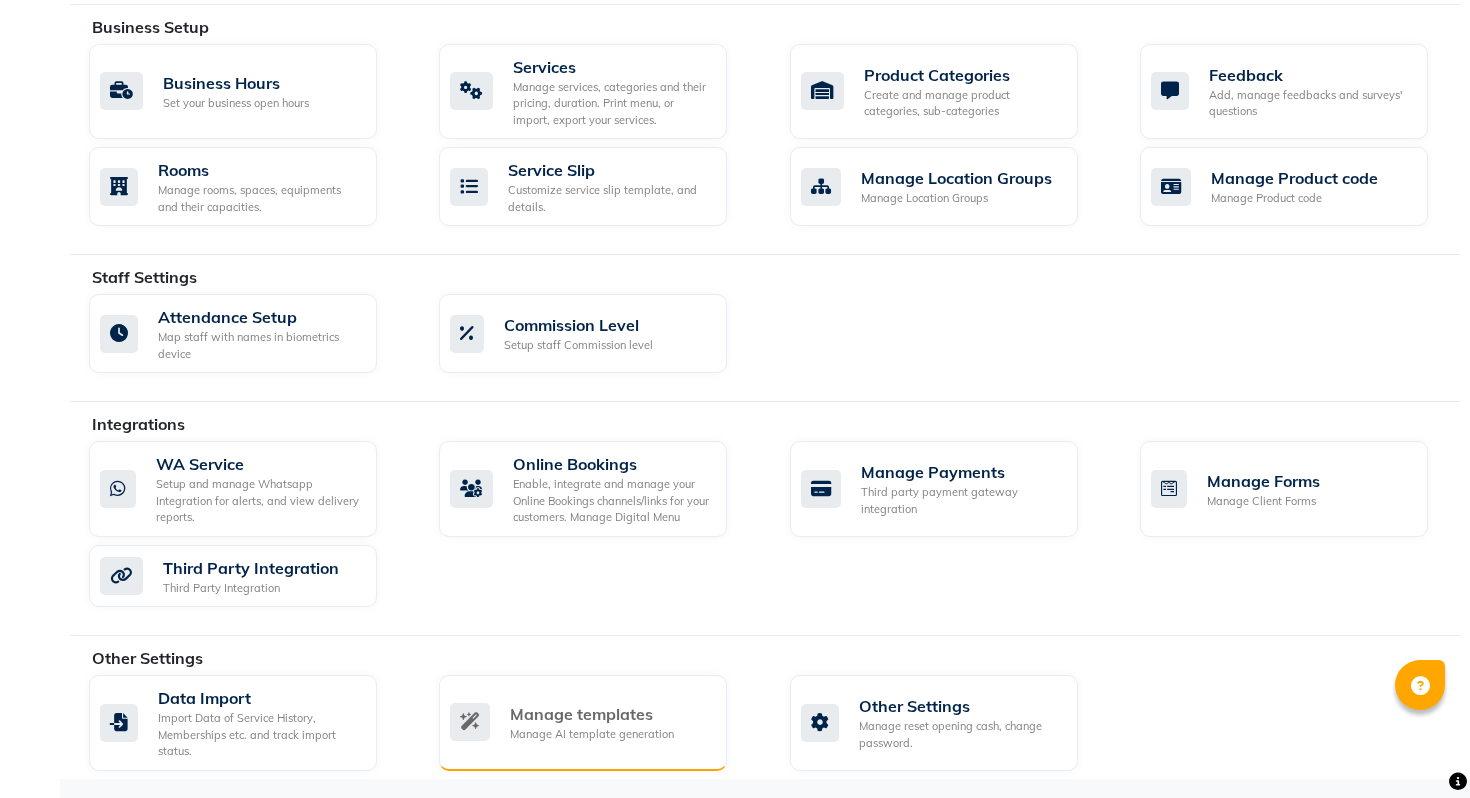 click on "Manage templates Manage AI template generation" 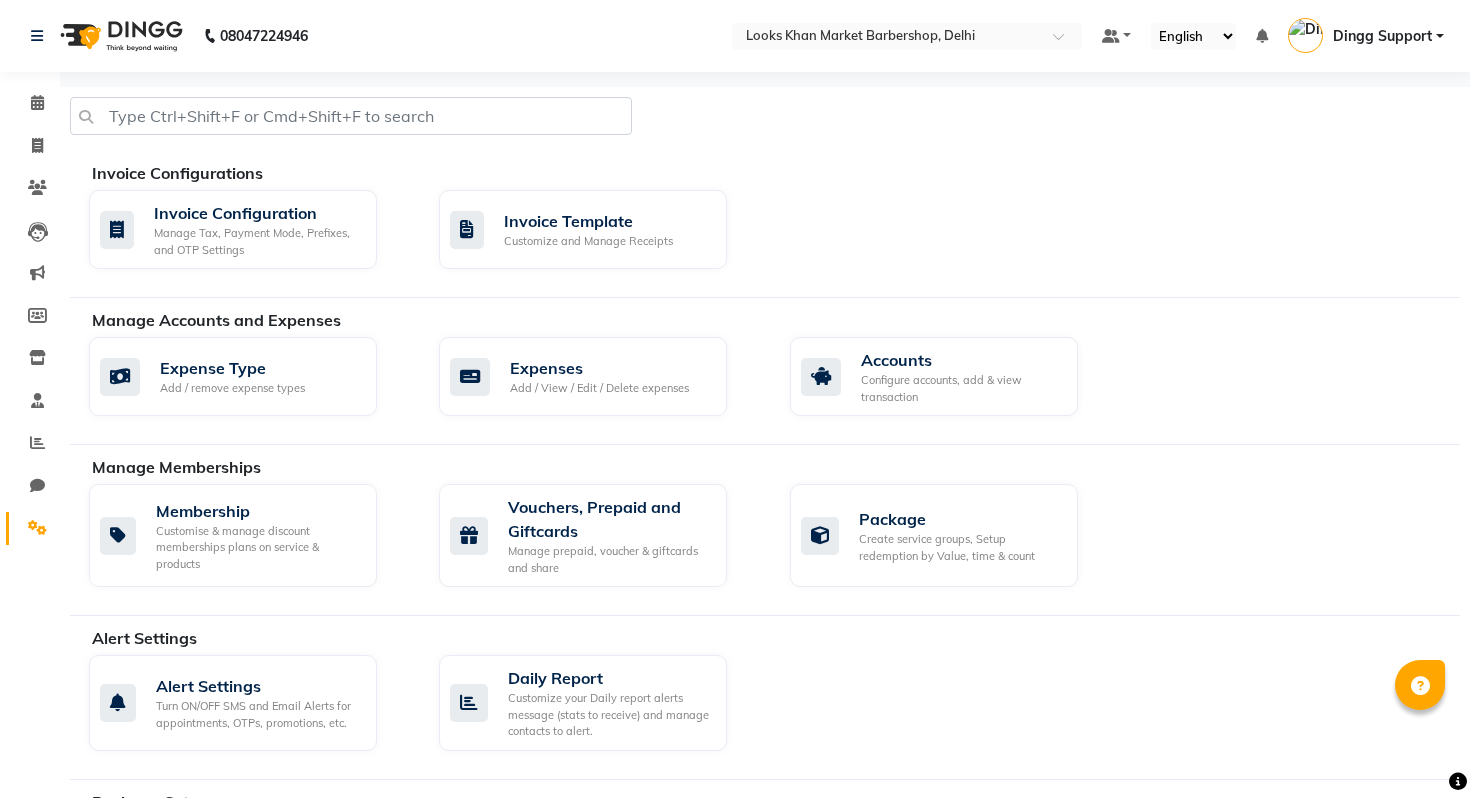 select on "APPROVED" 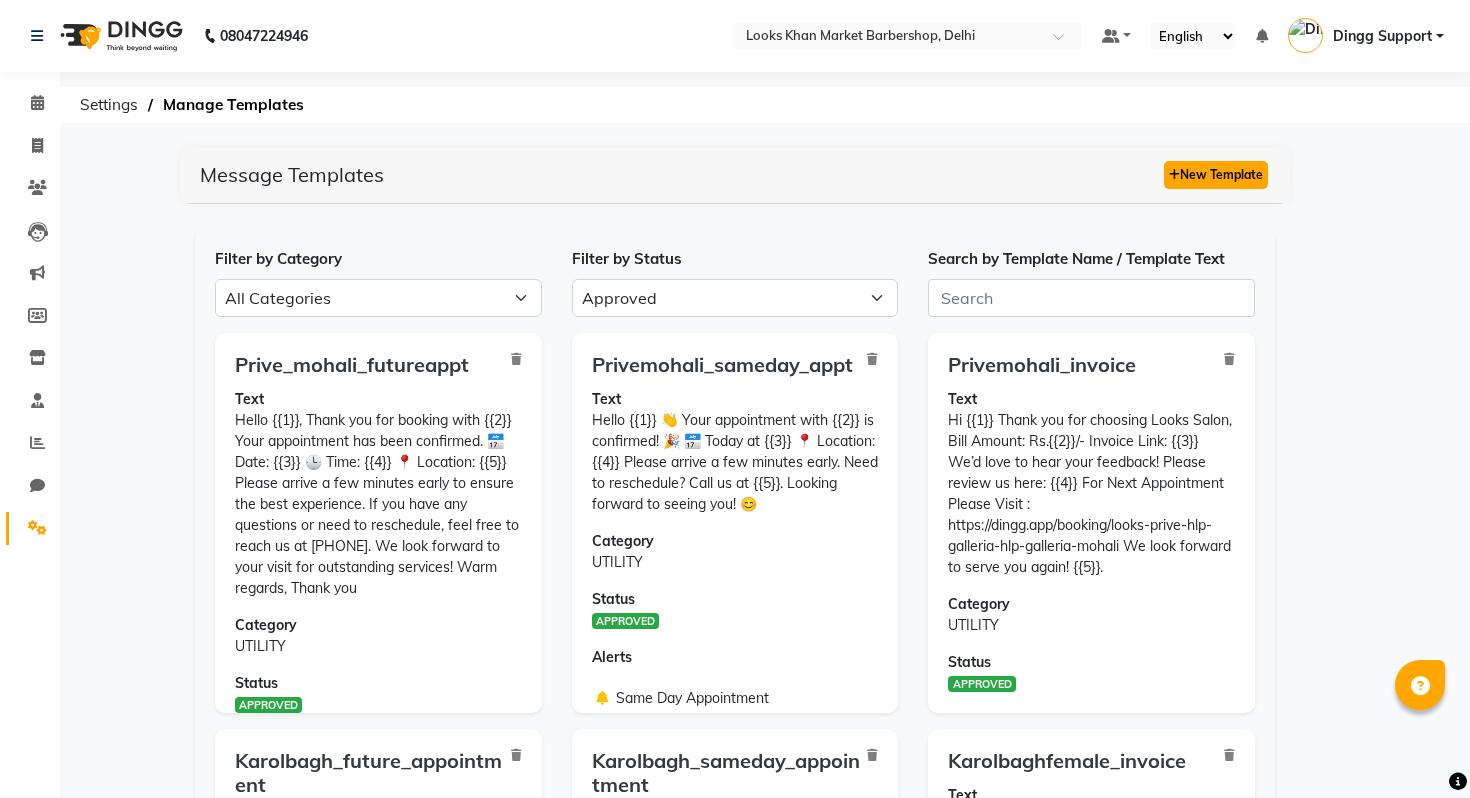 click 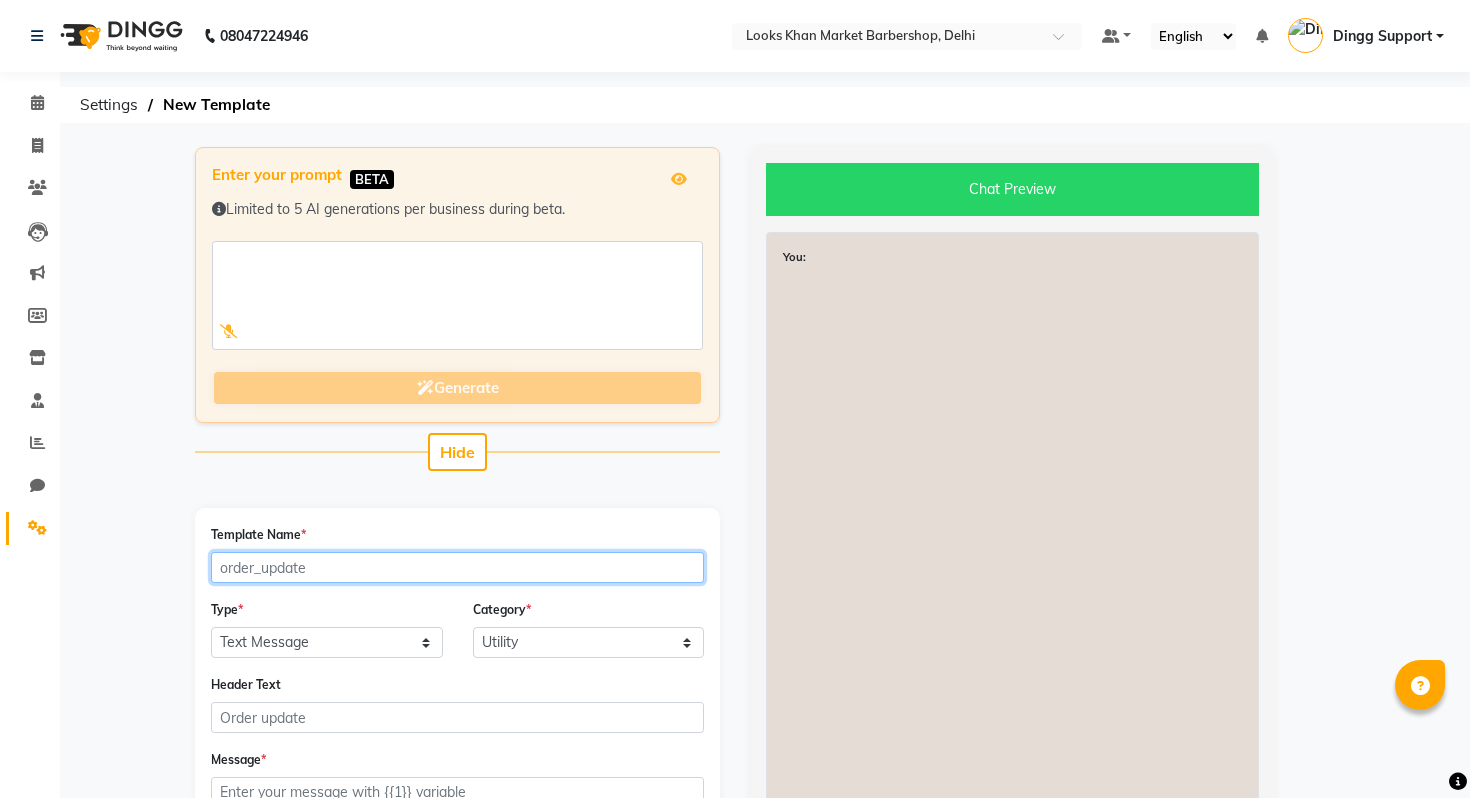 click on "Template Name  *" at bounding box center (457, 567) 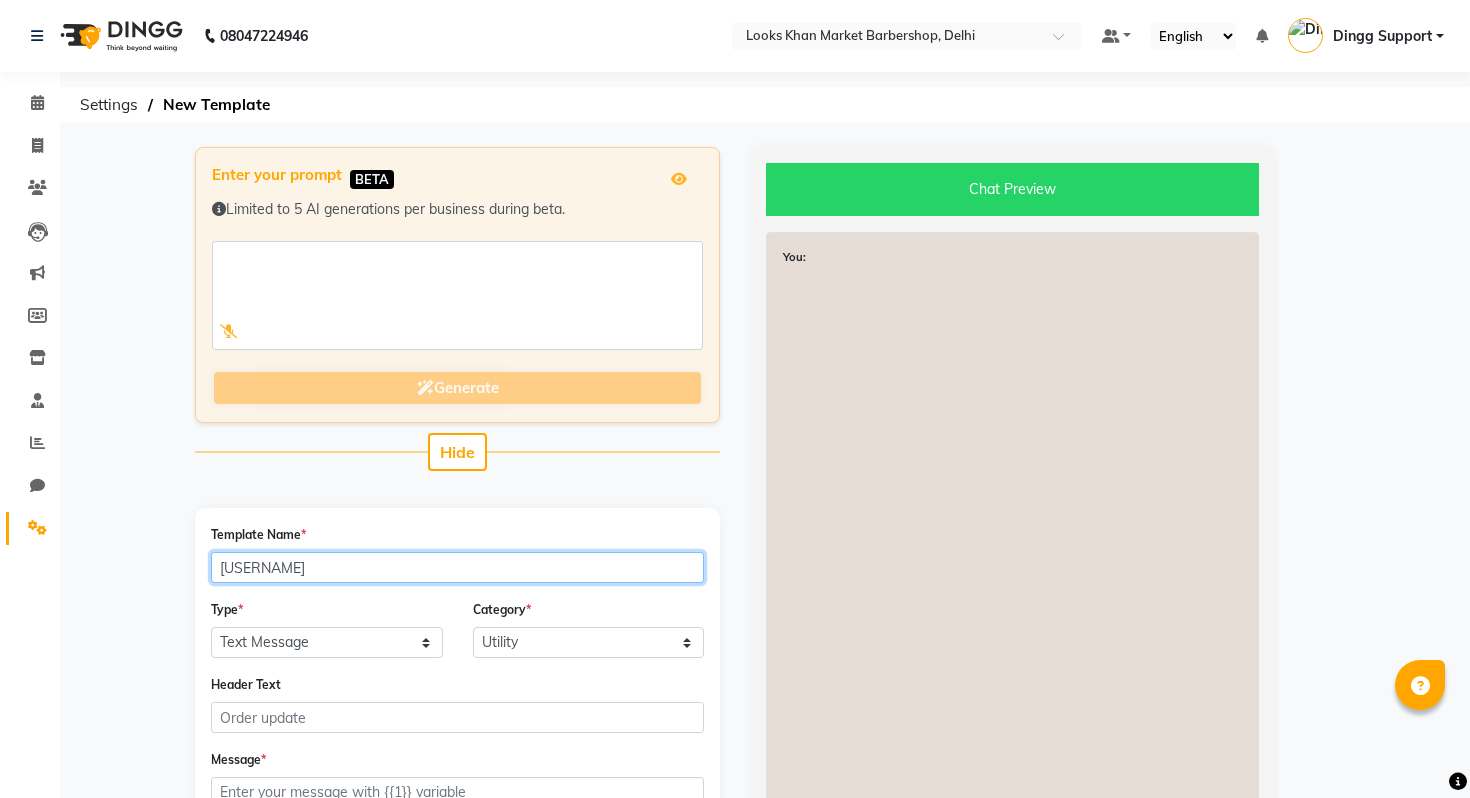type on "miss_you_at_looks" 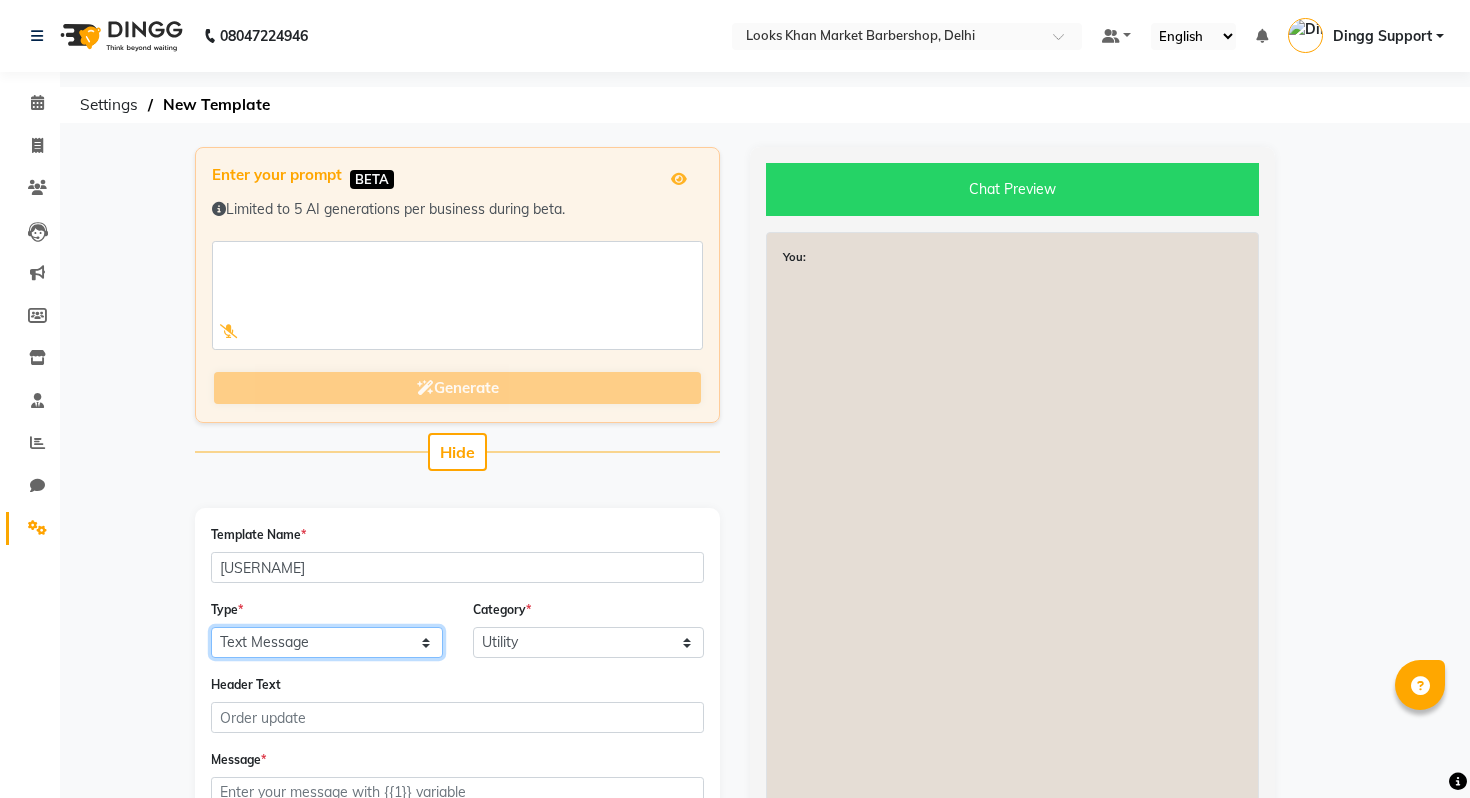 click on "Text Message Image with Text" 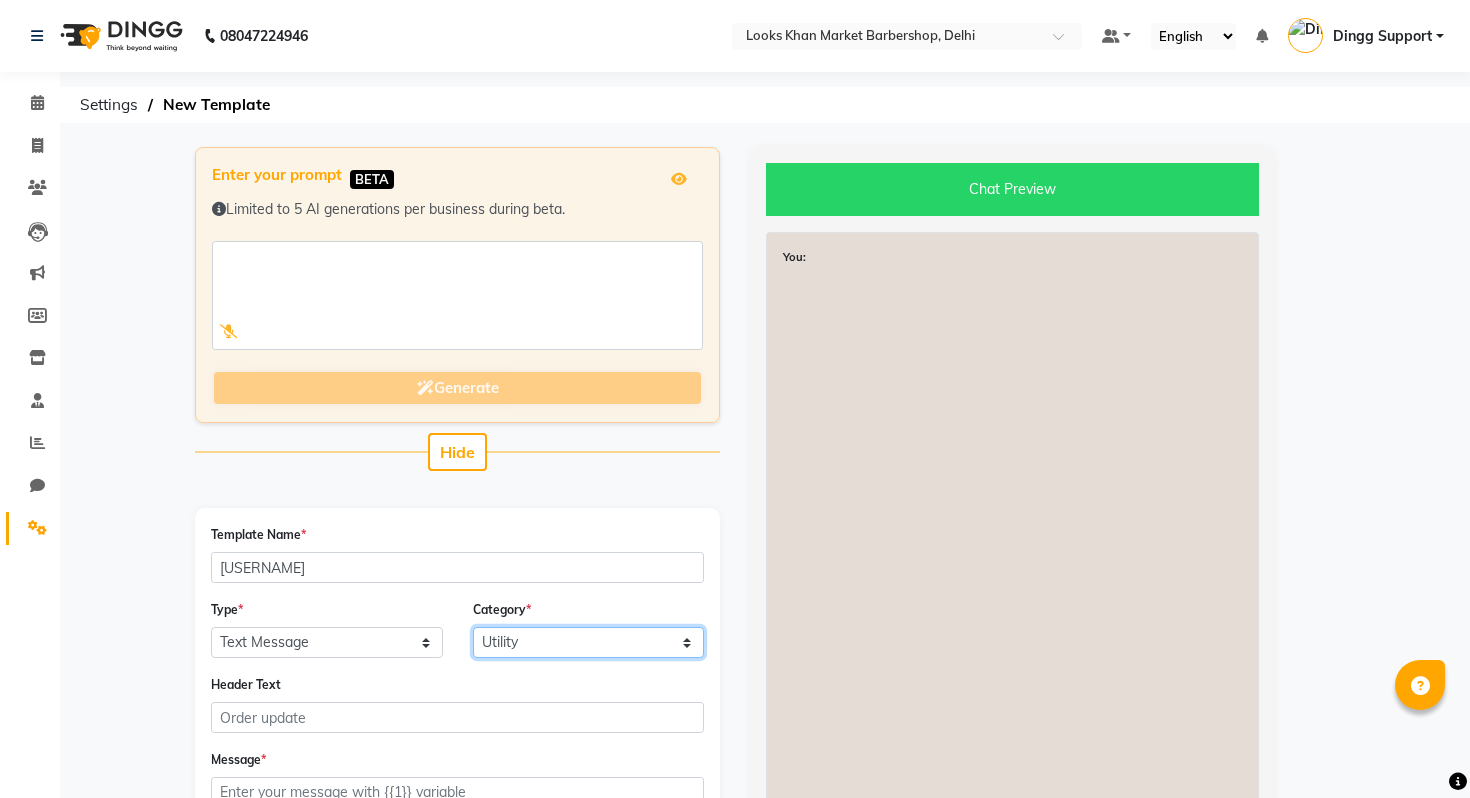 click on "Utility Marketing" 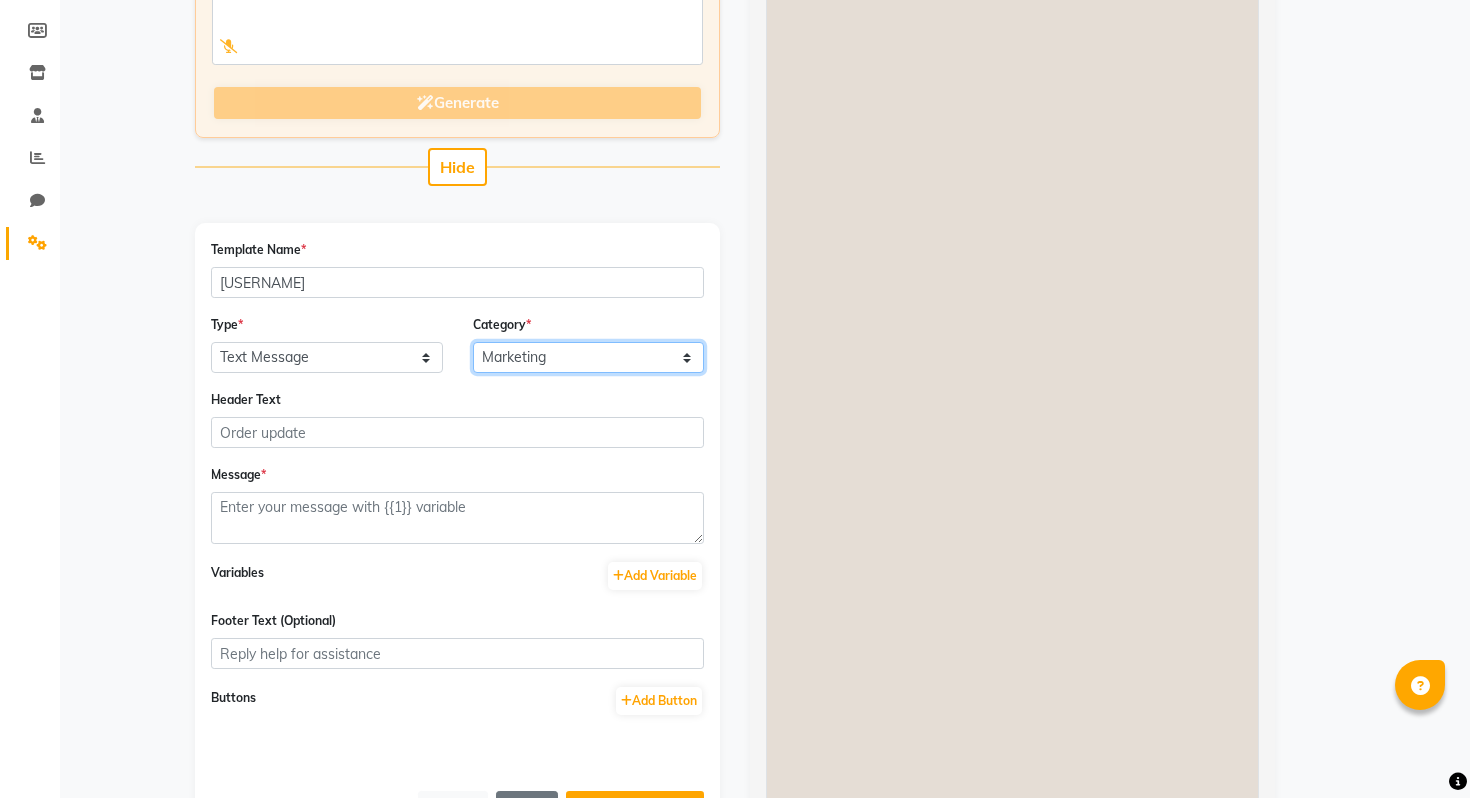 scroll, scrollTop: 415, scrollLeft: 0, axis: vertical 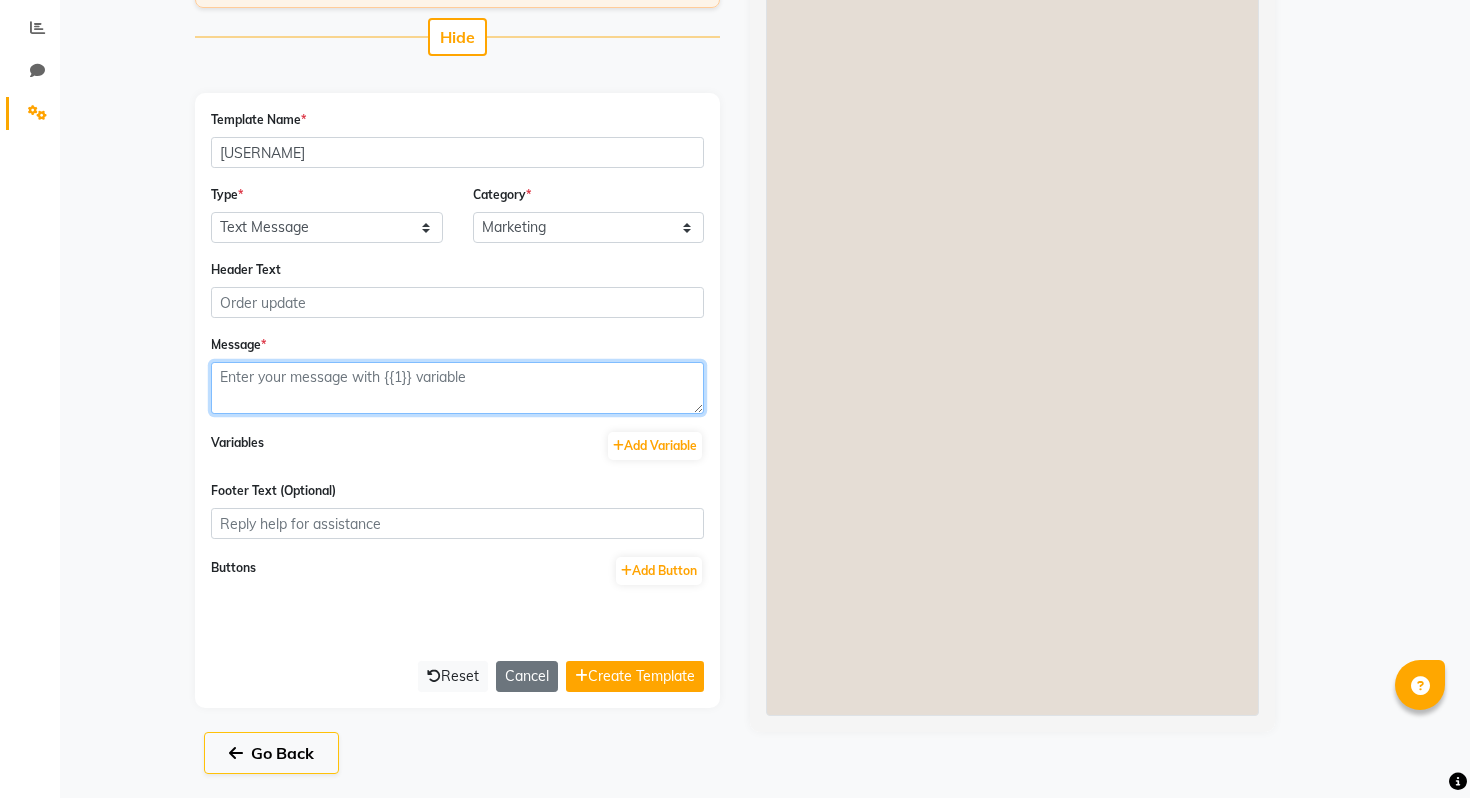 click at bounding box center (457, 388) 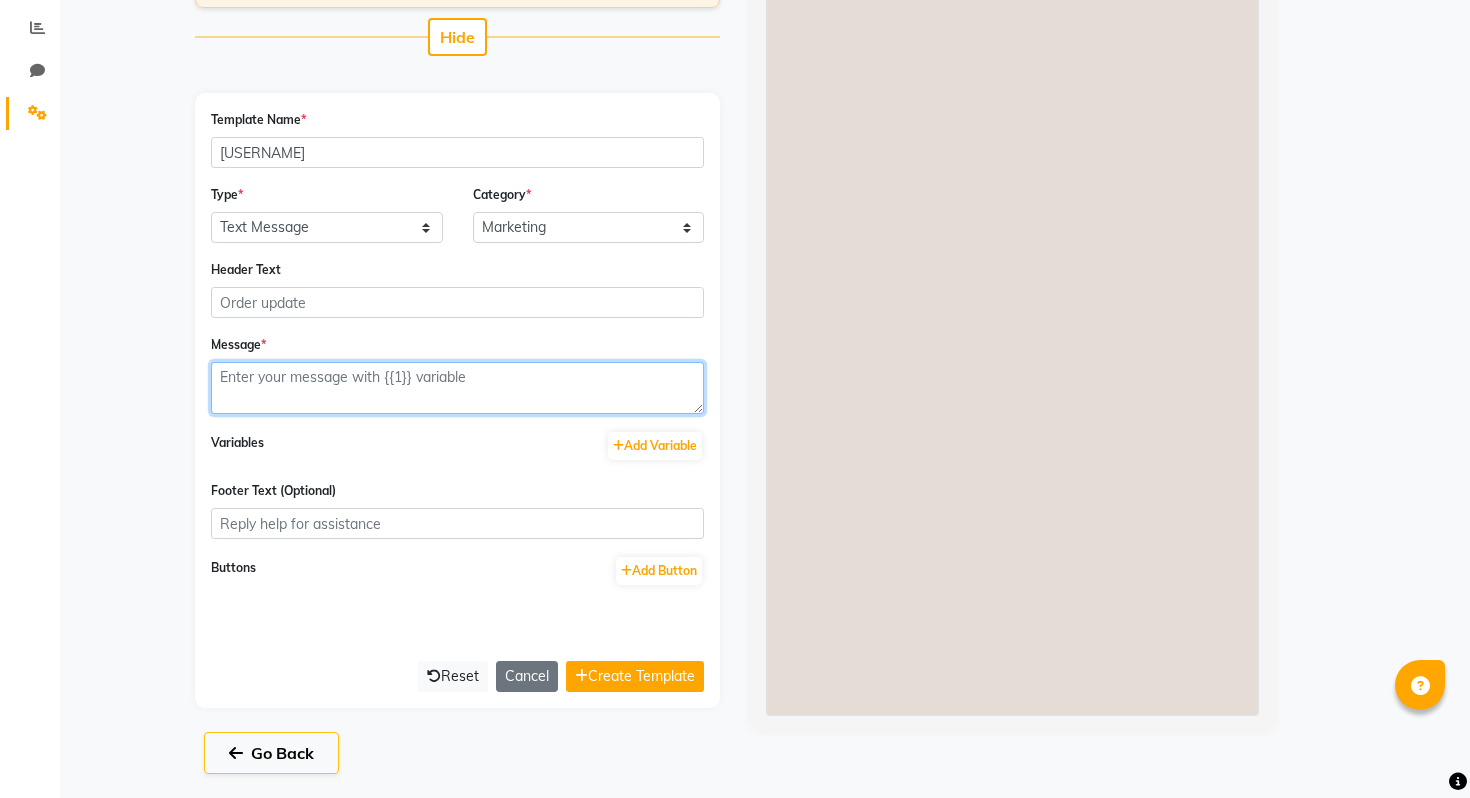 paste on "We miss you at Looks Salon. Enjoy an exclusive 20% off on your services. Limited period. Book now https://tinyurl.com/looksappts" 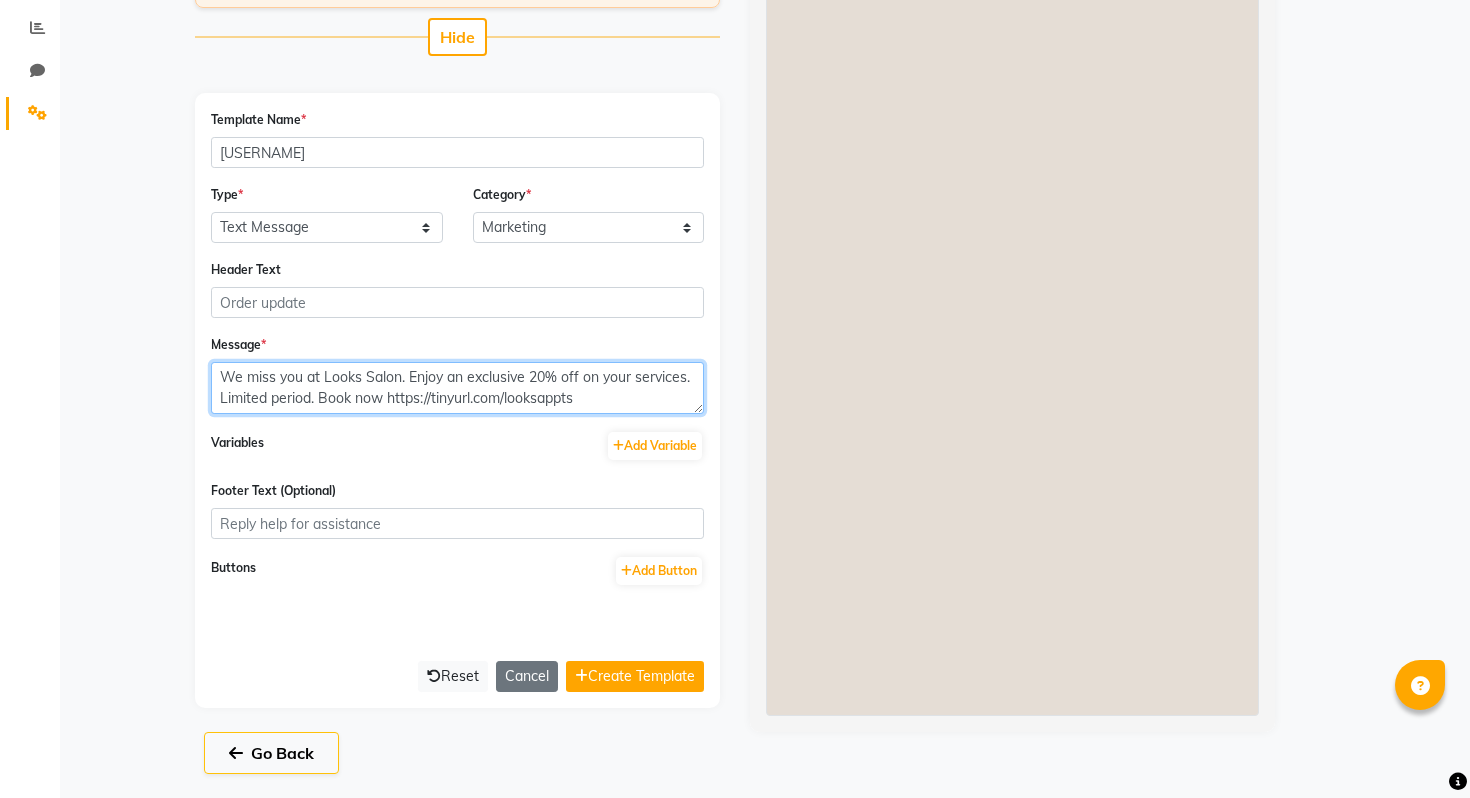 type on "We miss you at Looks Salon. Enjoy an exclusive 20% off on your services. Limited period. Book now https://tinyurl.com/looksappts" 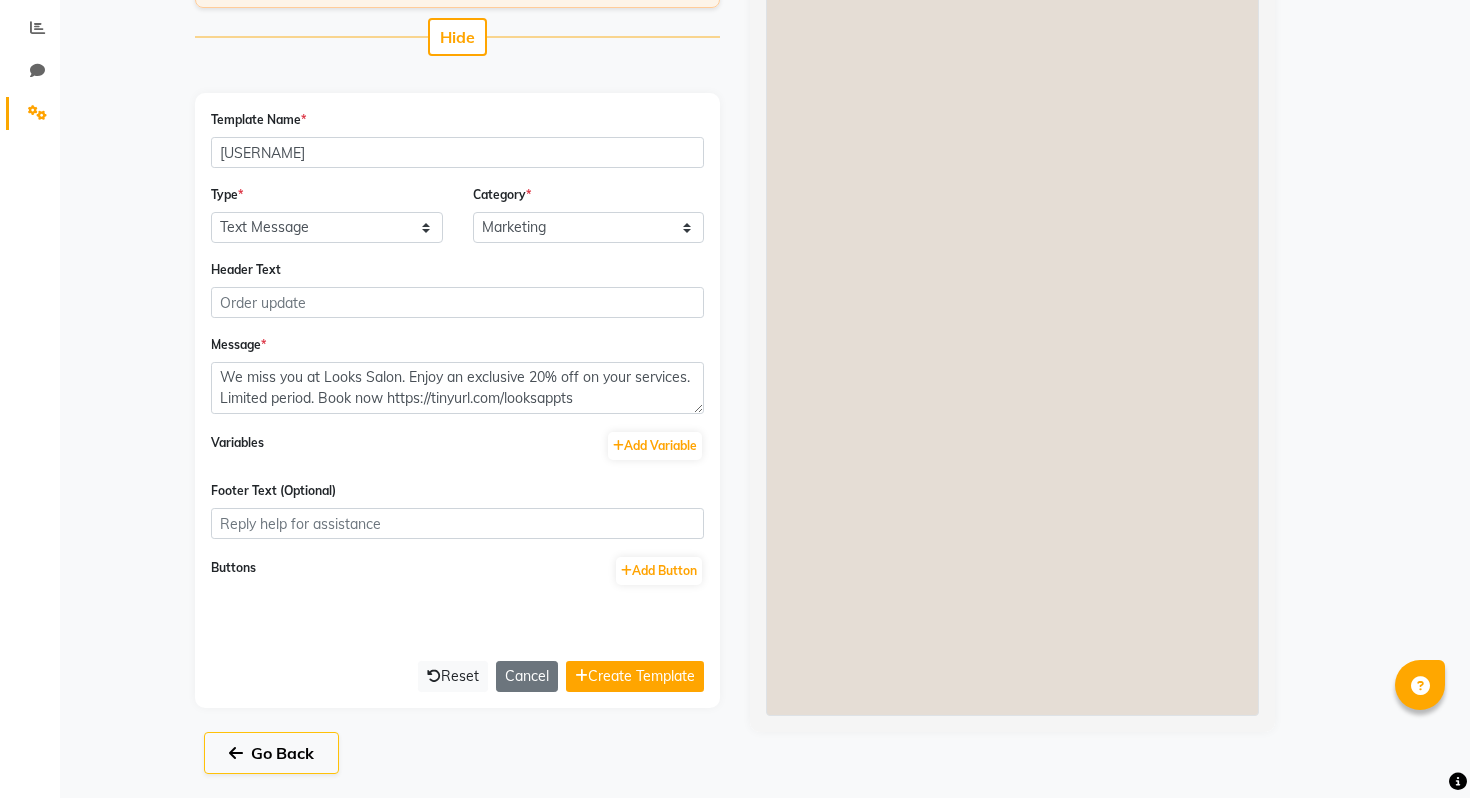 click on "Template Name  * miss_you_at_looks  Type  * Text Message Image with Text  Category  * Utility Marketing Header Text  Message  * We miss you at Looks Salon. Enjoy an exclusive 20% off on your services. Limited period. Book now https://tinyurl.com/looksappts Variables  Add Variable  Footer Text (Optional) Buttons  Add Button   Reset  Cancel  Create Template" 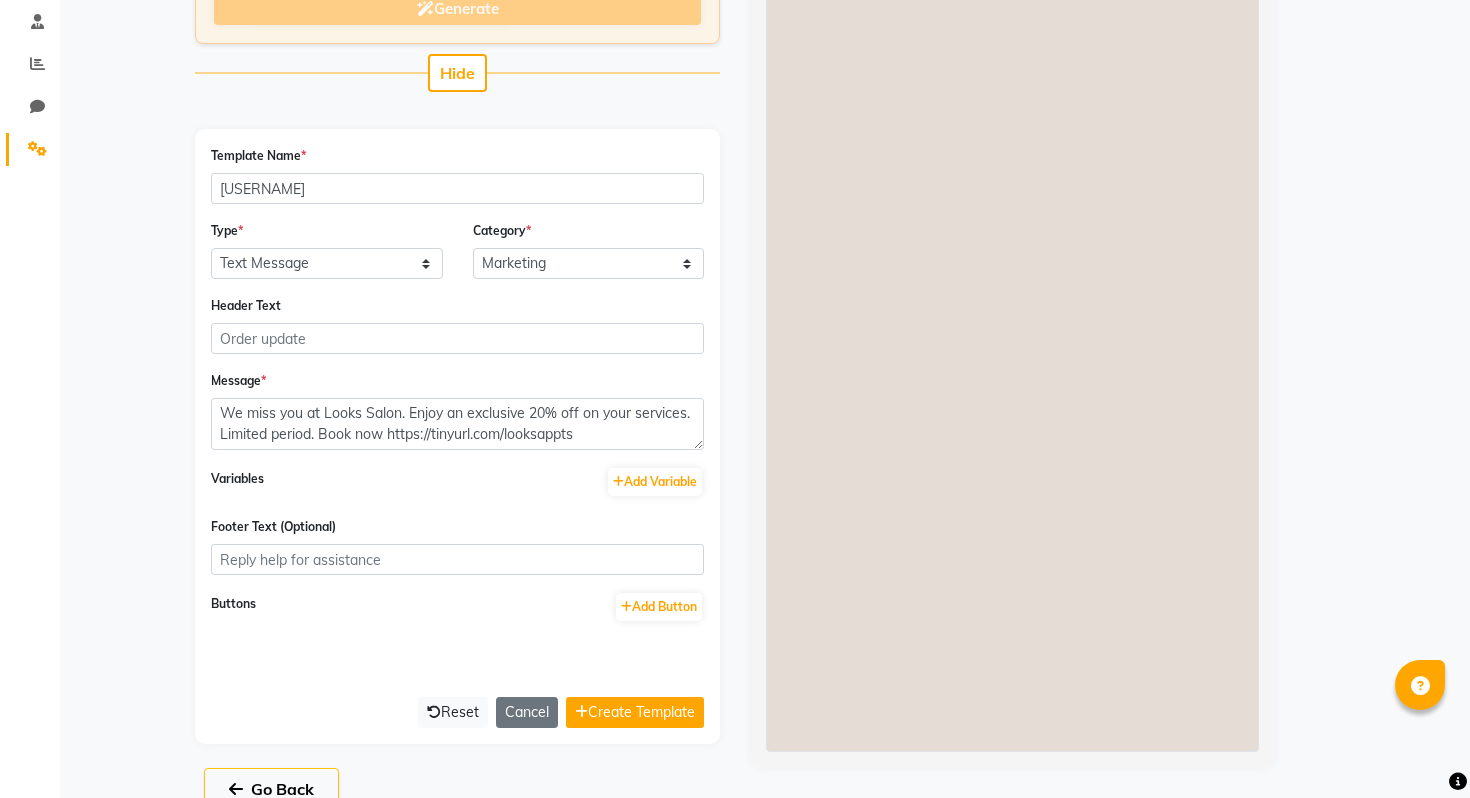 scroll, scrollTop: 415, scrollLeft: 0, axis: vertical 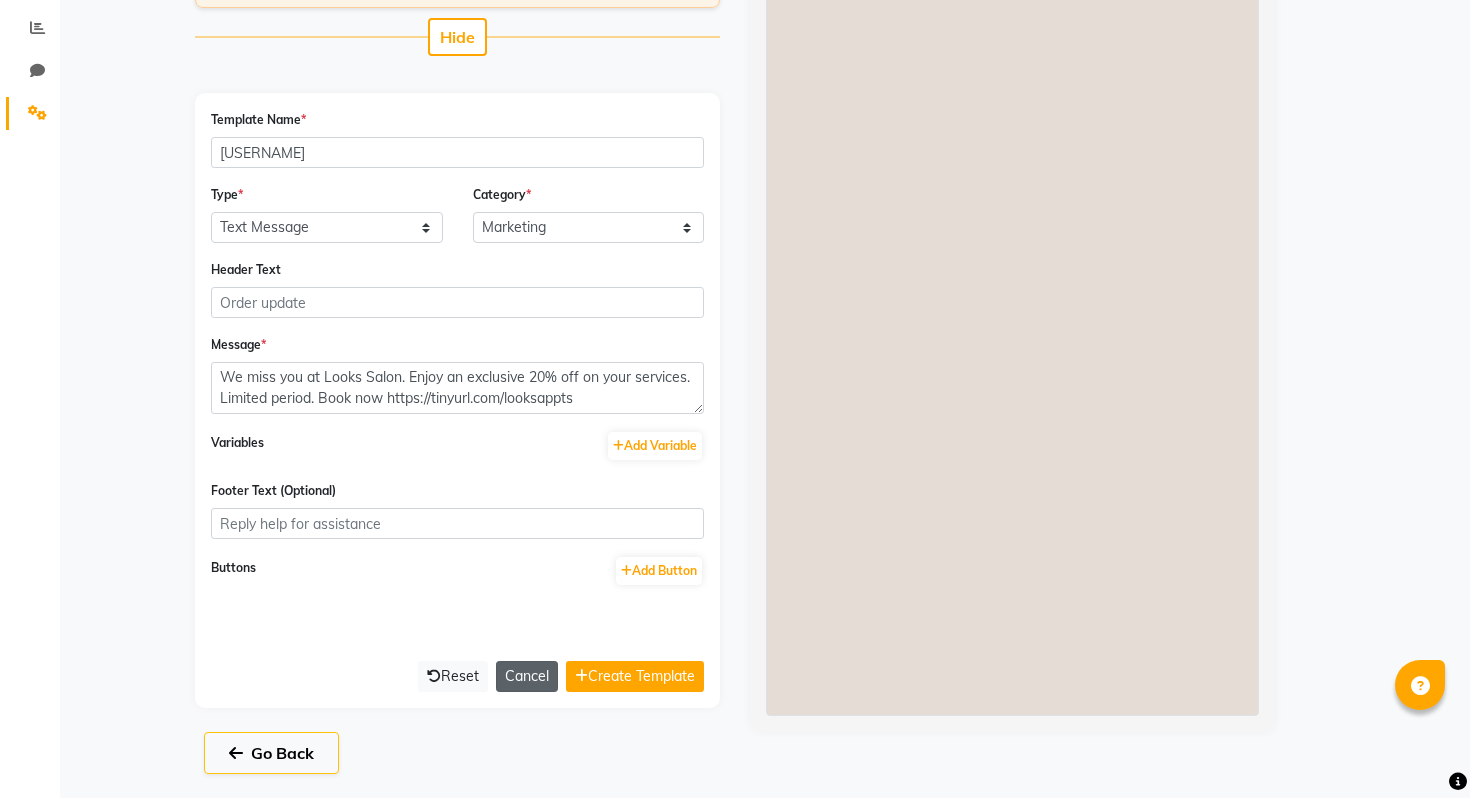 click on "Cancel" 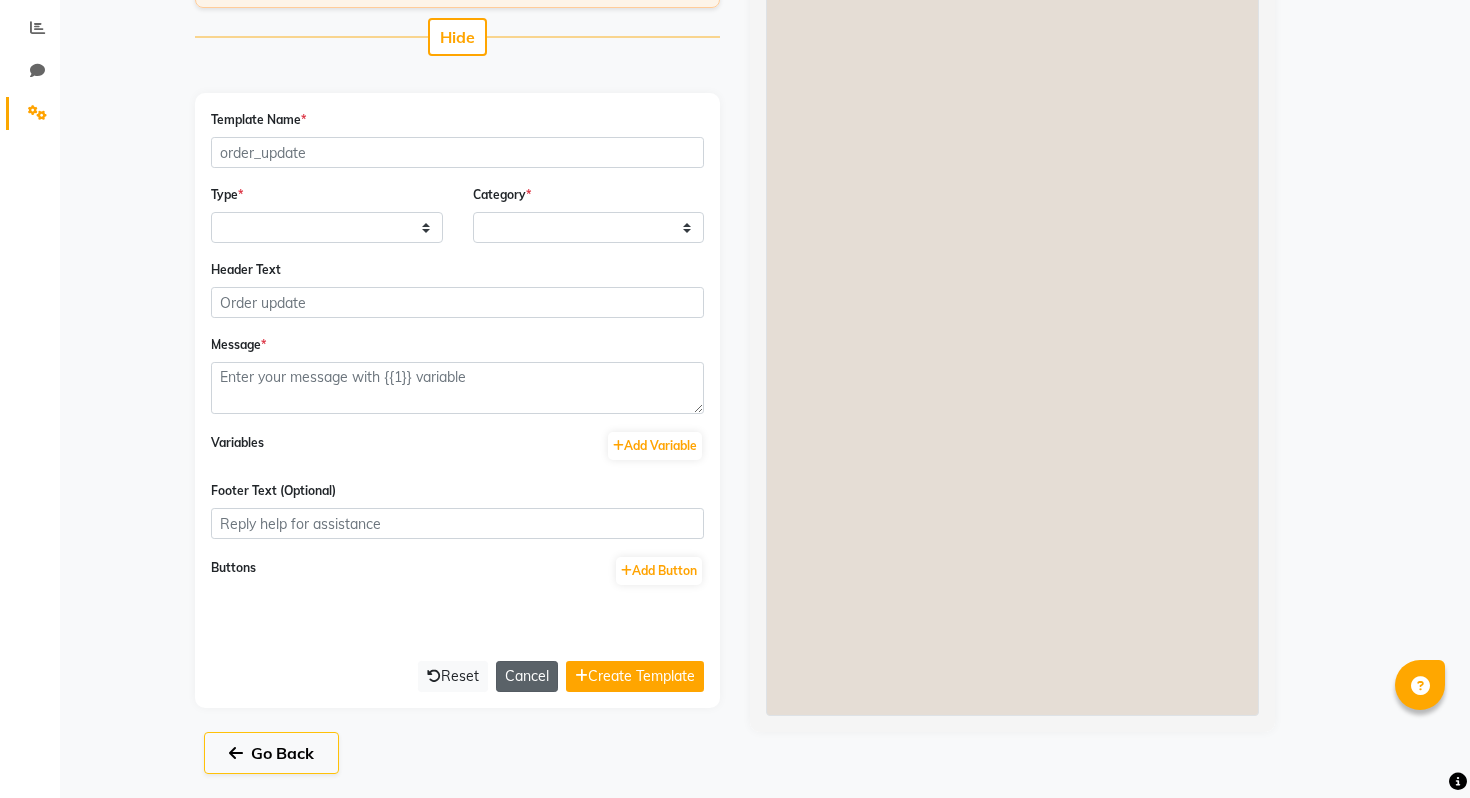 select on "APPROVED" 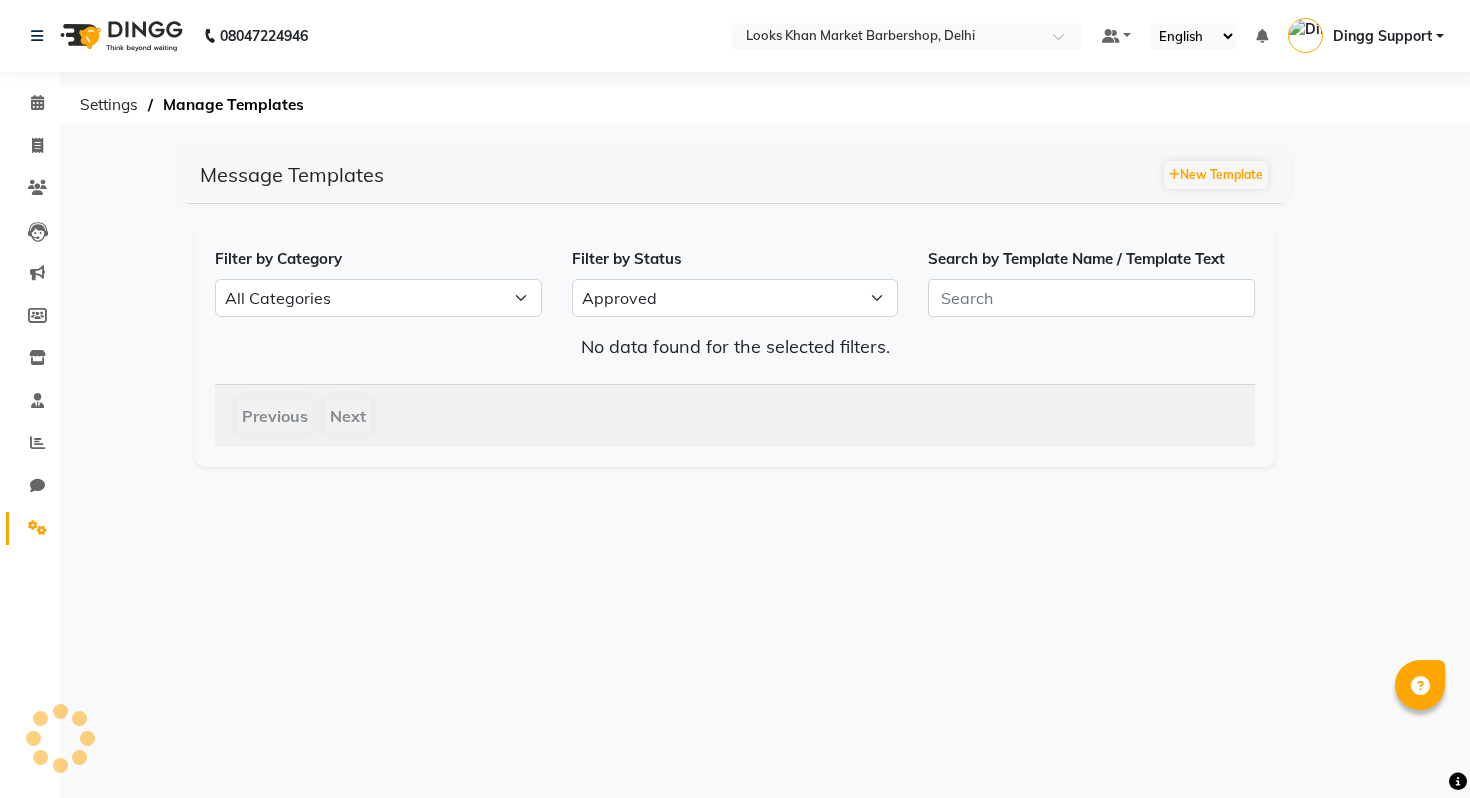scroll, scrollTop: 0, scrollLeft: 0, axis: both 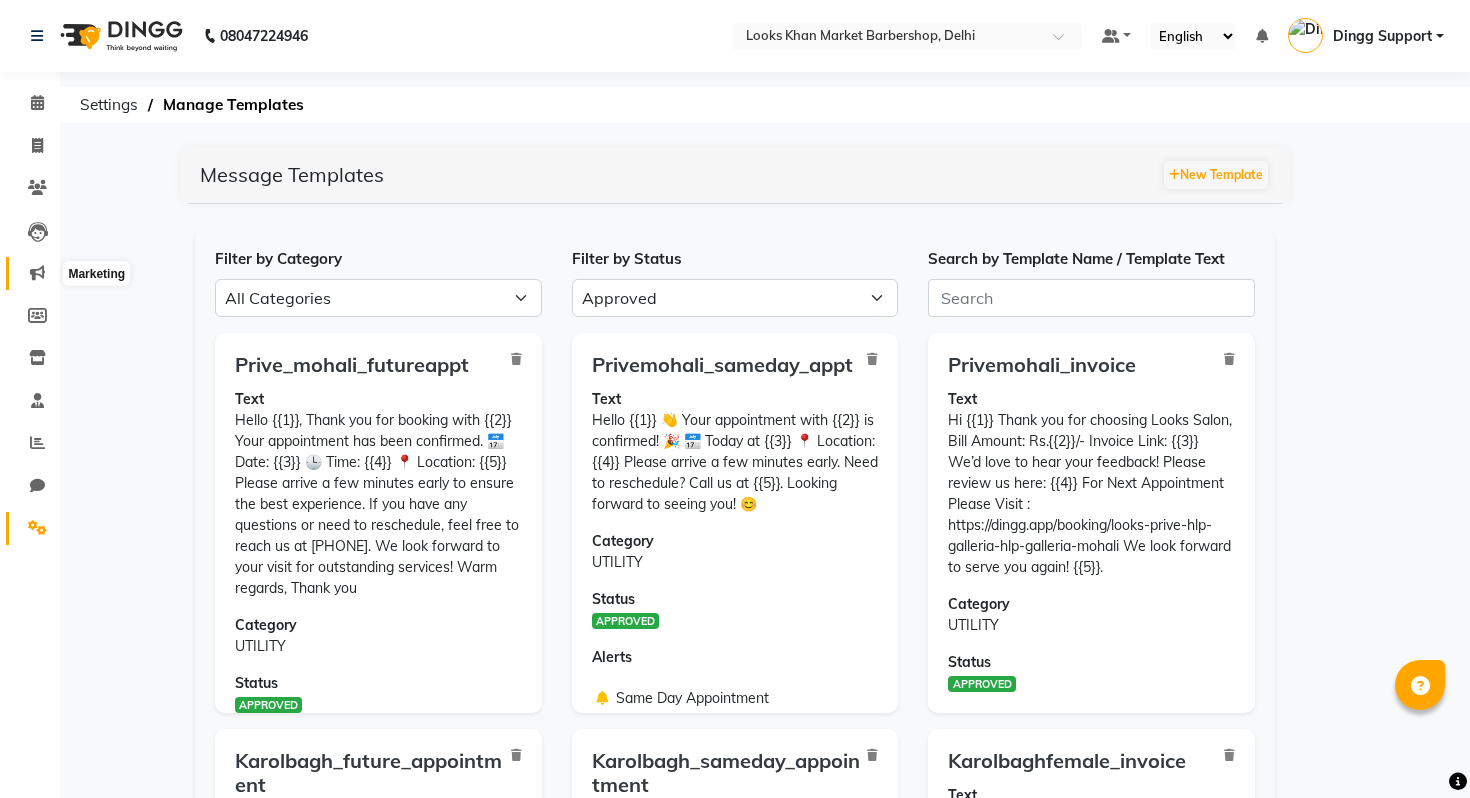 click 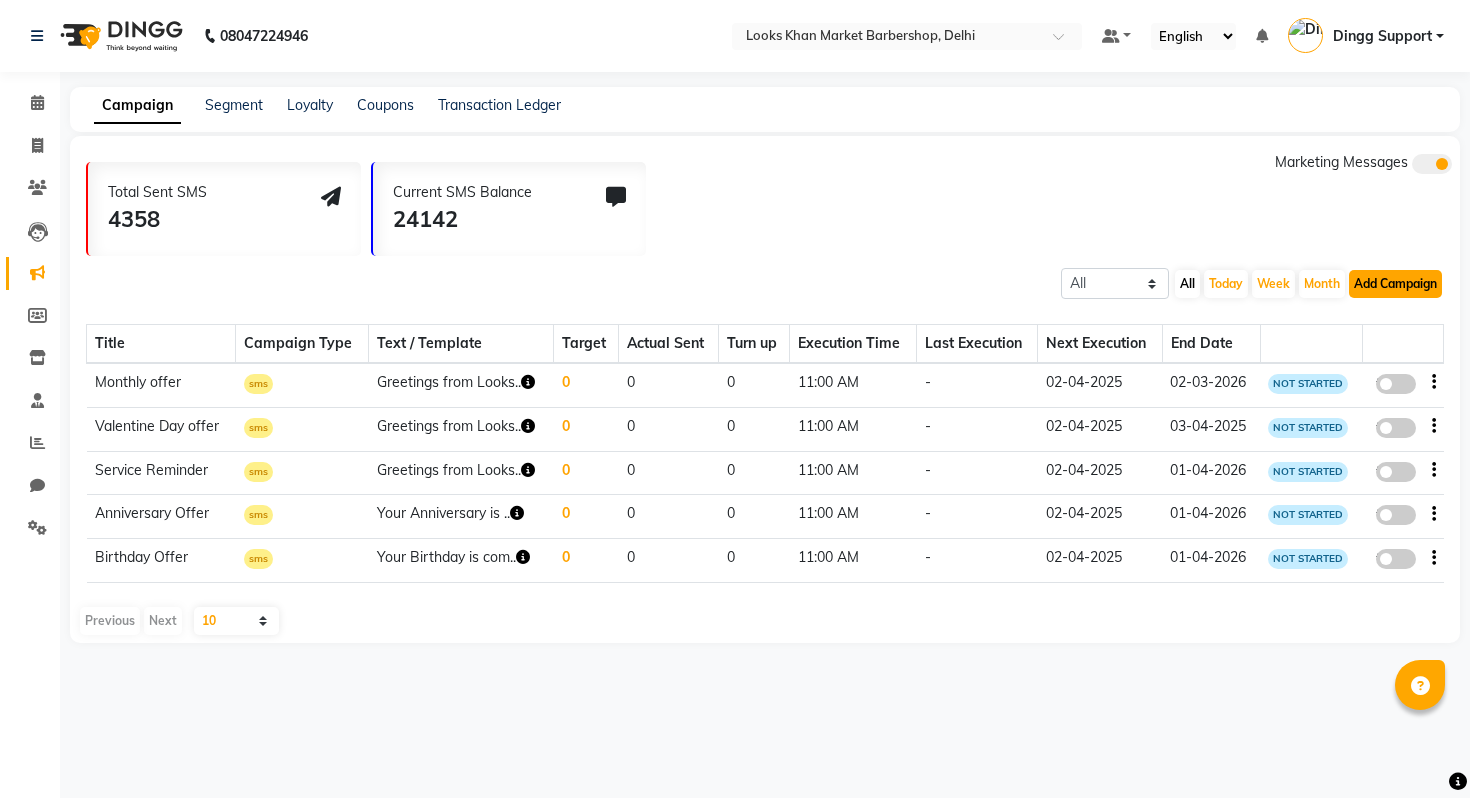 click on "Add Campaign" at bounding box center (1395, 284) 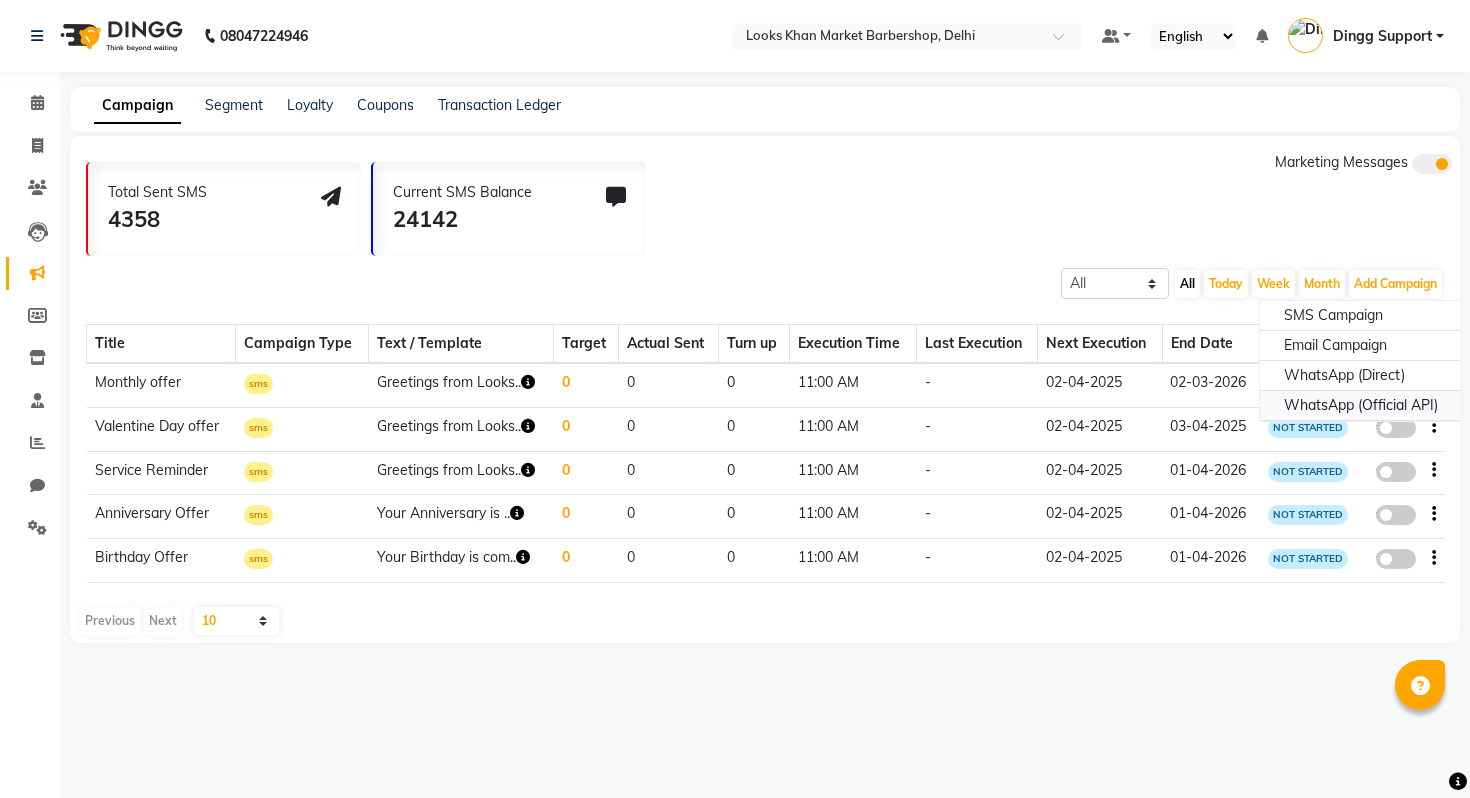 click on "WhatsApp (Official API)" 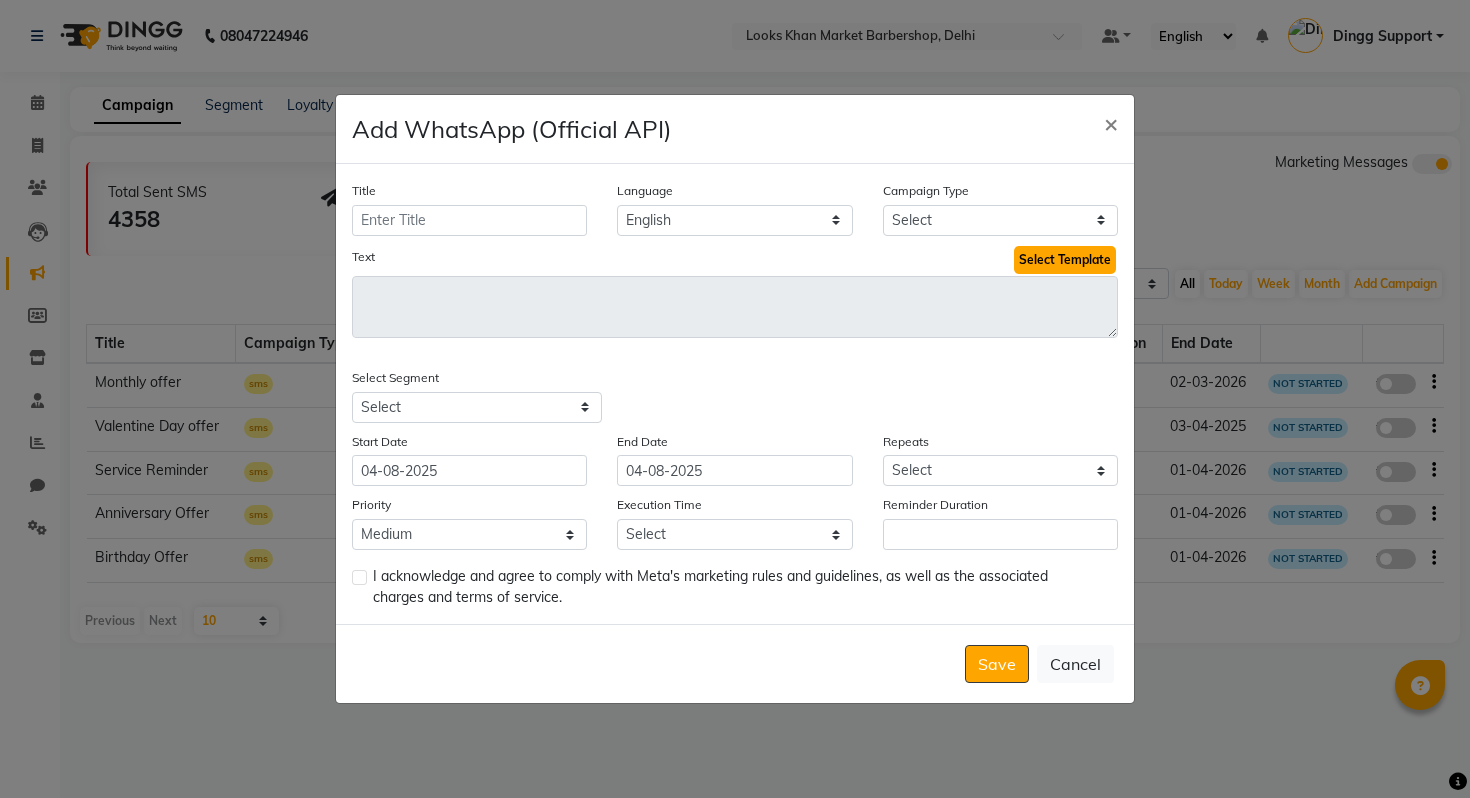 click on "Select Template" 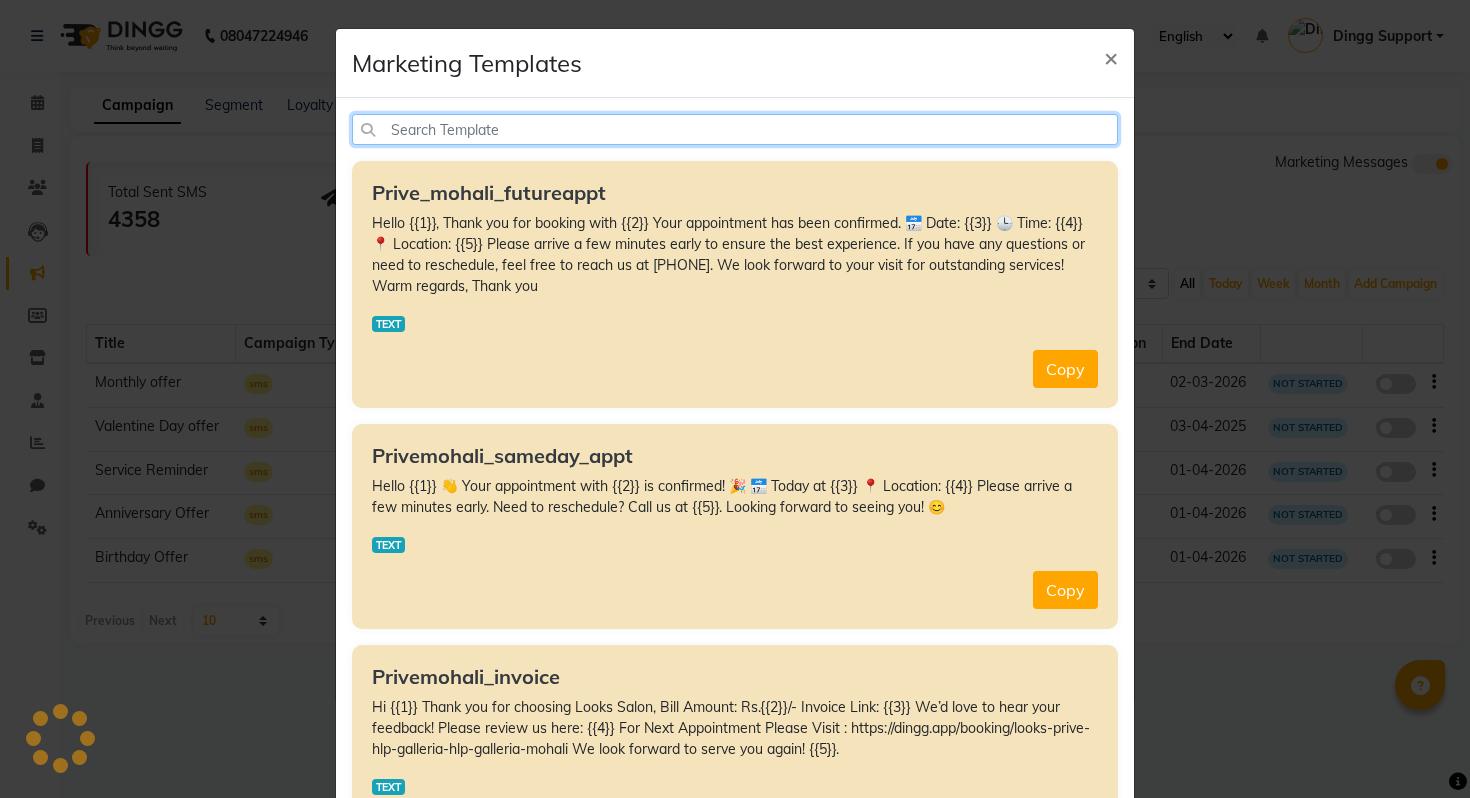 click 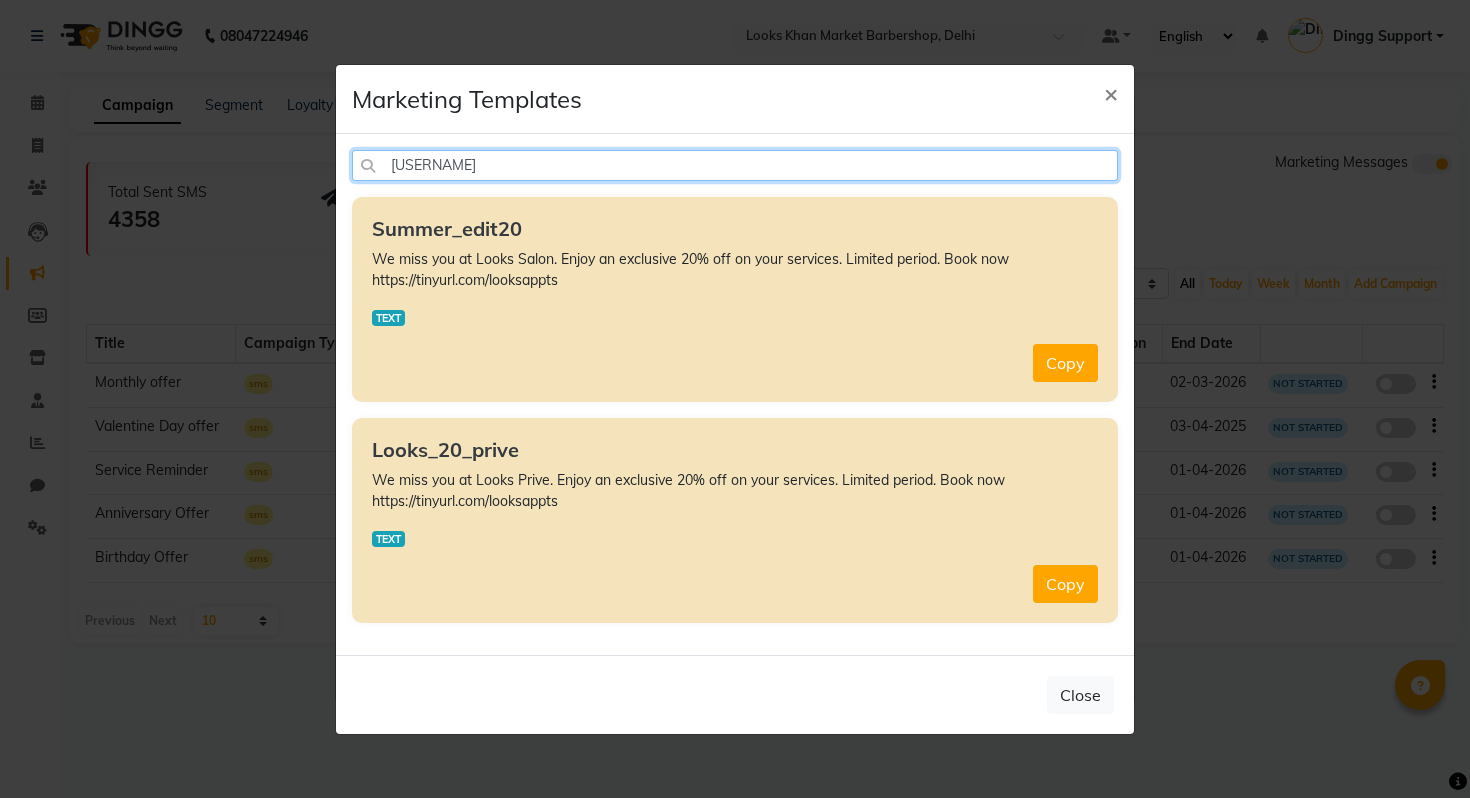 type on "we miss" 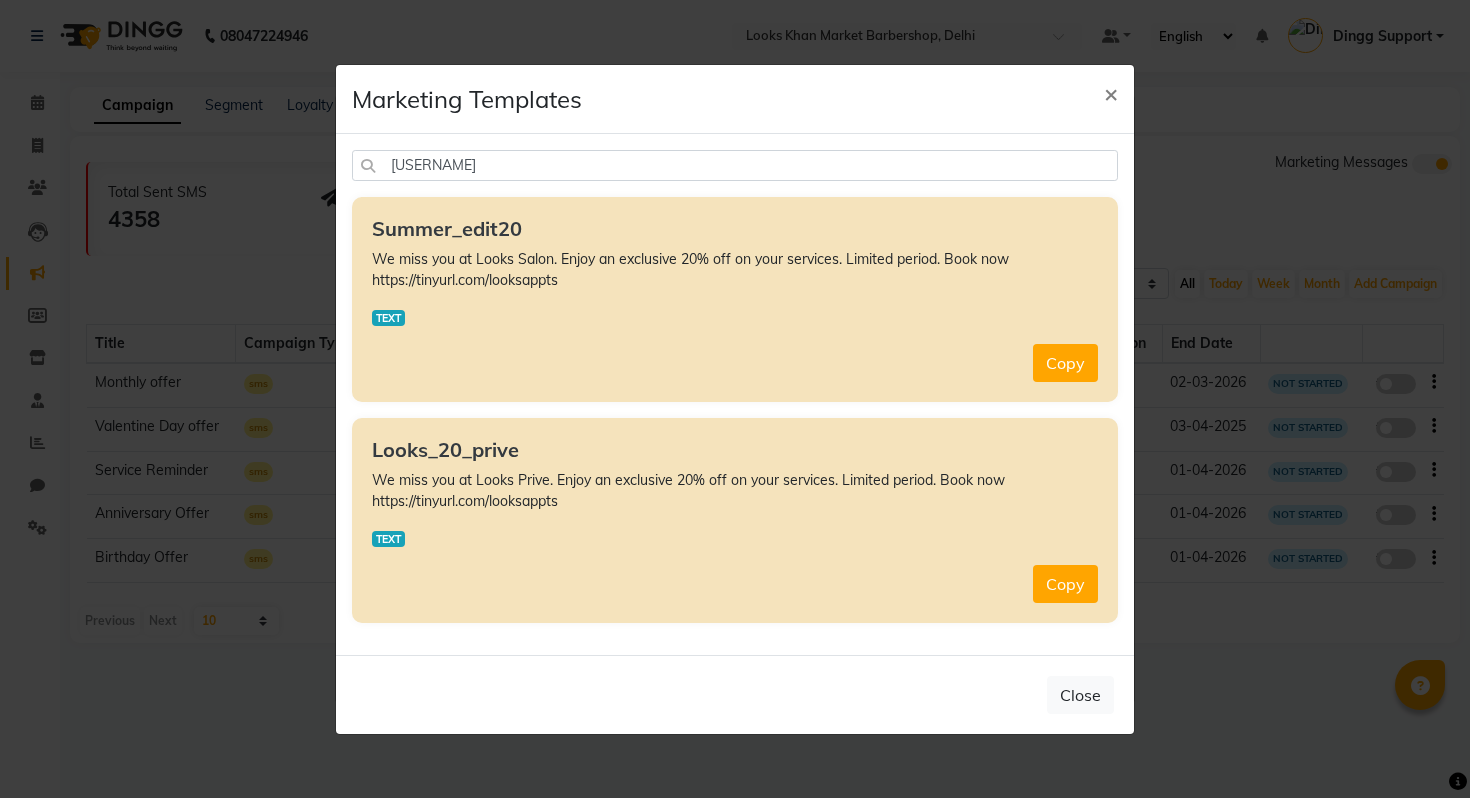 type 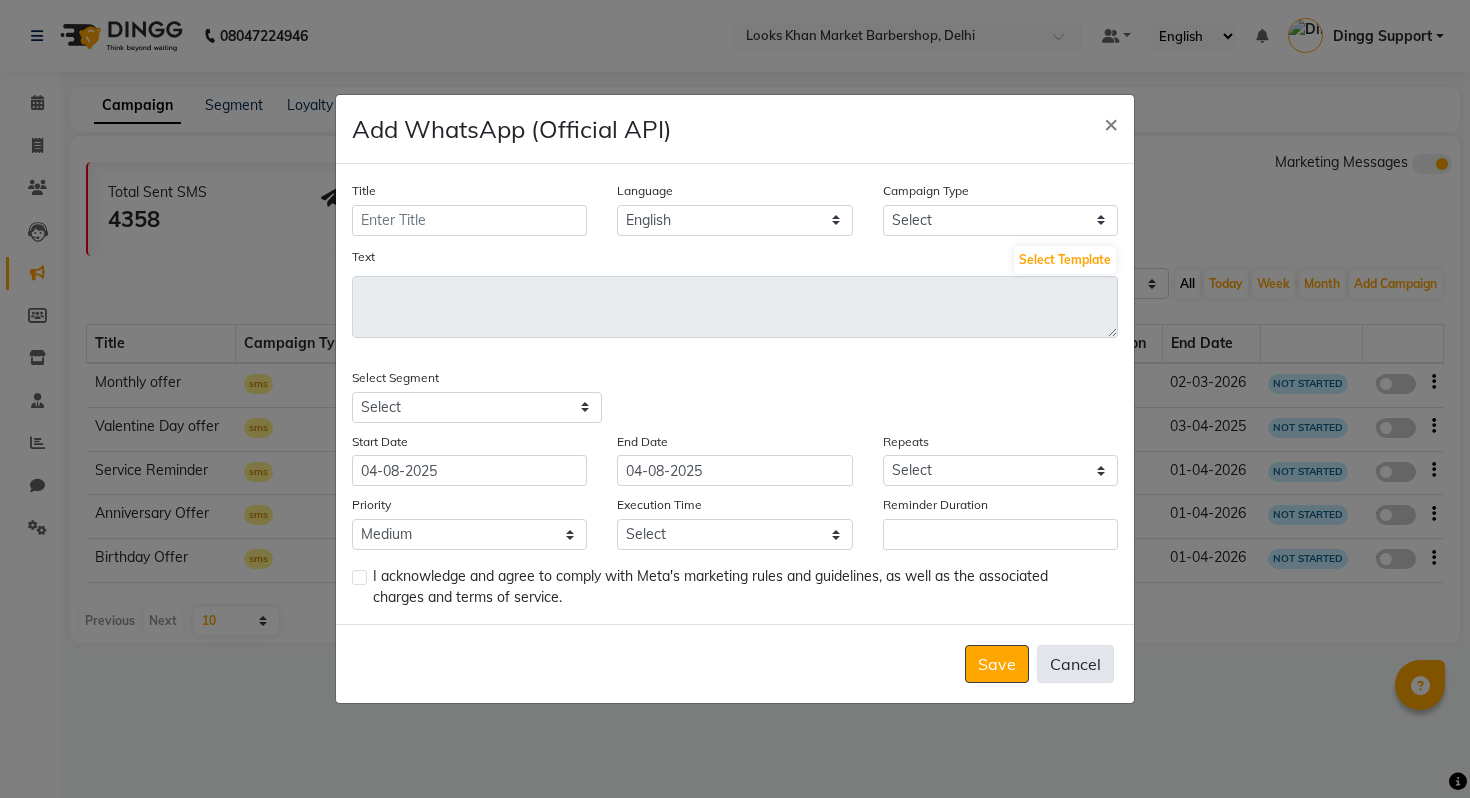 click on "Cancel" 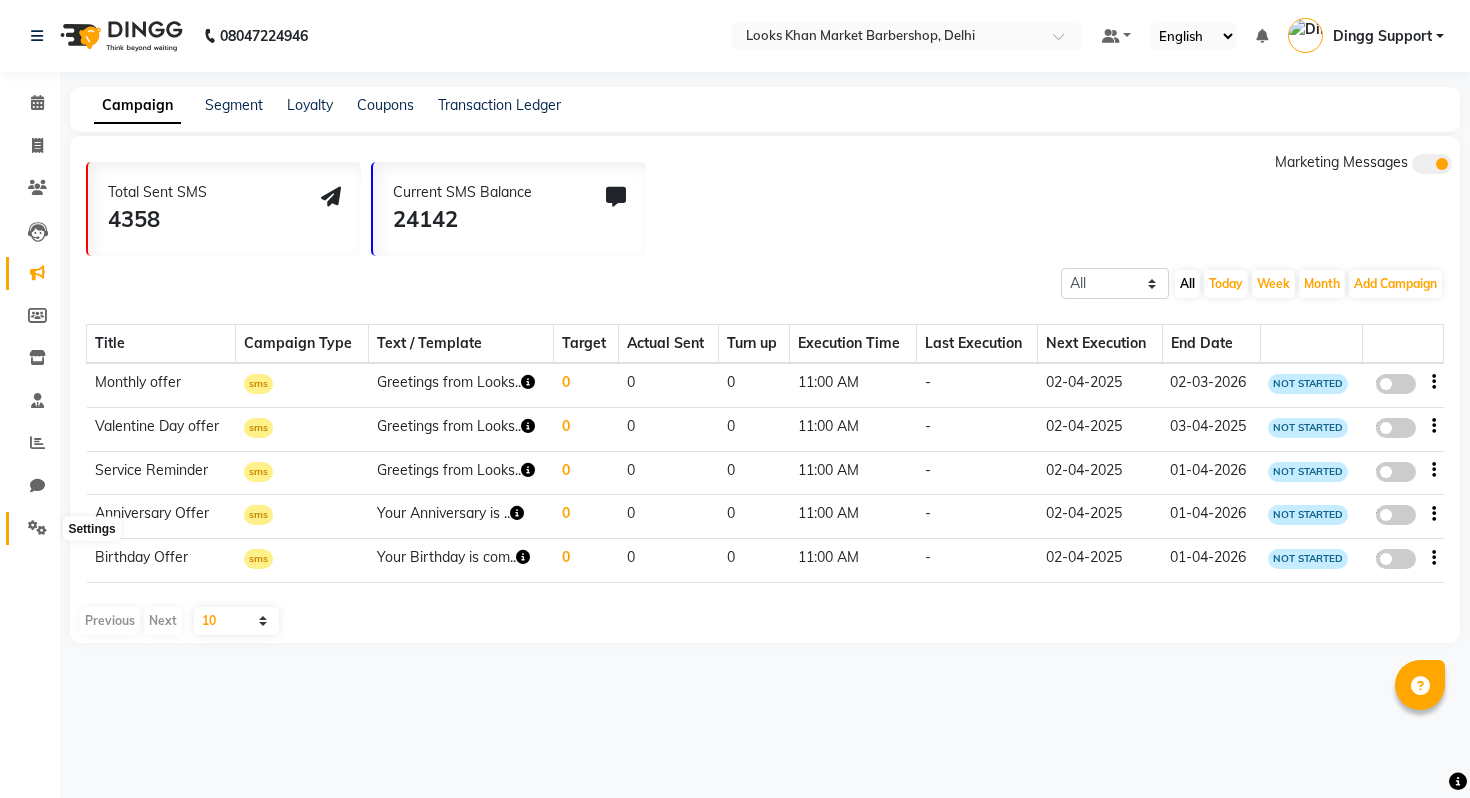 click 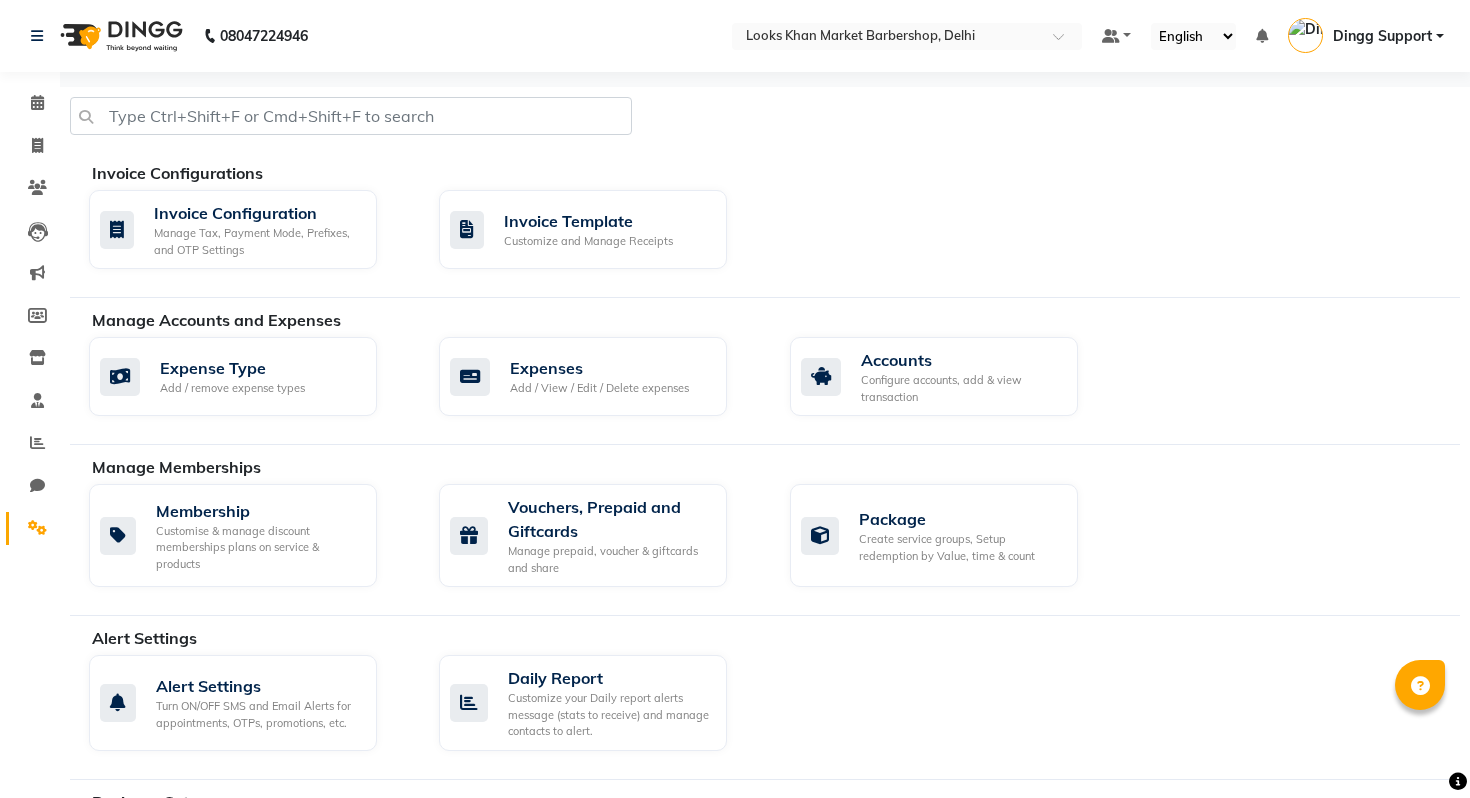 scroll, scrollTop: 775, scrollLeft: 0, axis: vertical 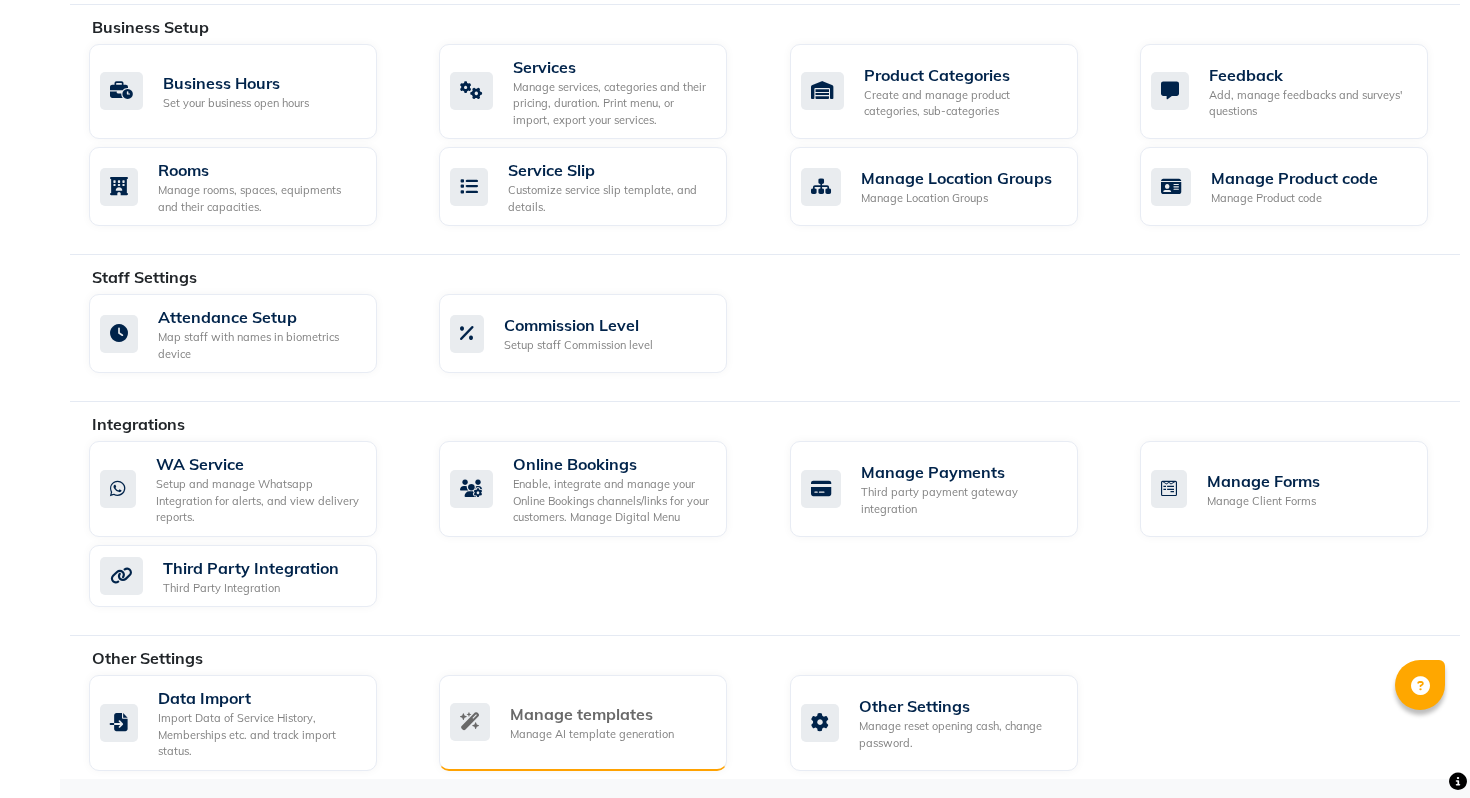 click on "Manage templates" 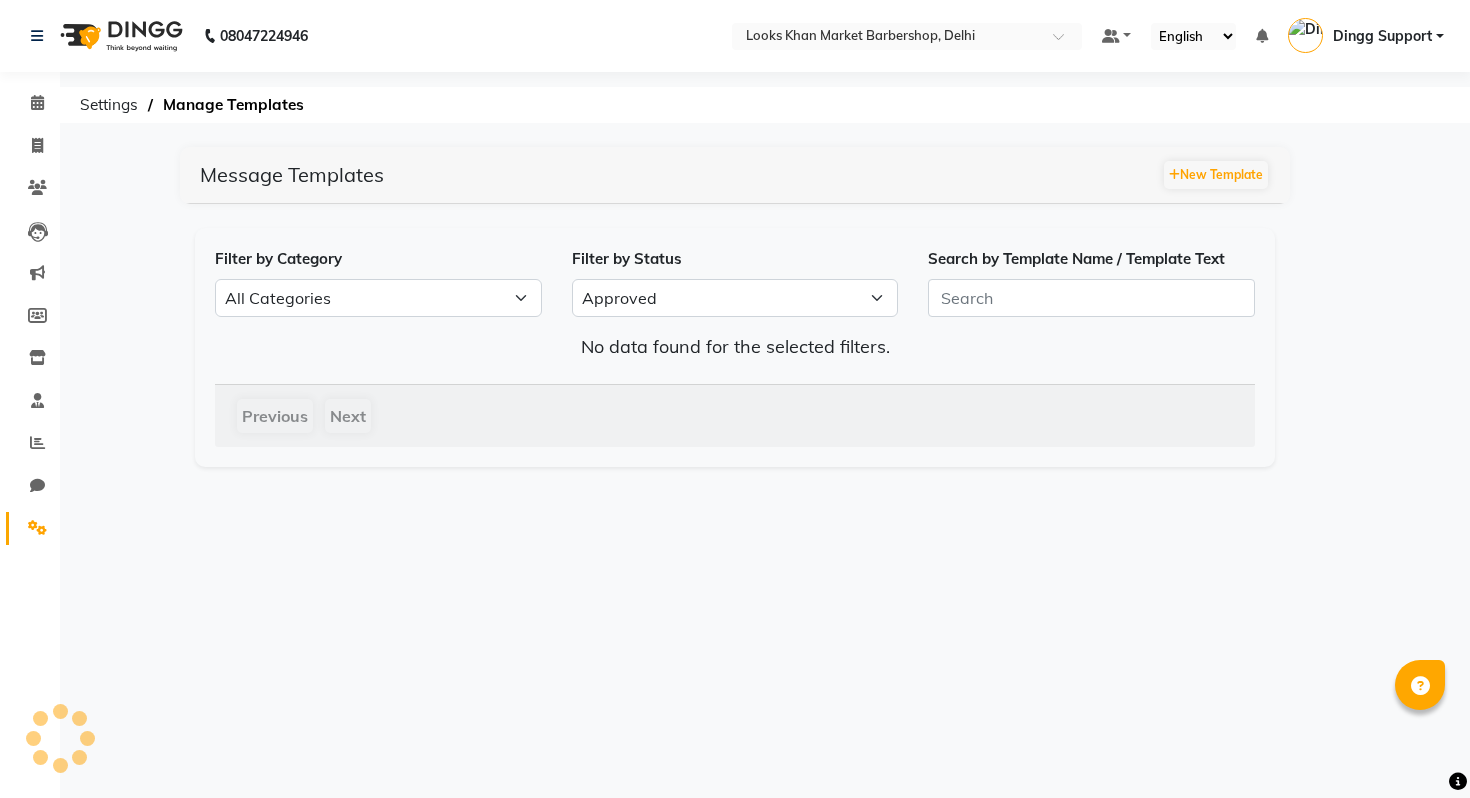 scroll, scrollTop: 0, scrollLeft: 0, axis: both 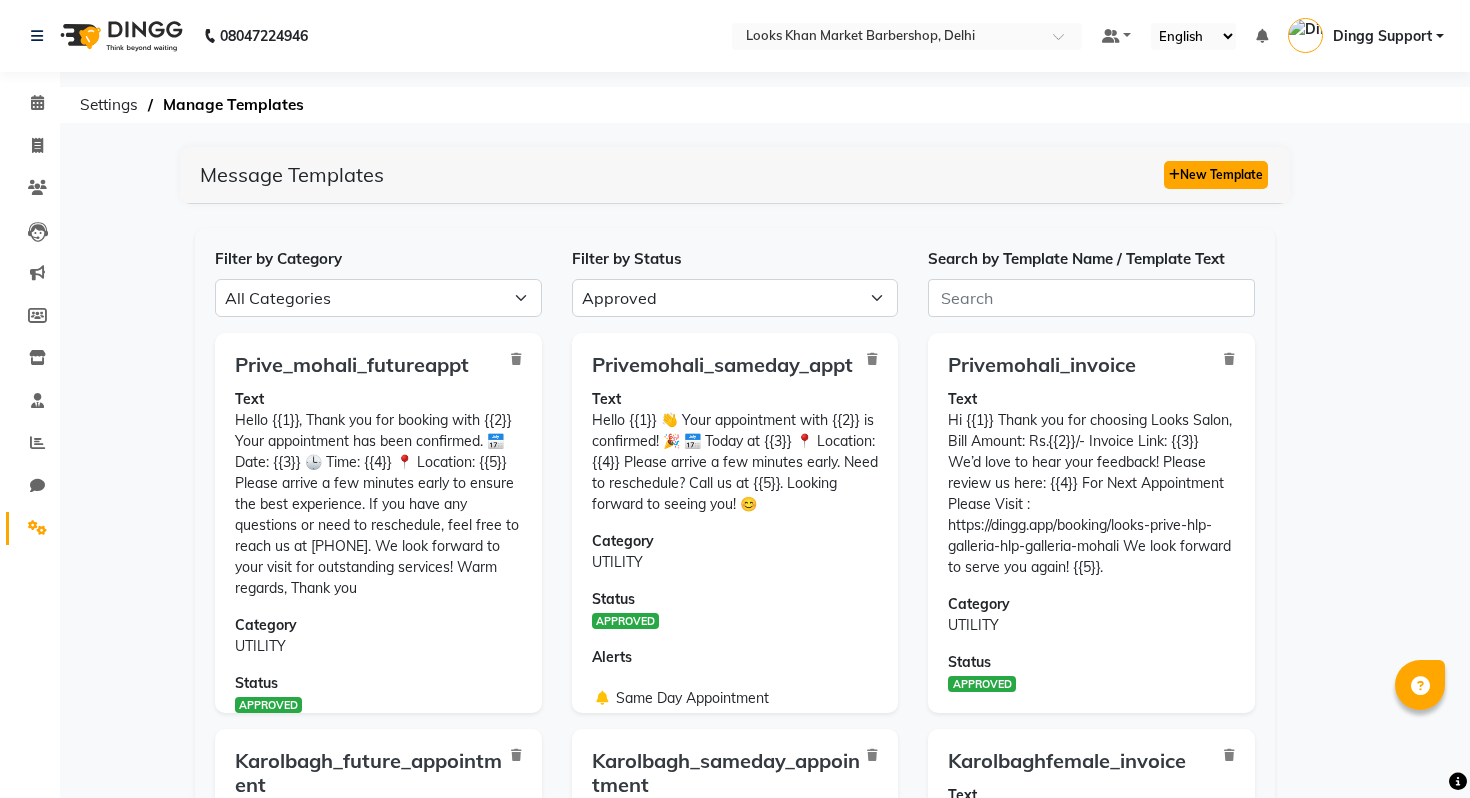 click on "New Template" 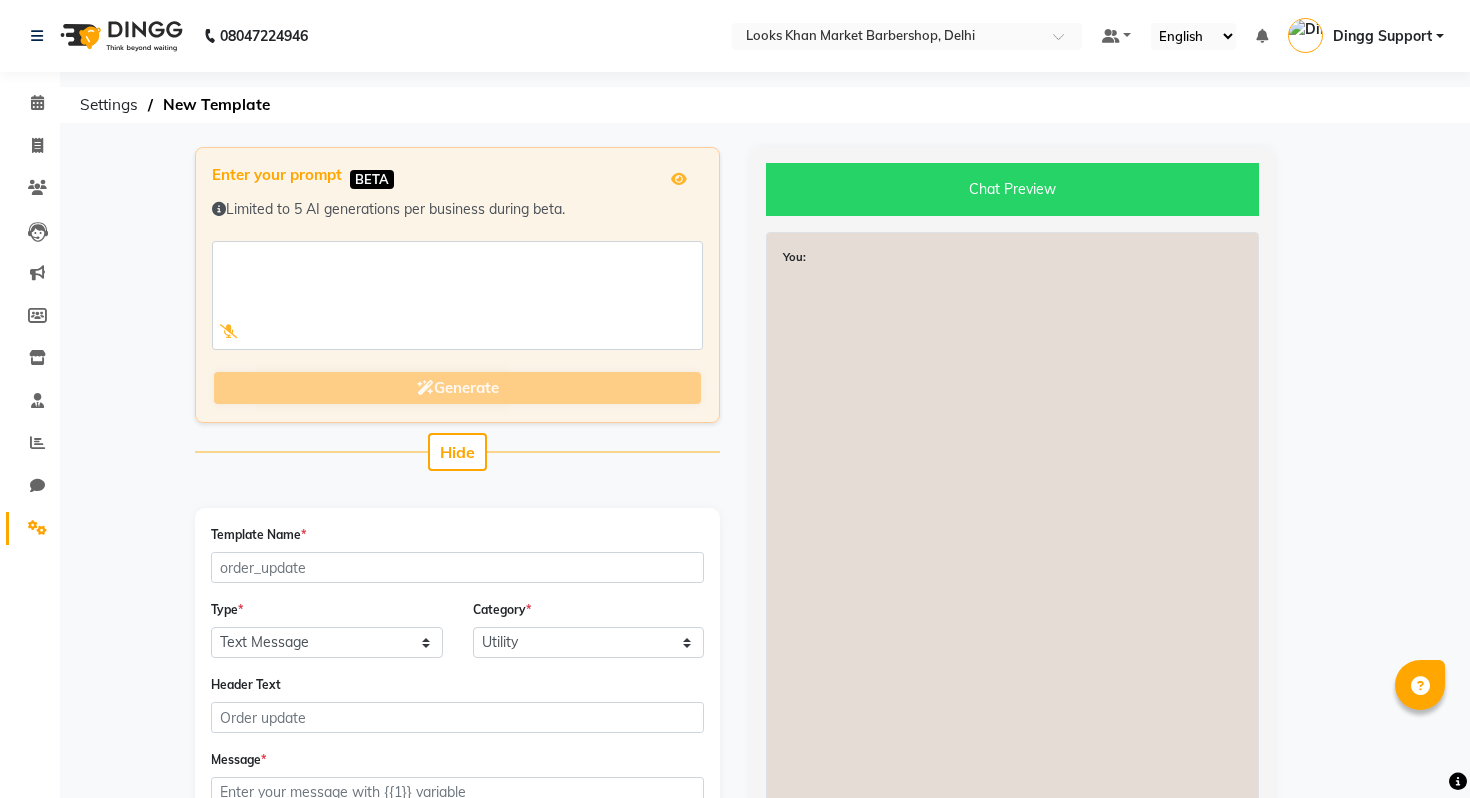 click on "Template Name  *" 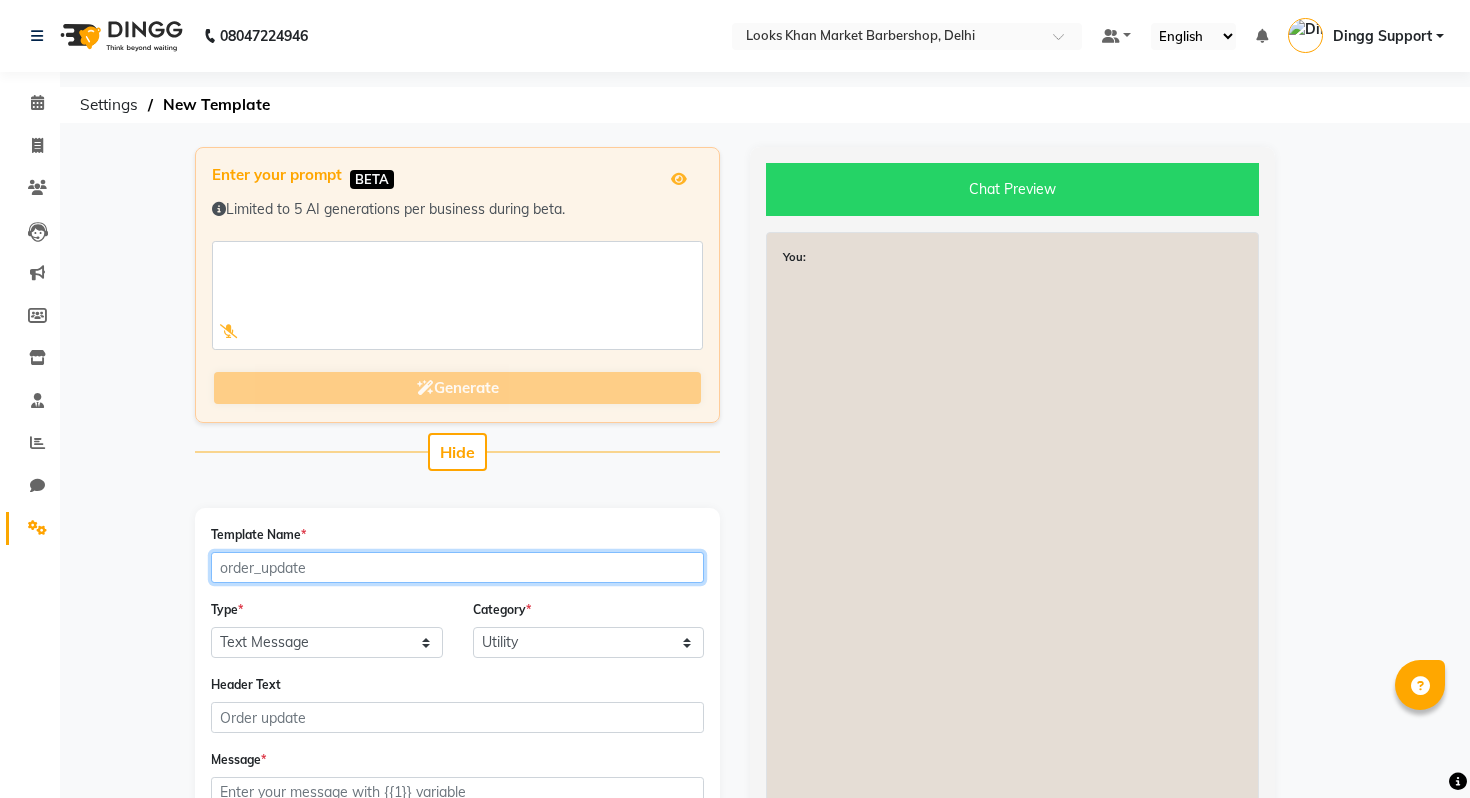 click on "Template Name  *" at bounding box center (457, 567) 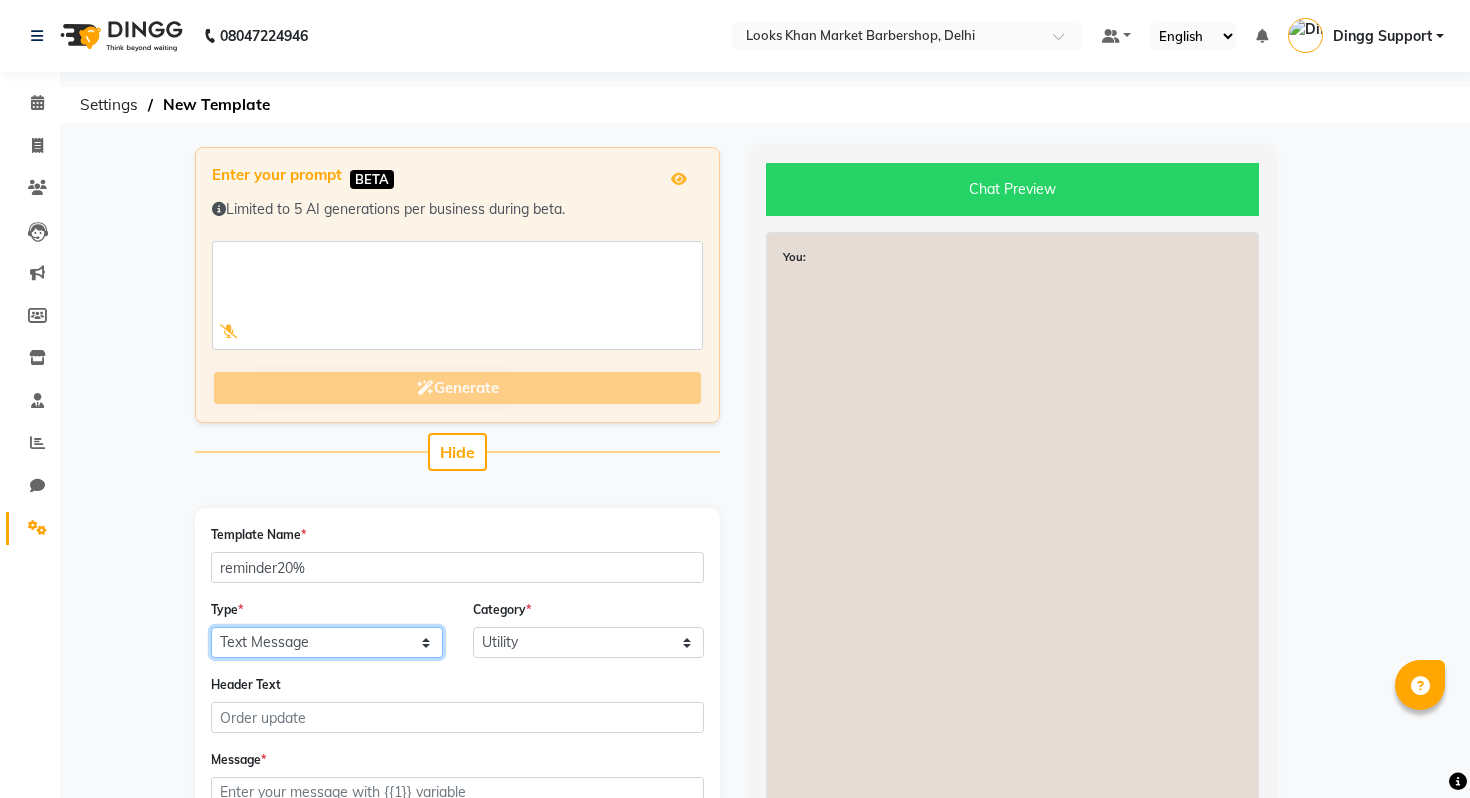 click on "Type  * Text Message Image with Text" 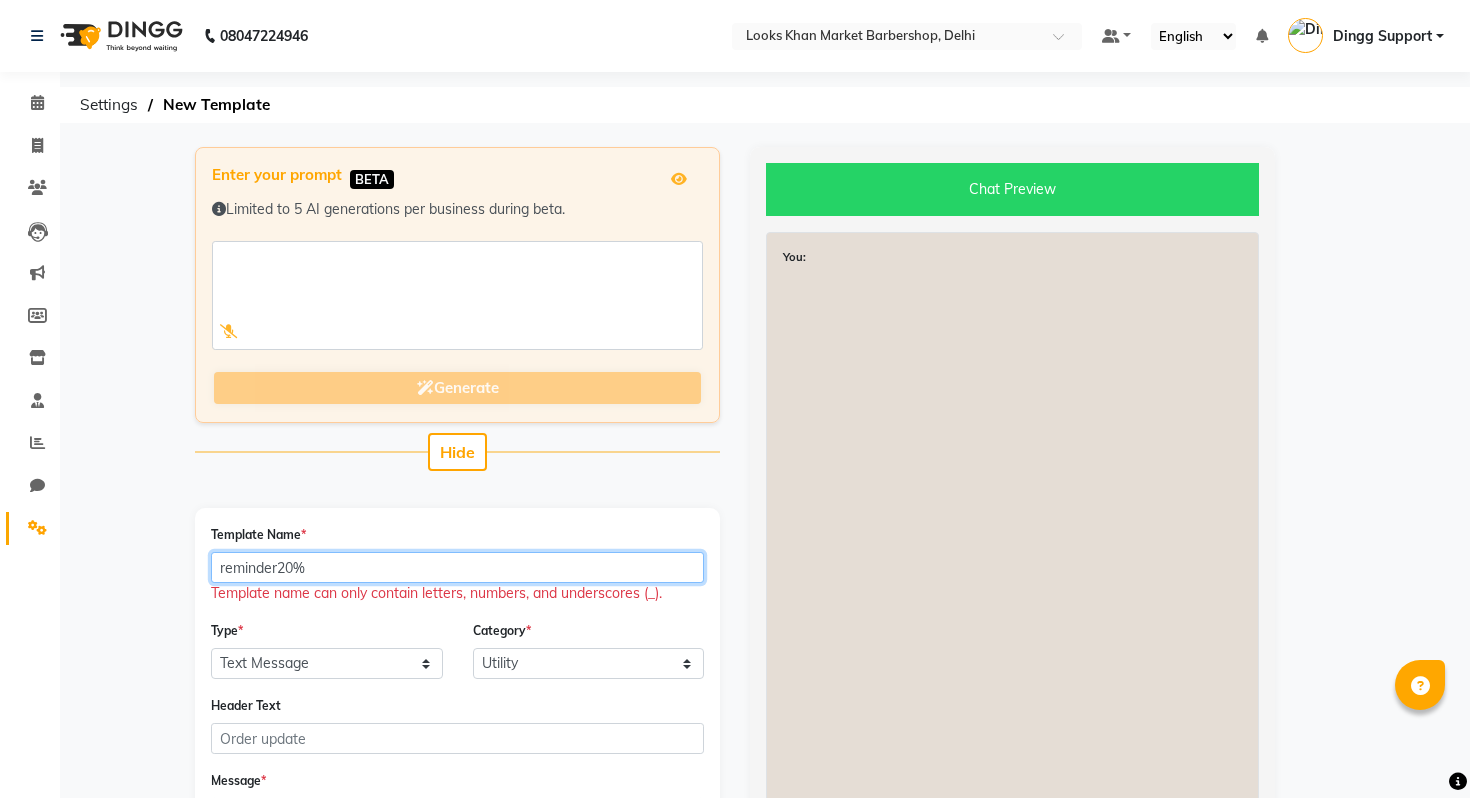 click on "reminder20%" at bounding box center (457, 567) 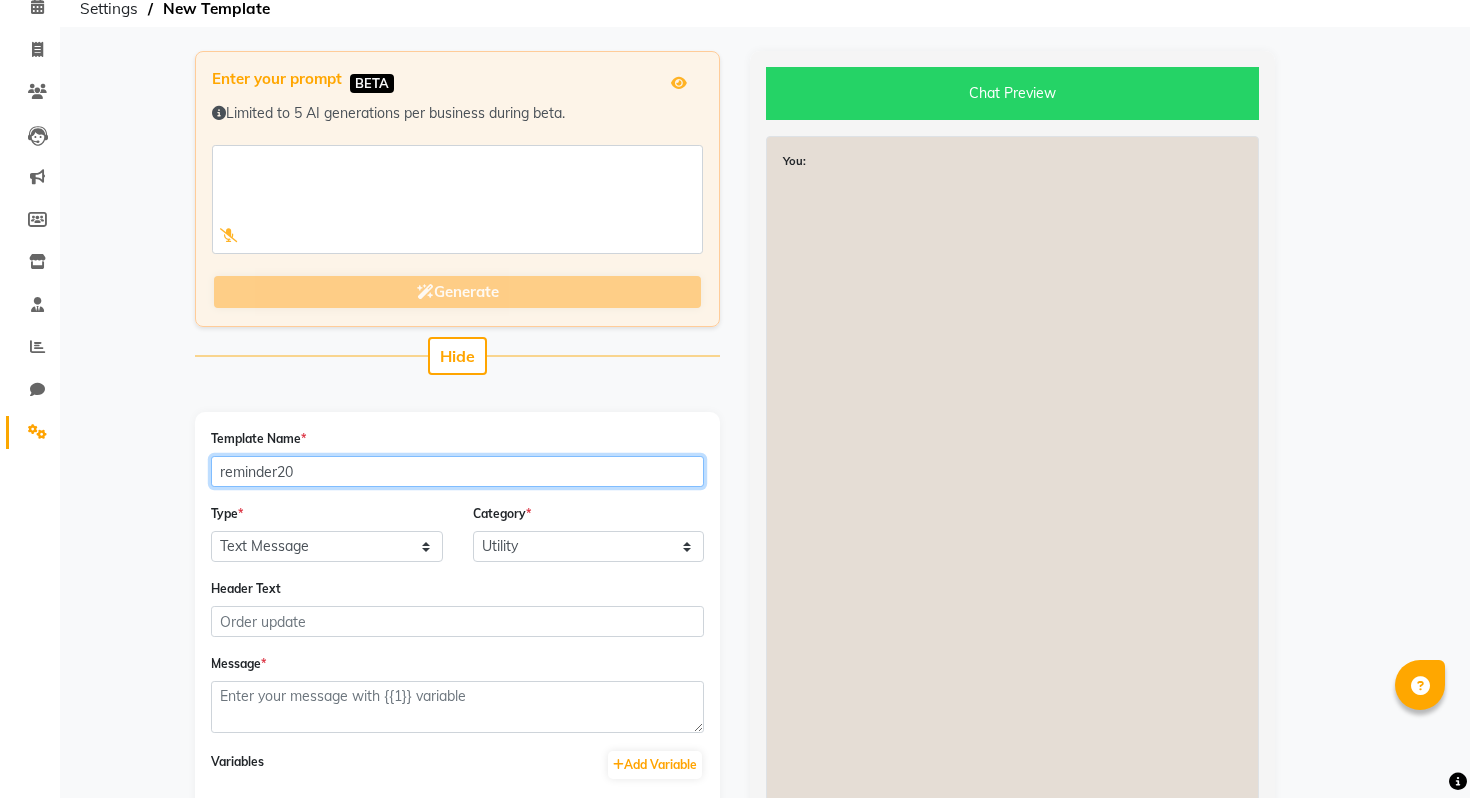 scroll, scrollTop: 104, scrollLeft: 0, axis: vertical 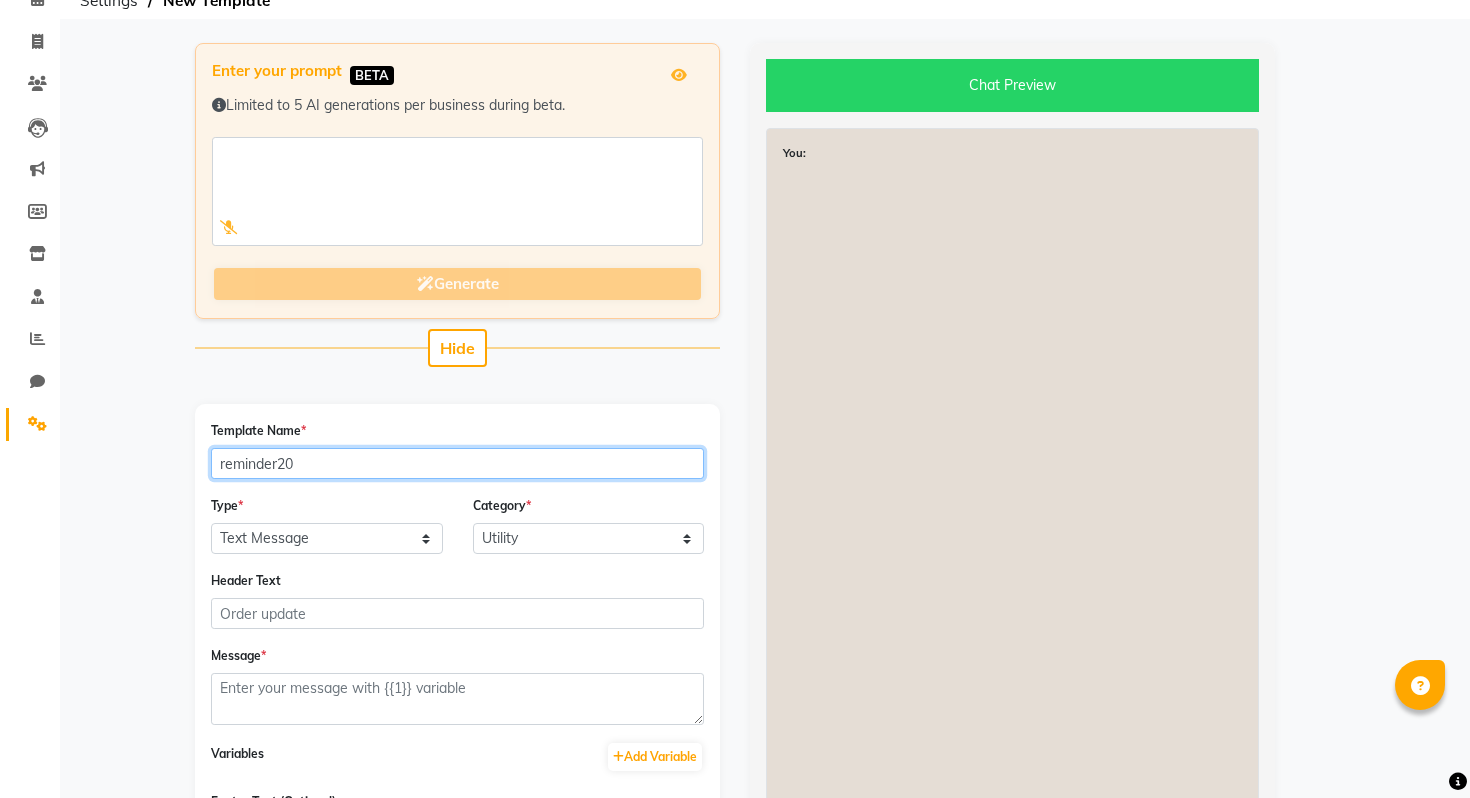 type on "reminder20" 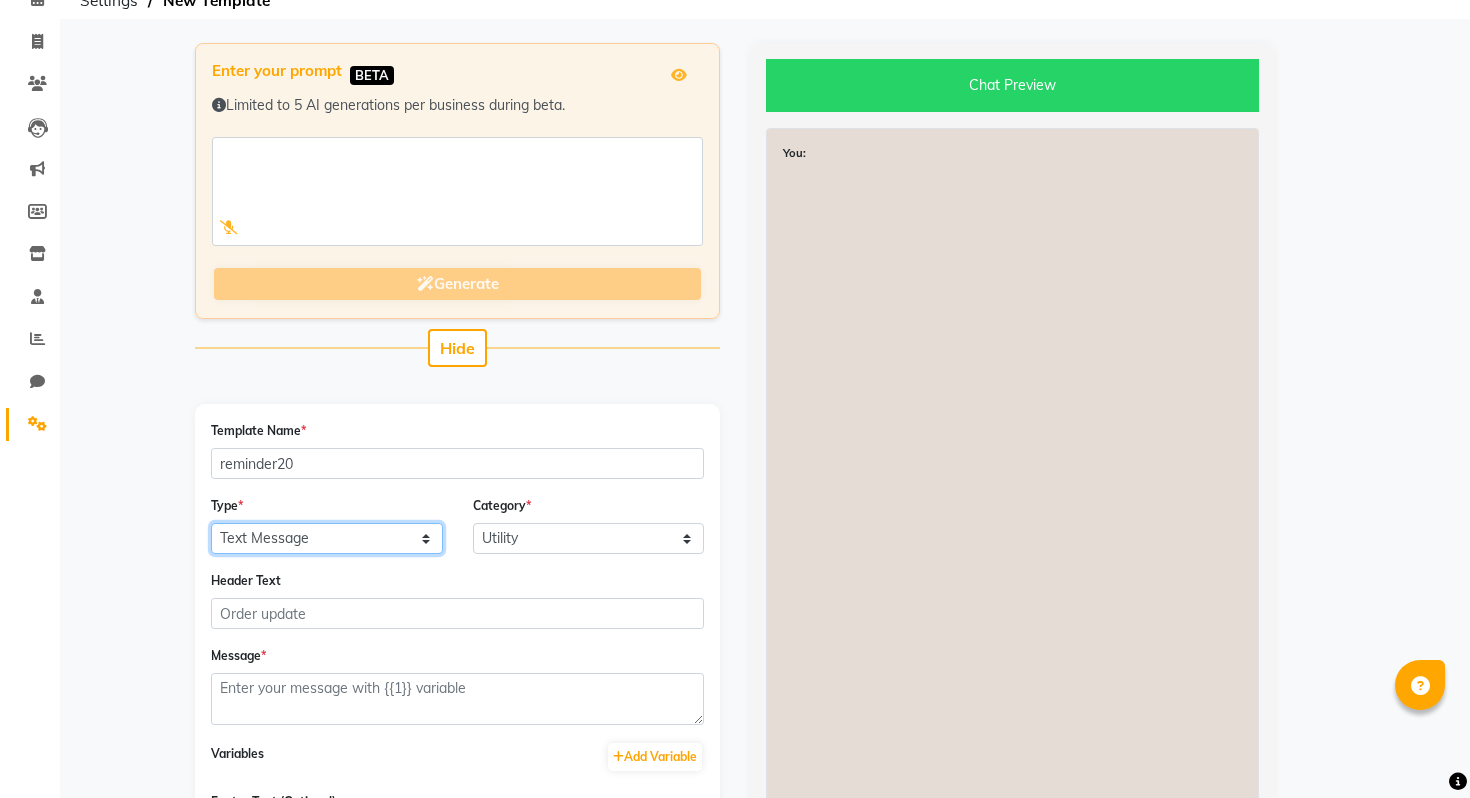 click on "Text Message Image with Text" 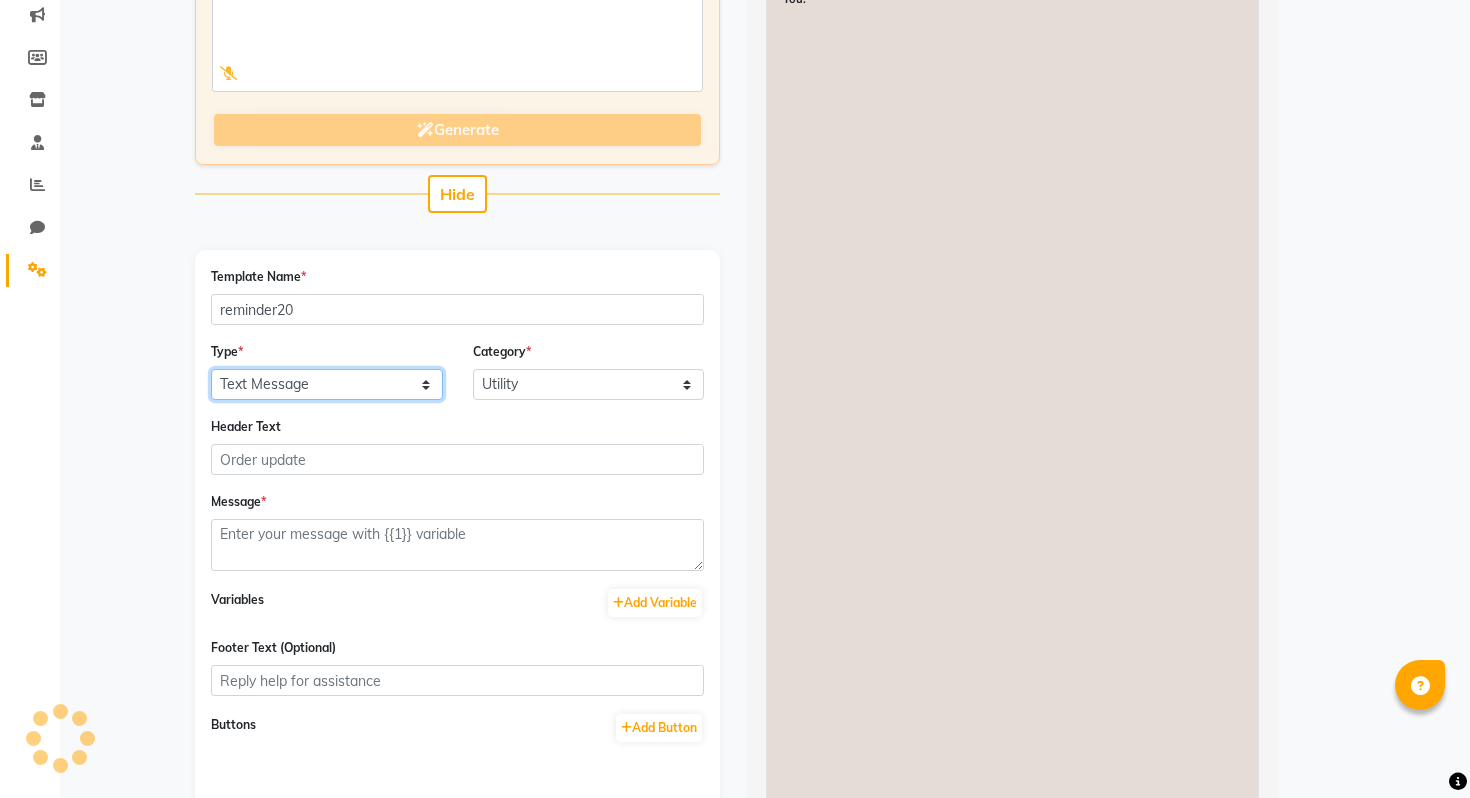 scroll, scrollTop: 325, scrollLeft: 0, axis: vertical 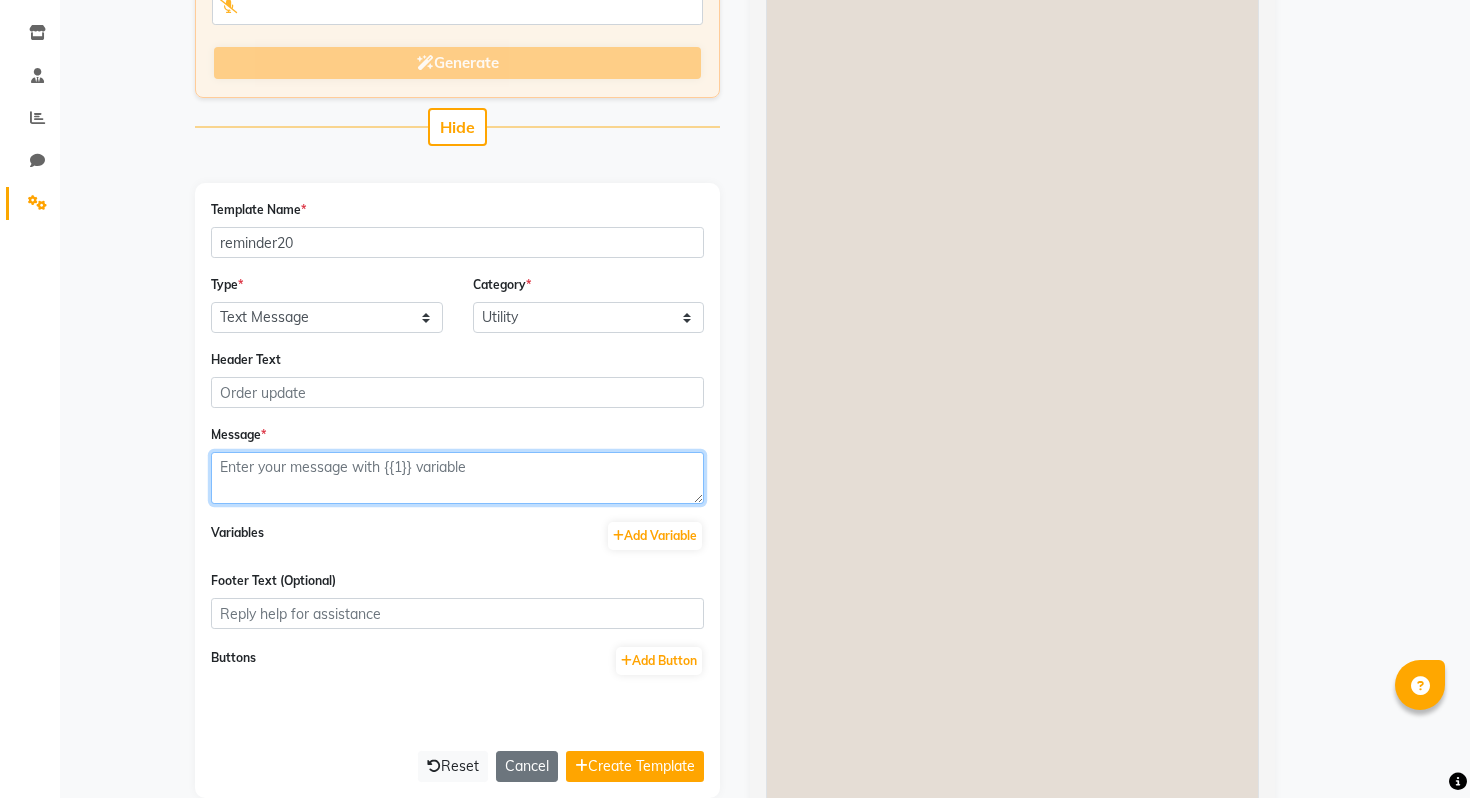 click at bounding box center (457, 478) 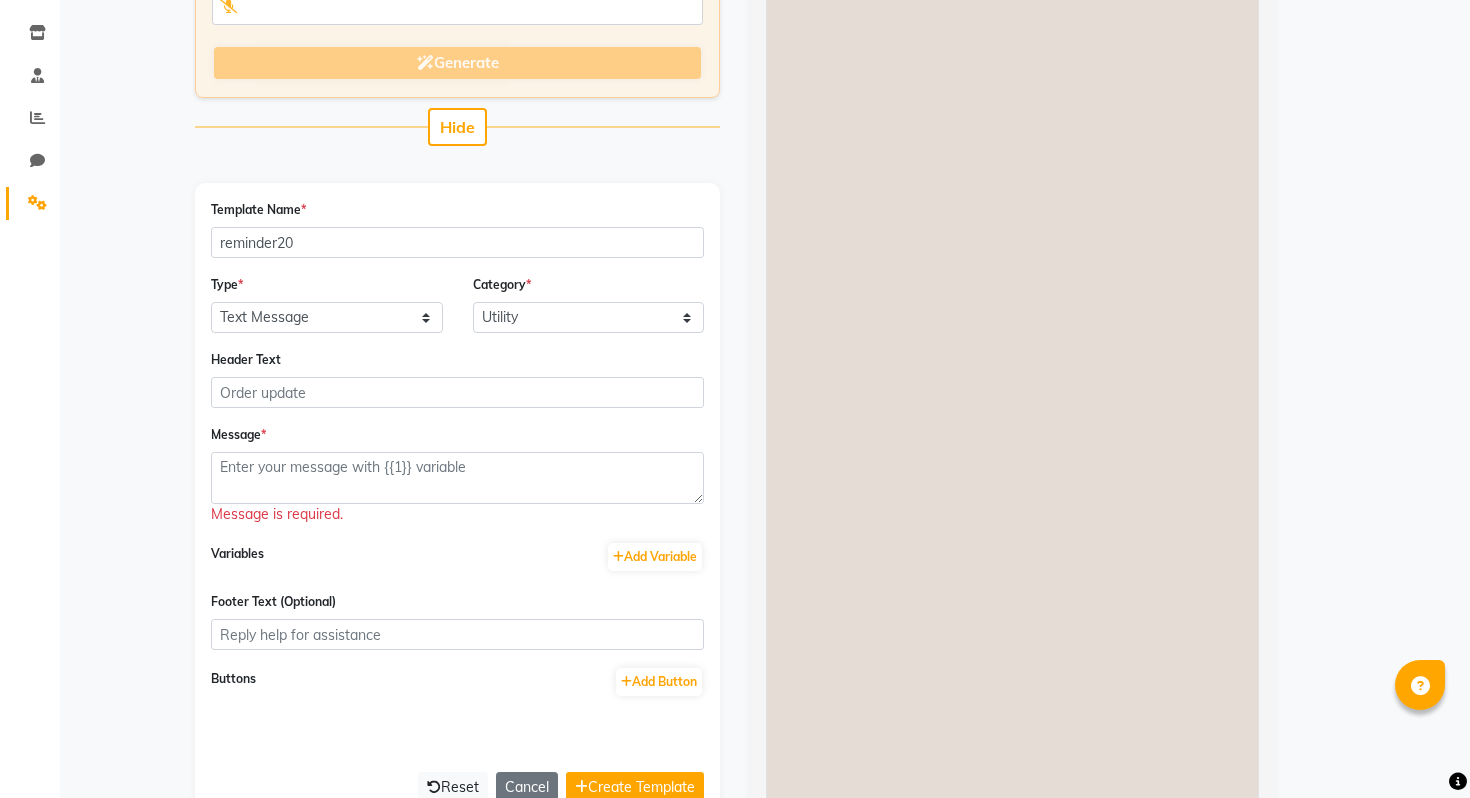 click on "Message  * Message is required." 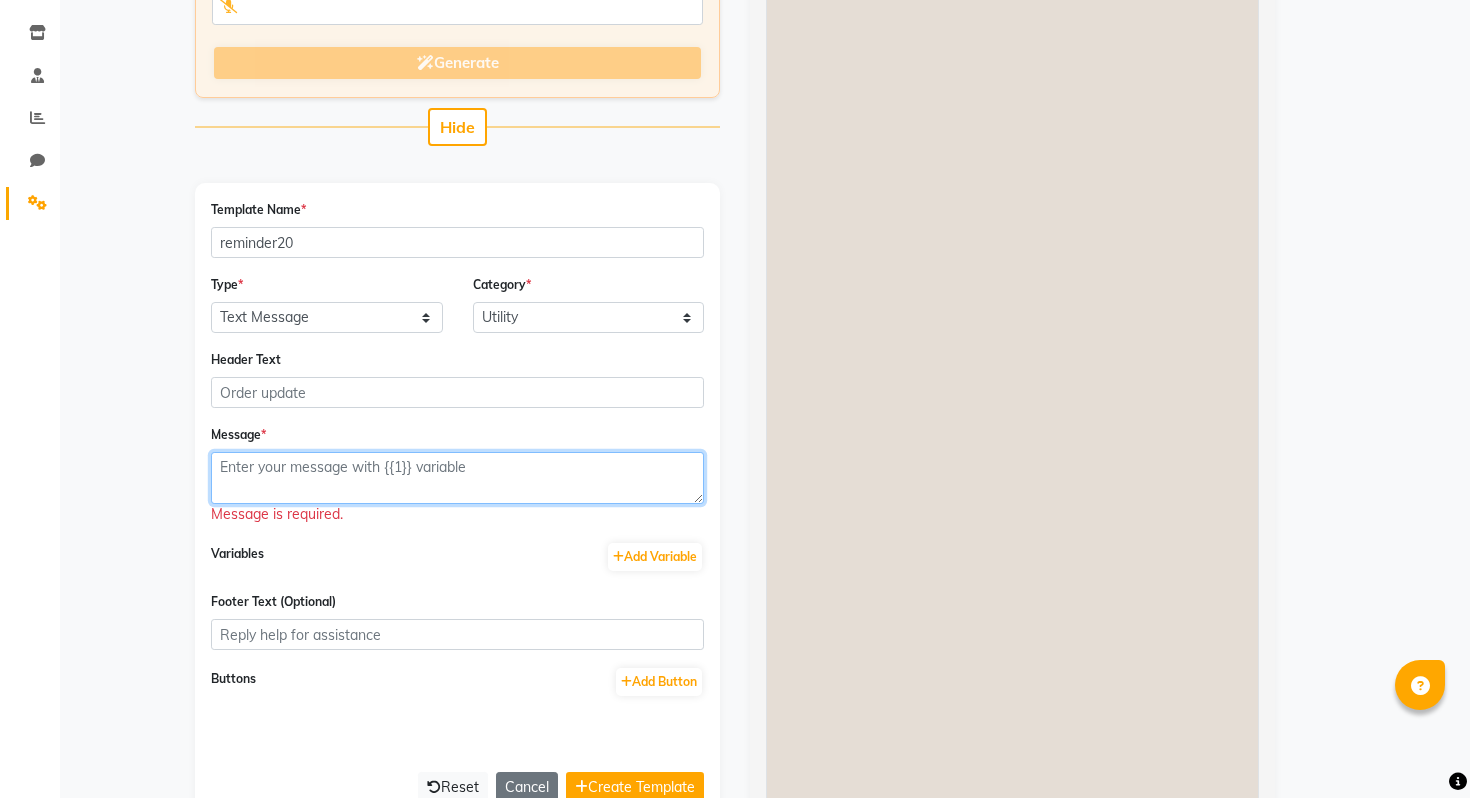click at bounding box center (457, 478) 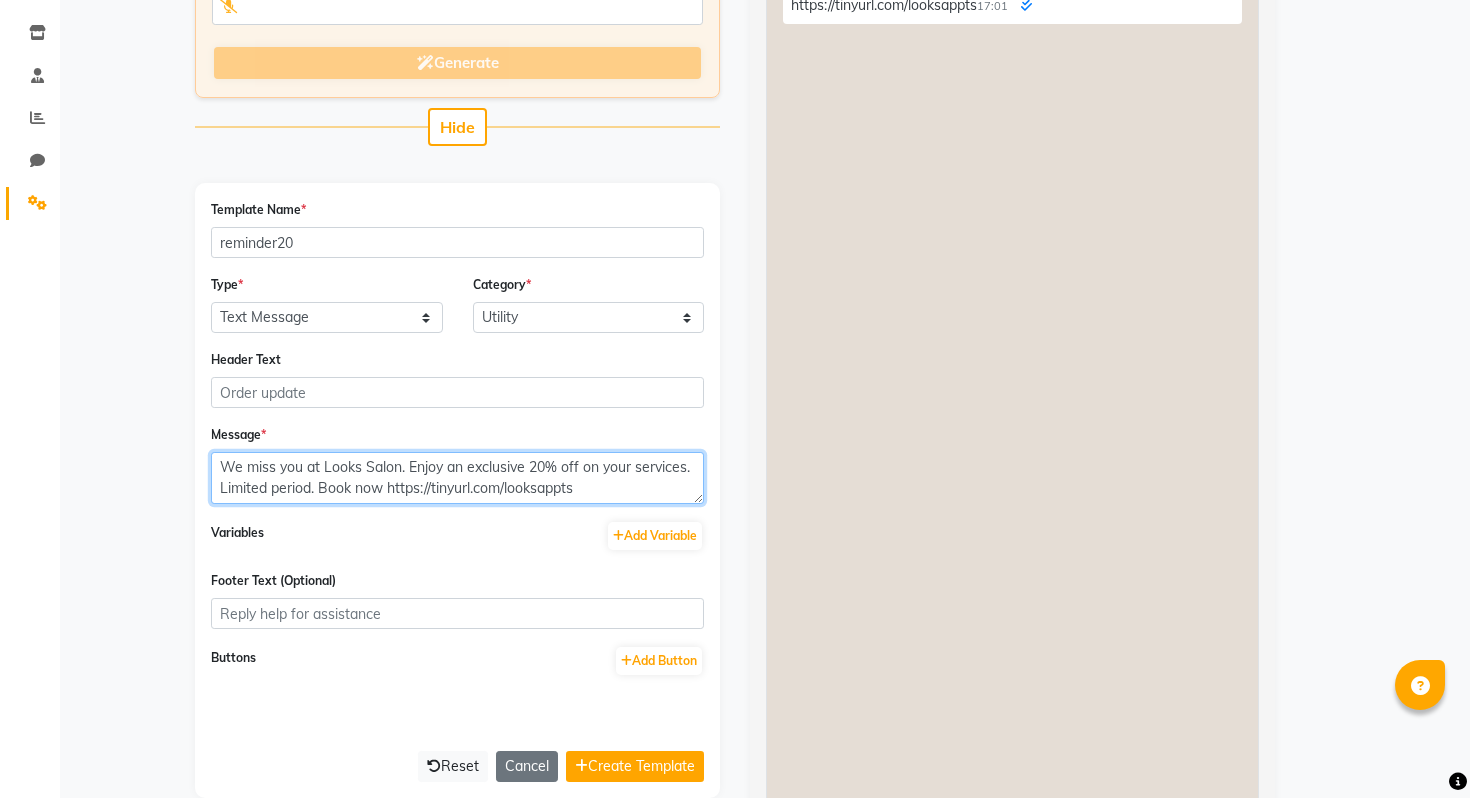 type on "We miss you at Looks Salon. Enjoy an exclusive 20% off on your services. Limited period. Book now https://tinyurl.com/looksappts" 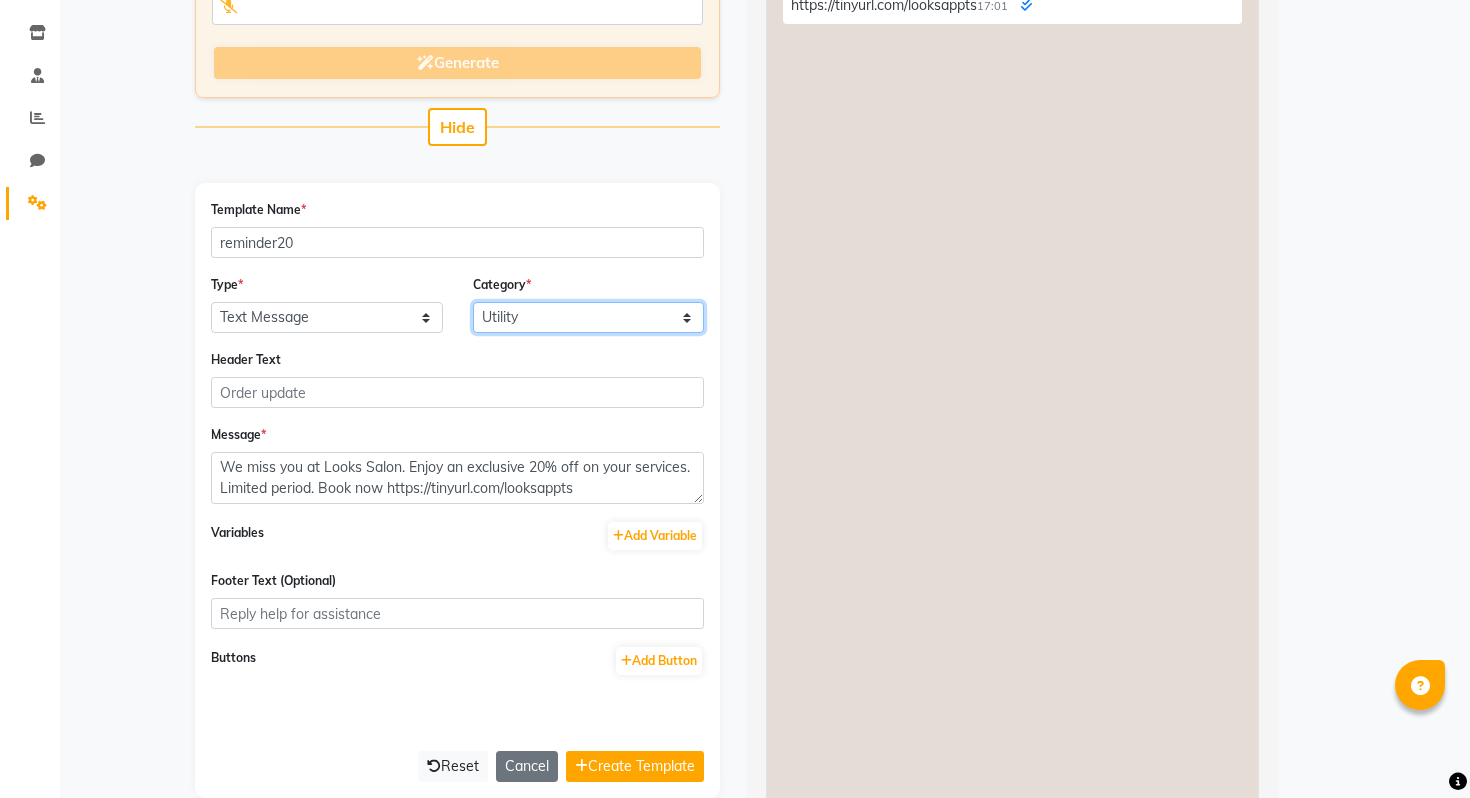 click on "Utility Marketing" 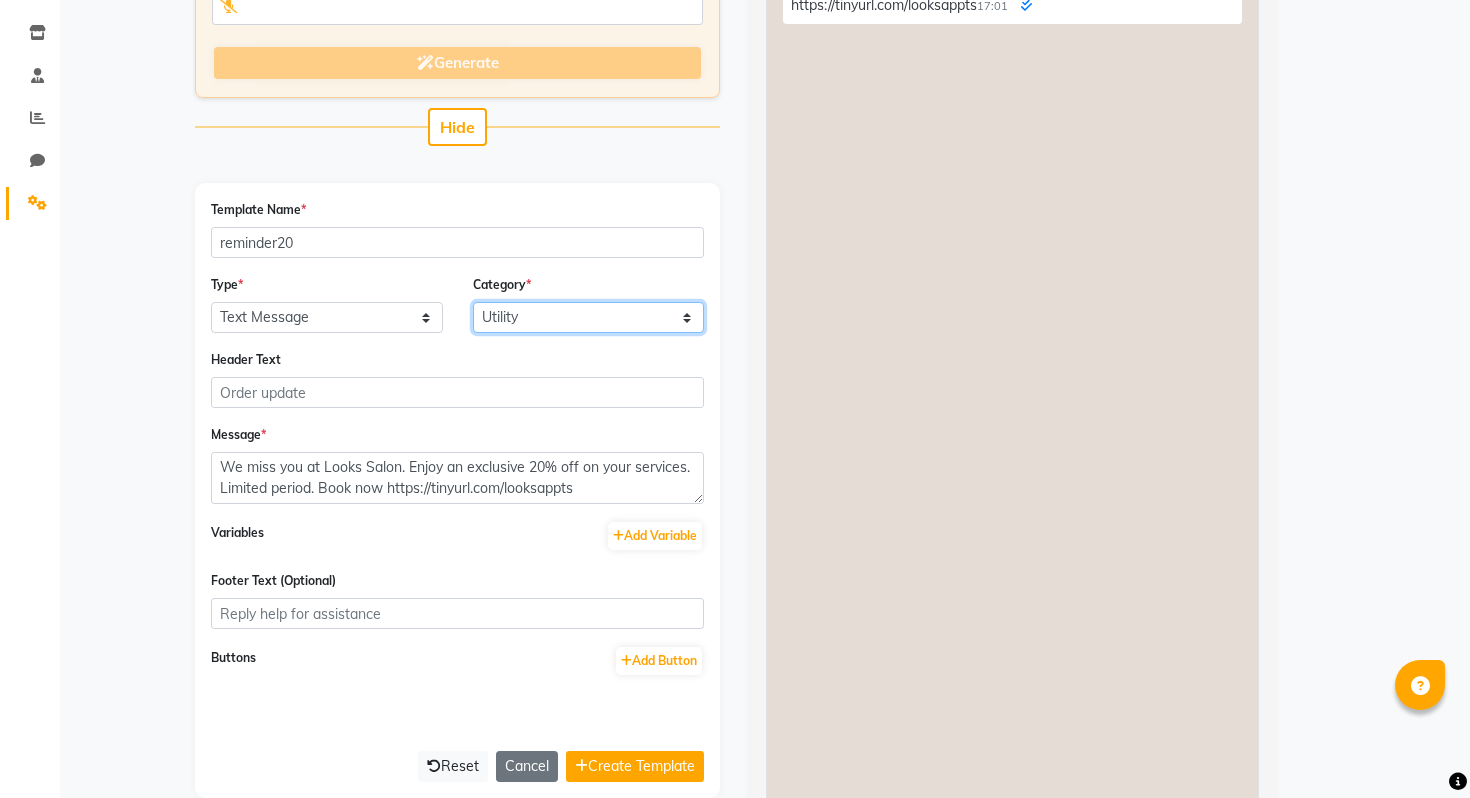 select on "MARKETING" 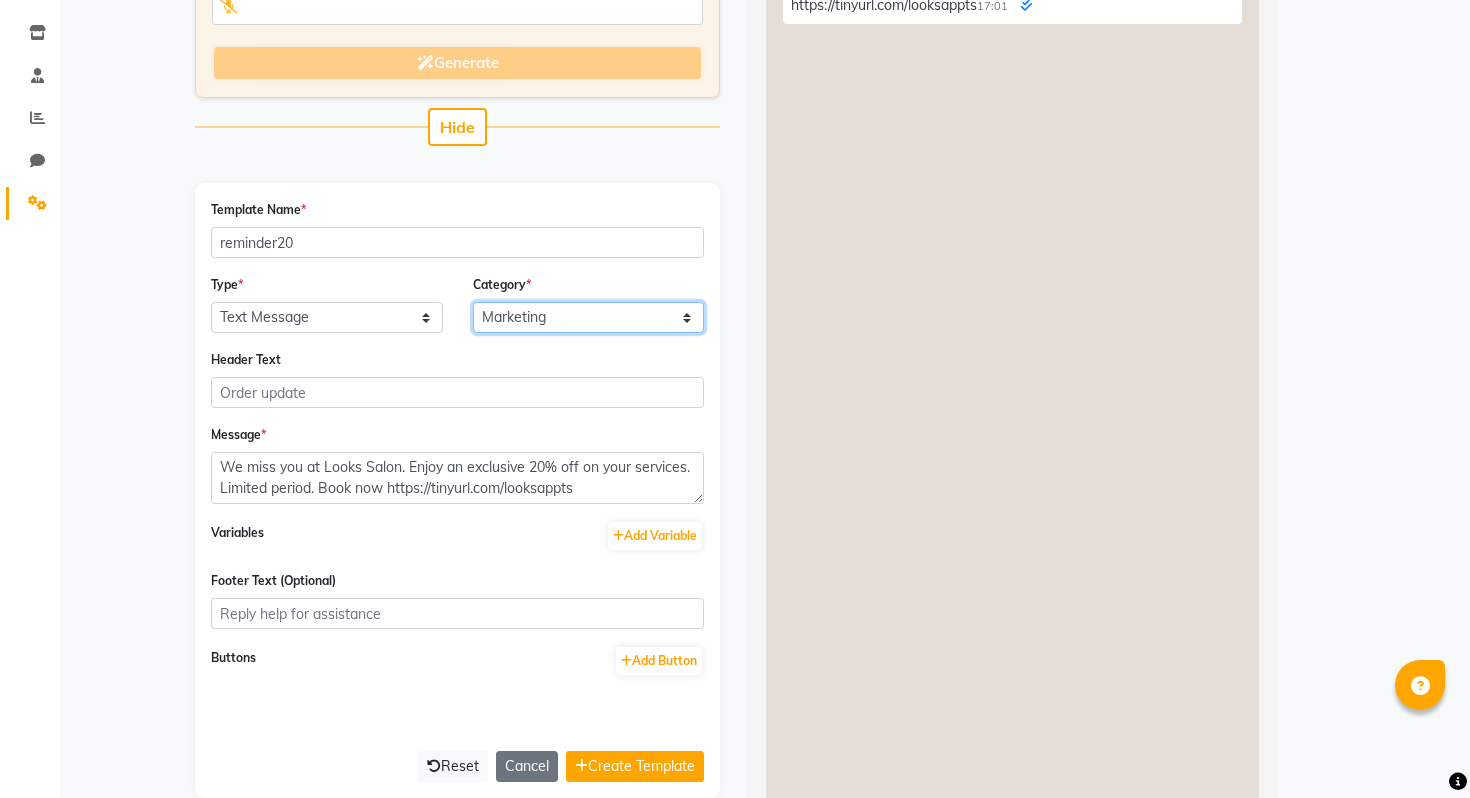 scroll, scrollTop: 415, scrollLeft: 0, axis: vertical 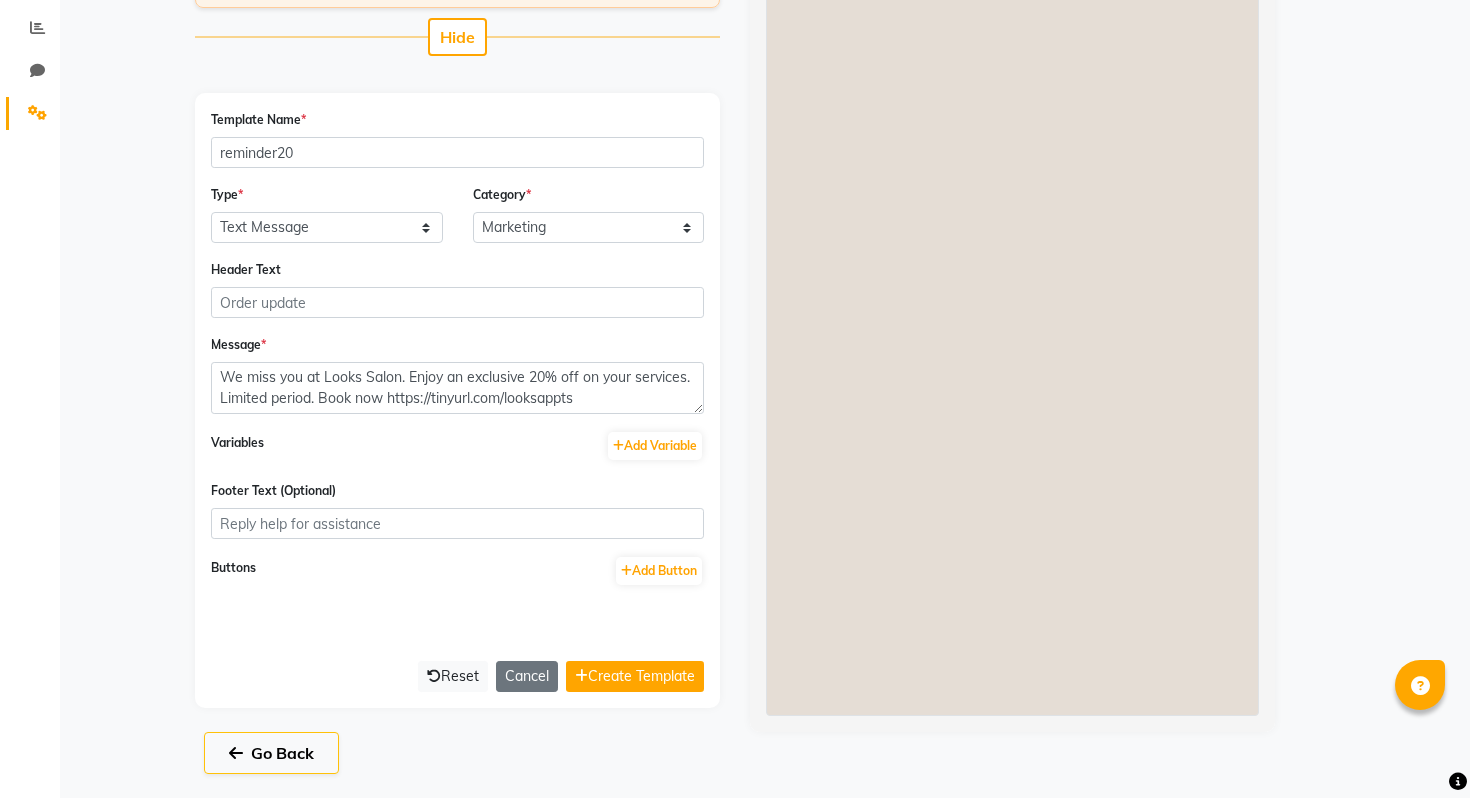 click on "Template Name  * reminder20  Type  * Text Message Image with Text  Category  * Utility Marketing Header Text  Message  * We miss you at Looks Salon. Enjoy an exclusive 20% off on your services. Limited period. Book now https://tinyurl.com/looksappts Variables  Add Variable  Footer Text (Optional) Buttons  Add Button   Reset  Cancel  Create Template" 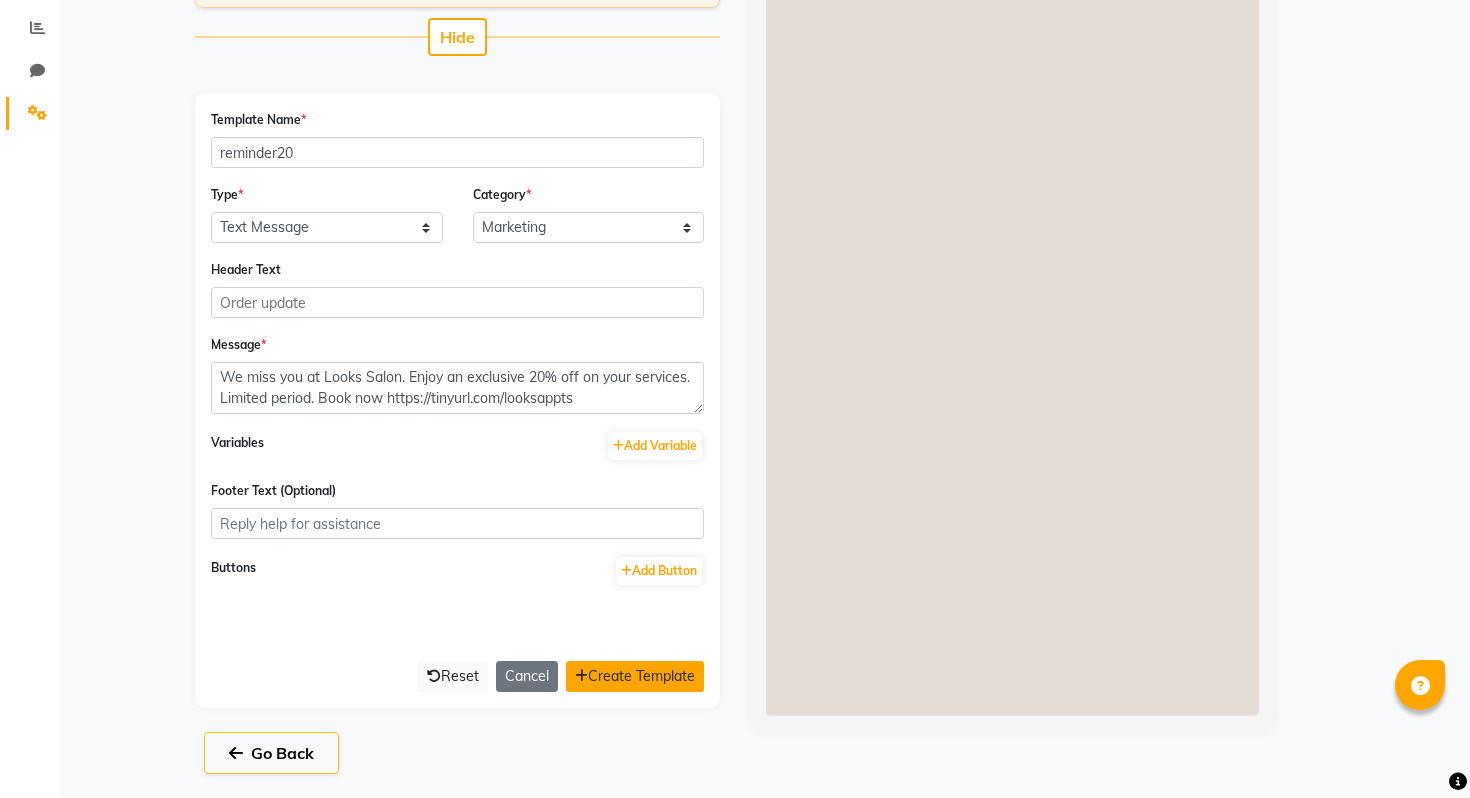 click 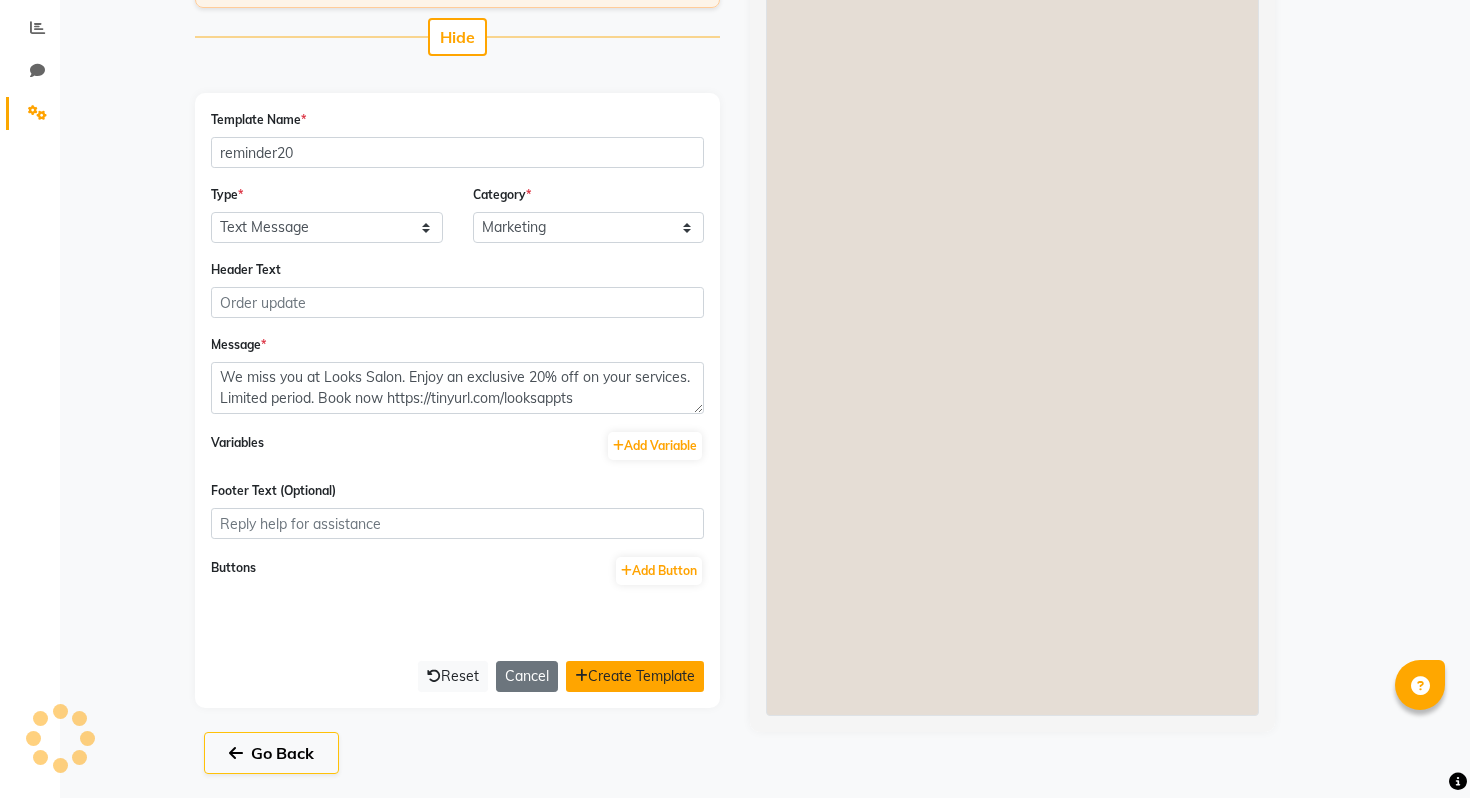 scroll, scrollTop: 0, scrollLeft: 0, axis: both 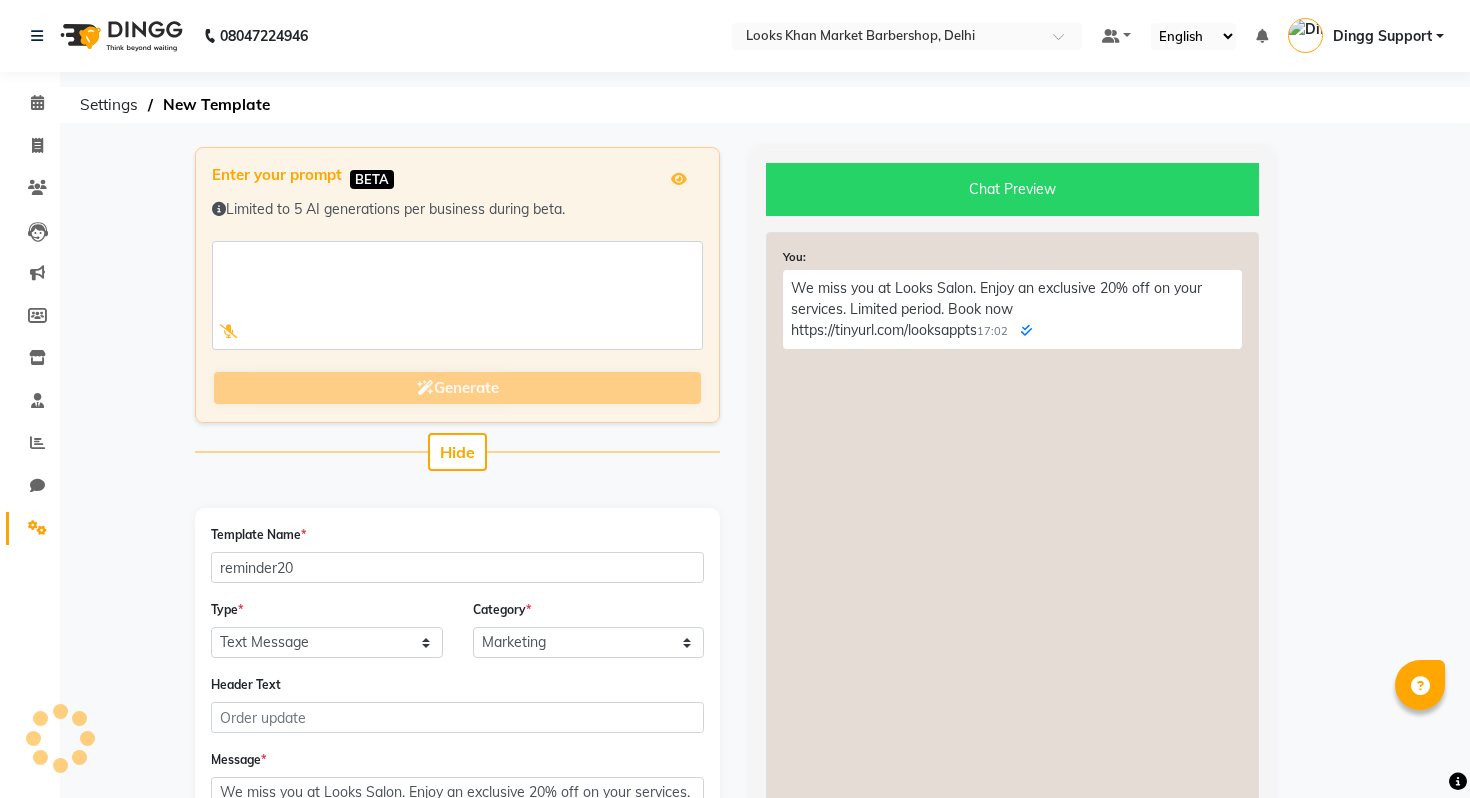 select on "APPROVED" 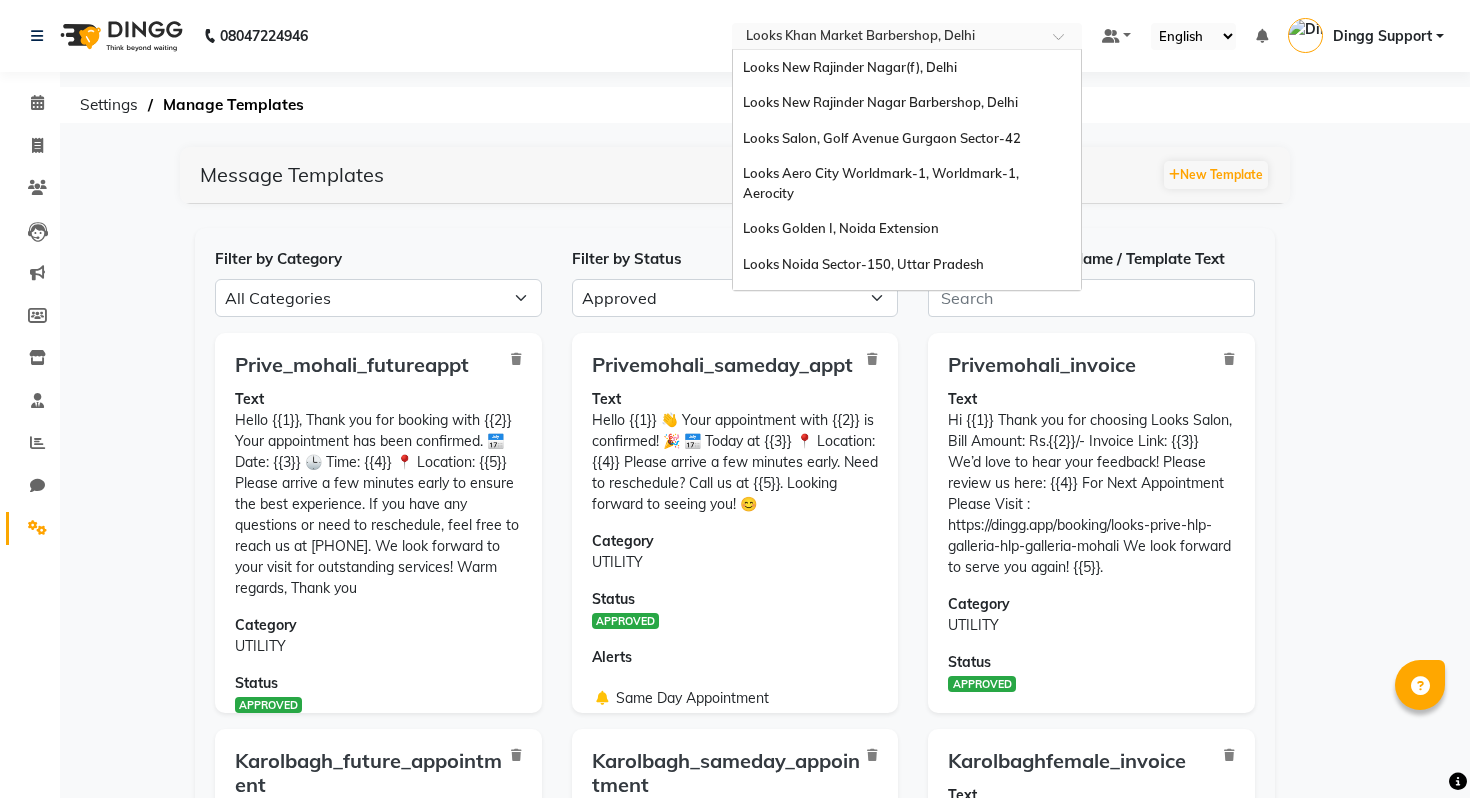 click at bounding box center (887, 38) 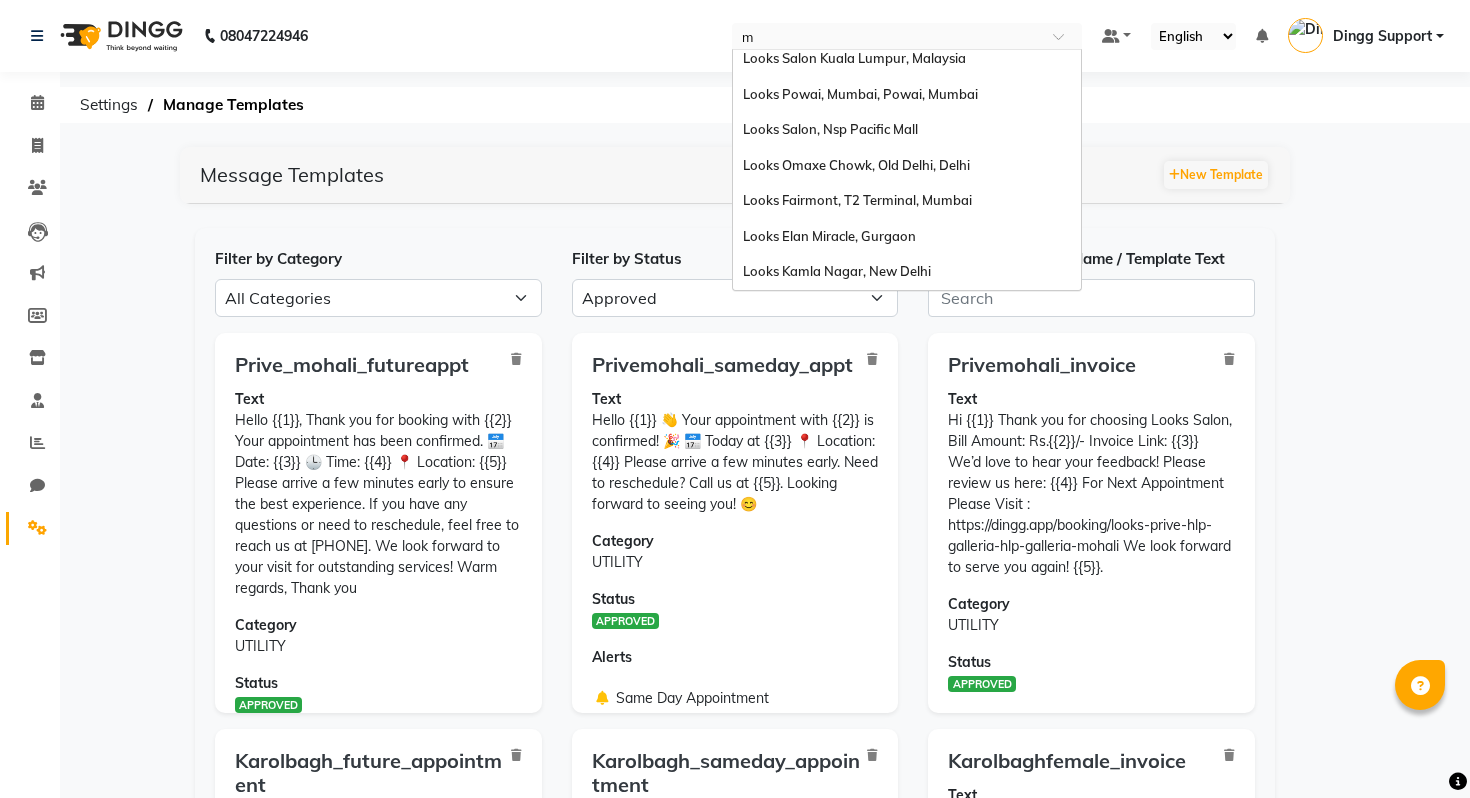 scroll, scrollTop: 746, scrollLeft: 0, axis: vertical 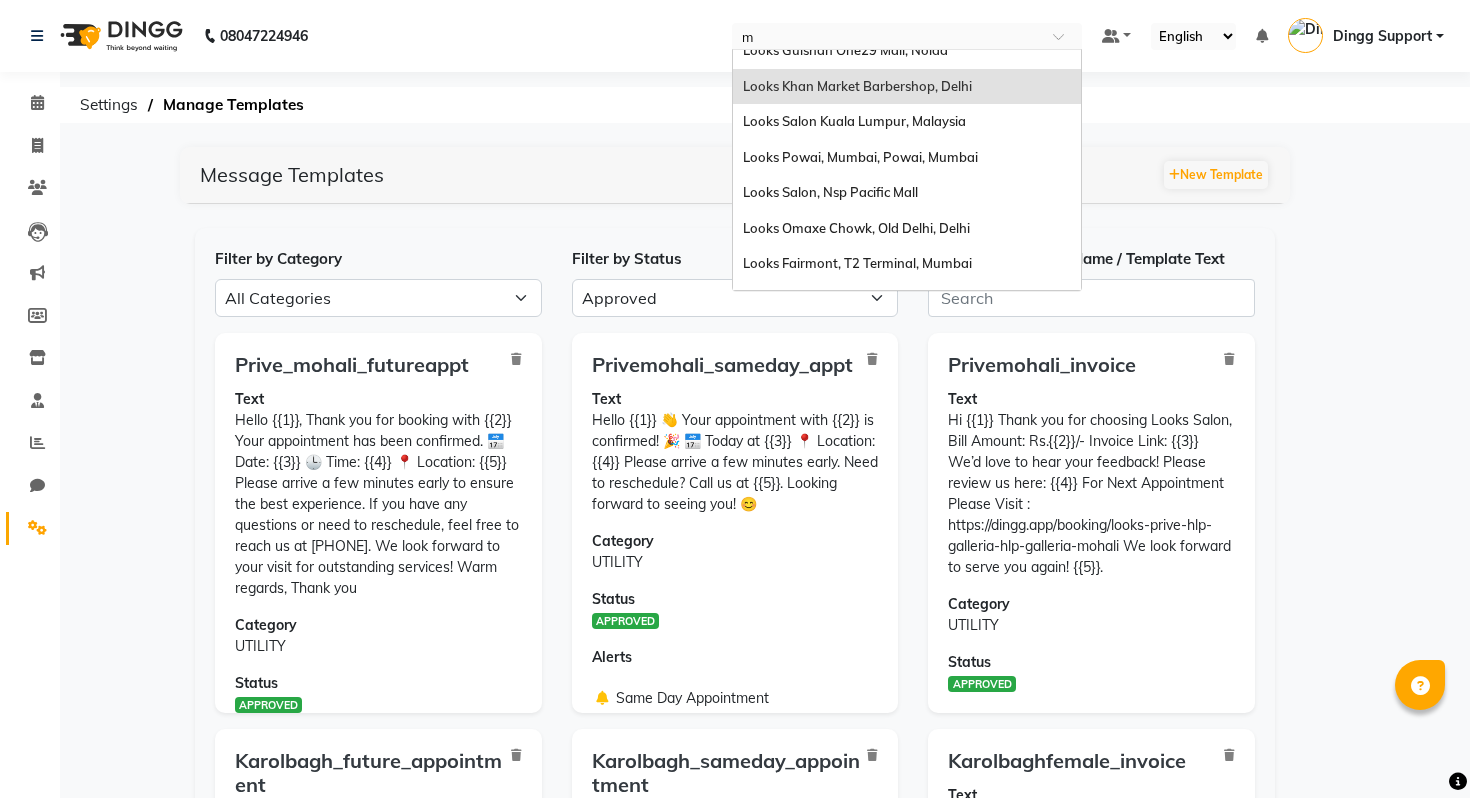type on "mg" 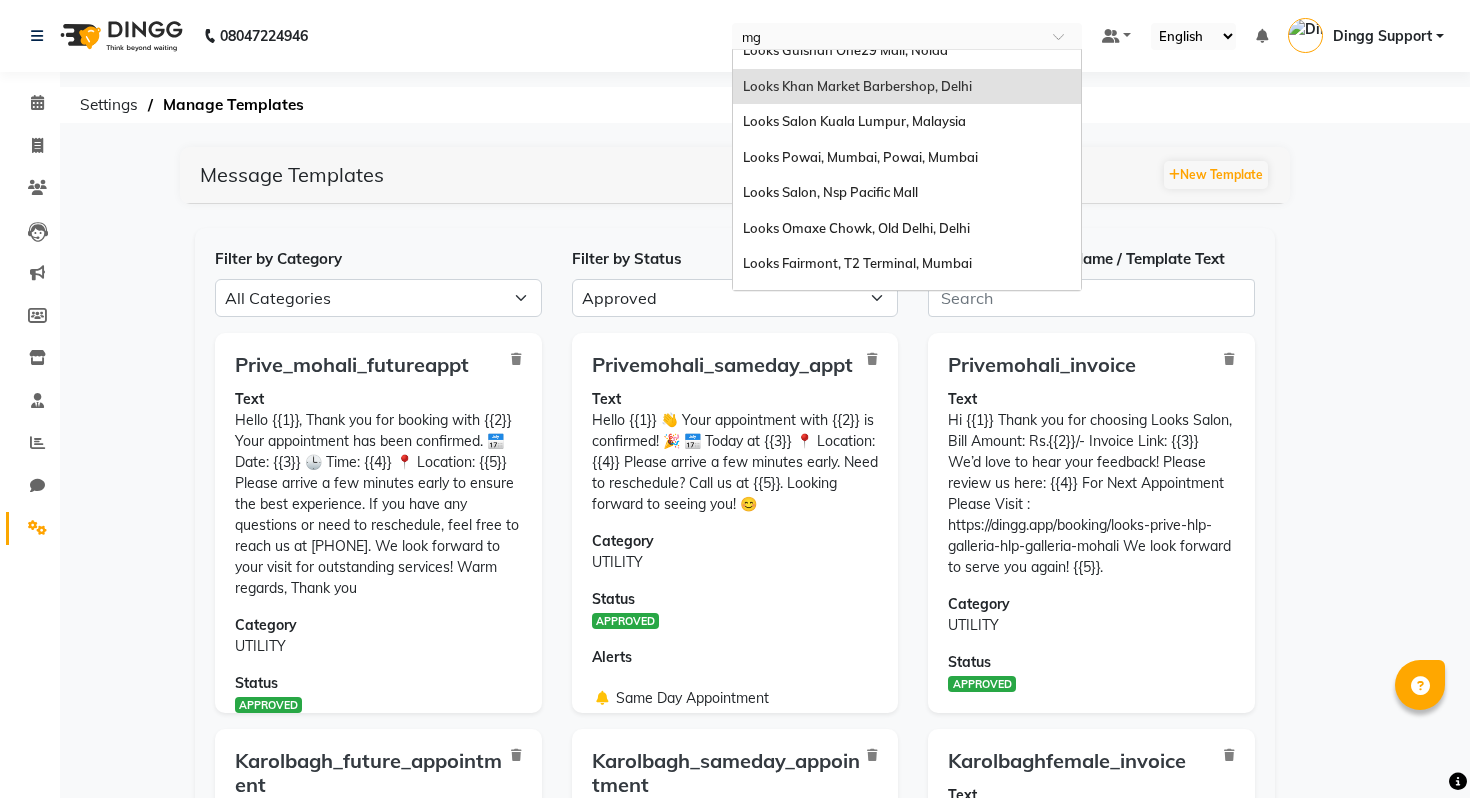 scroll, scrollTop: 0, scrollLeft: 0, axis: both 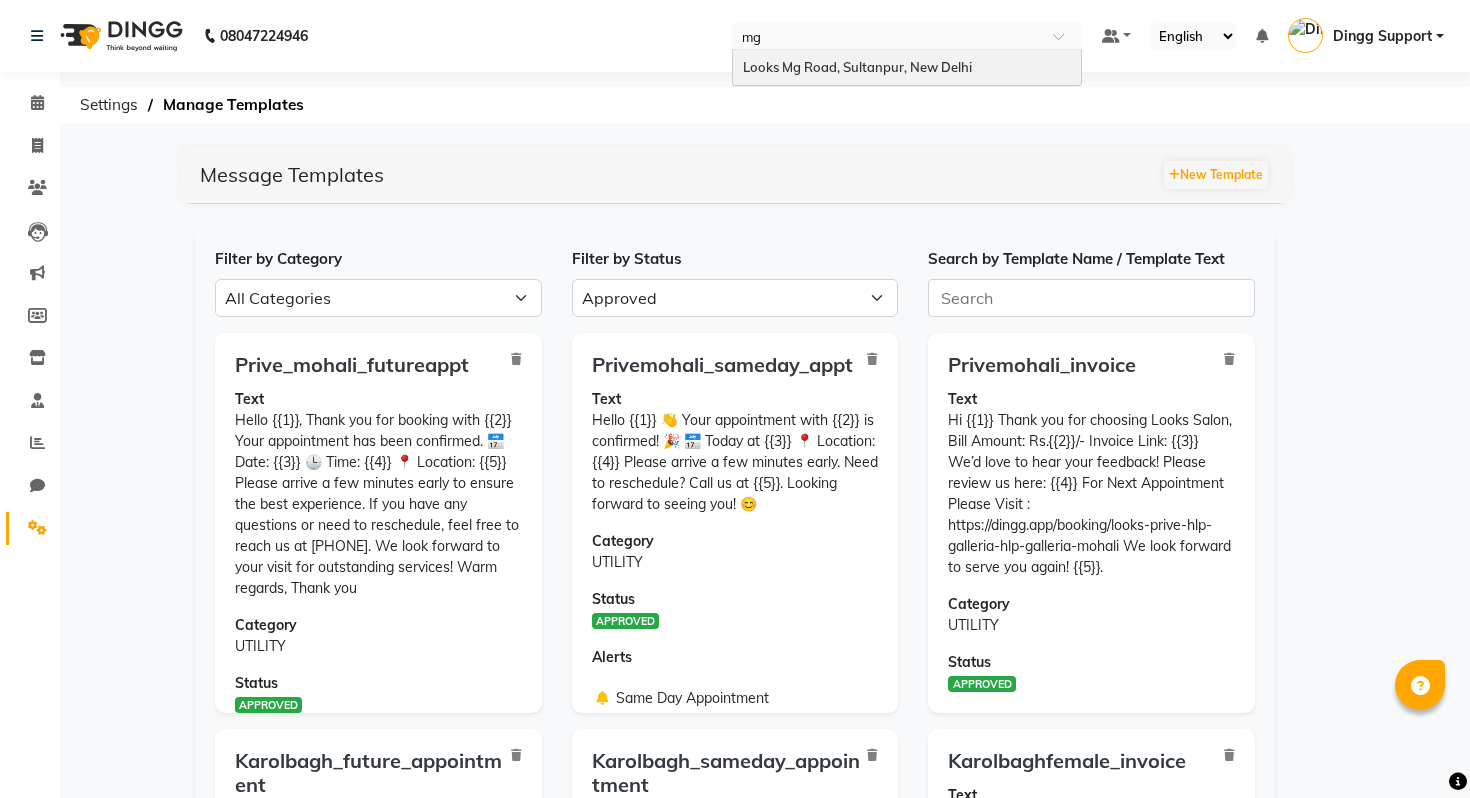 click on "Looks Mg Road, Sultanpur, New Delhi" at bounding box center (857, 67) 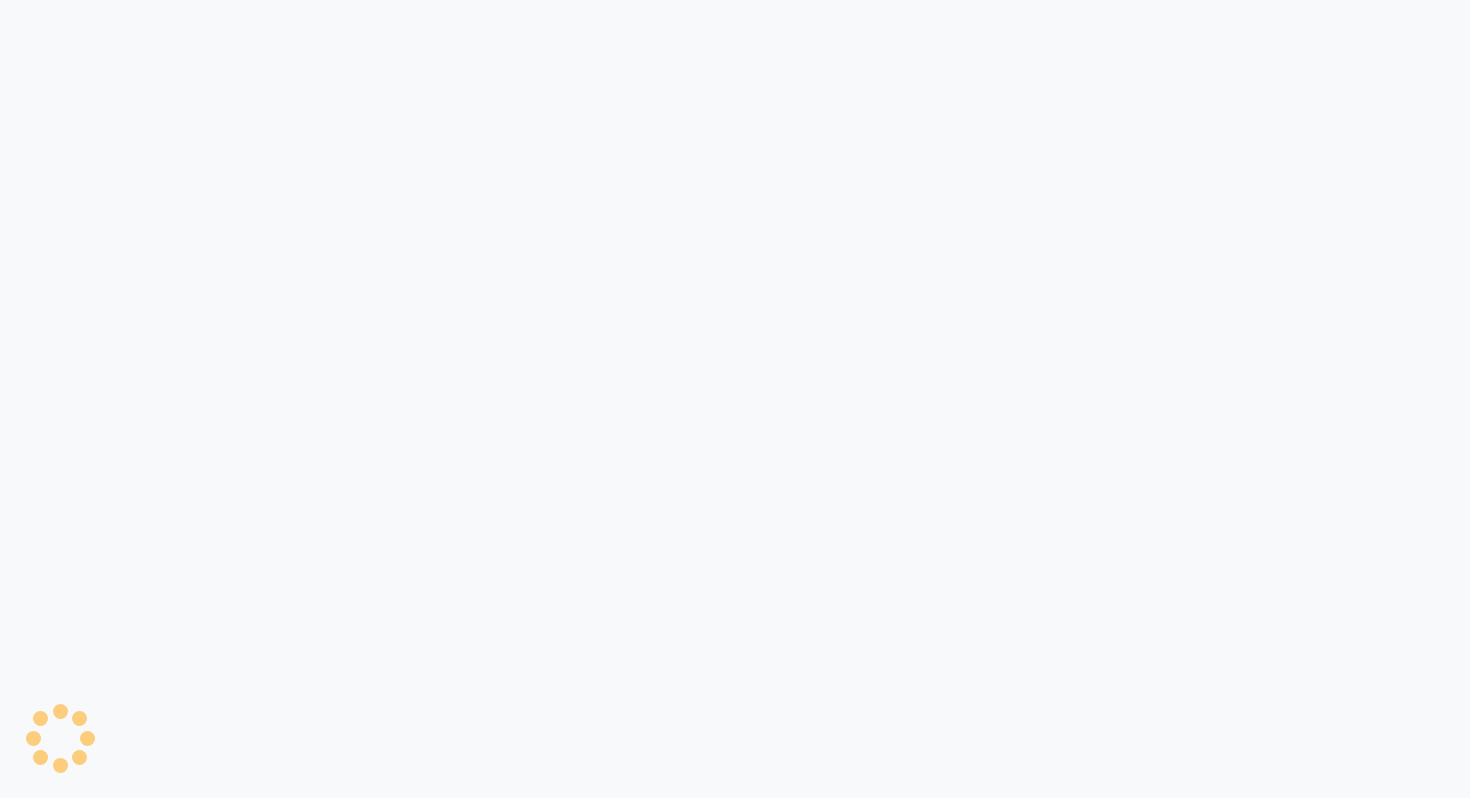 scroll, scrollTop: 0, scrollLeft: 0, axis: both 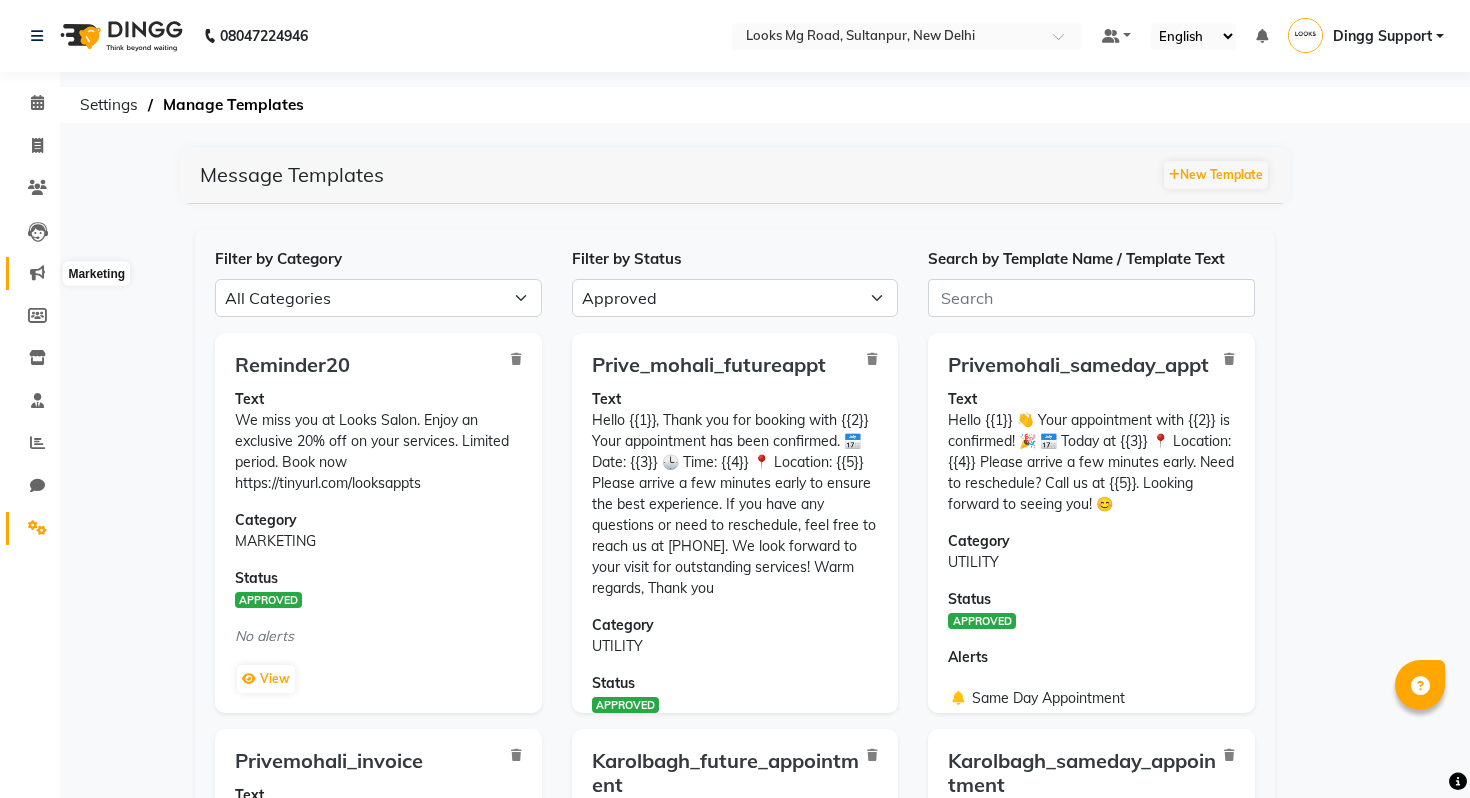 click 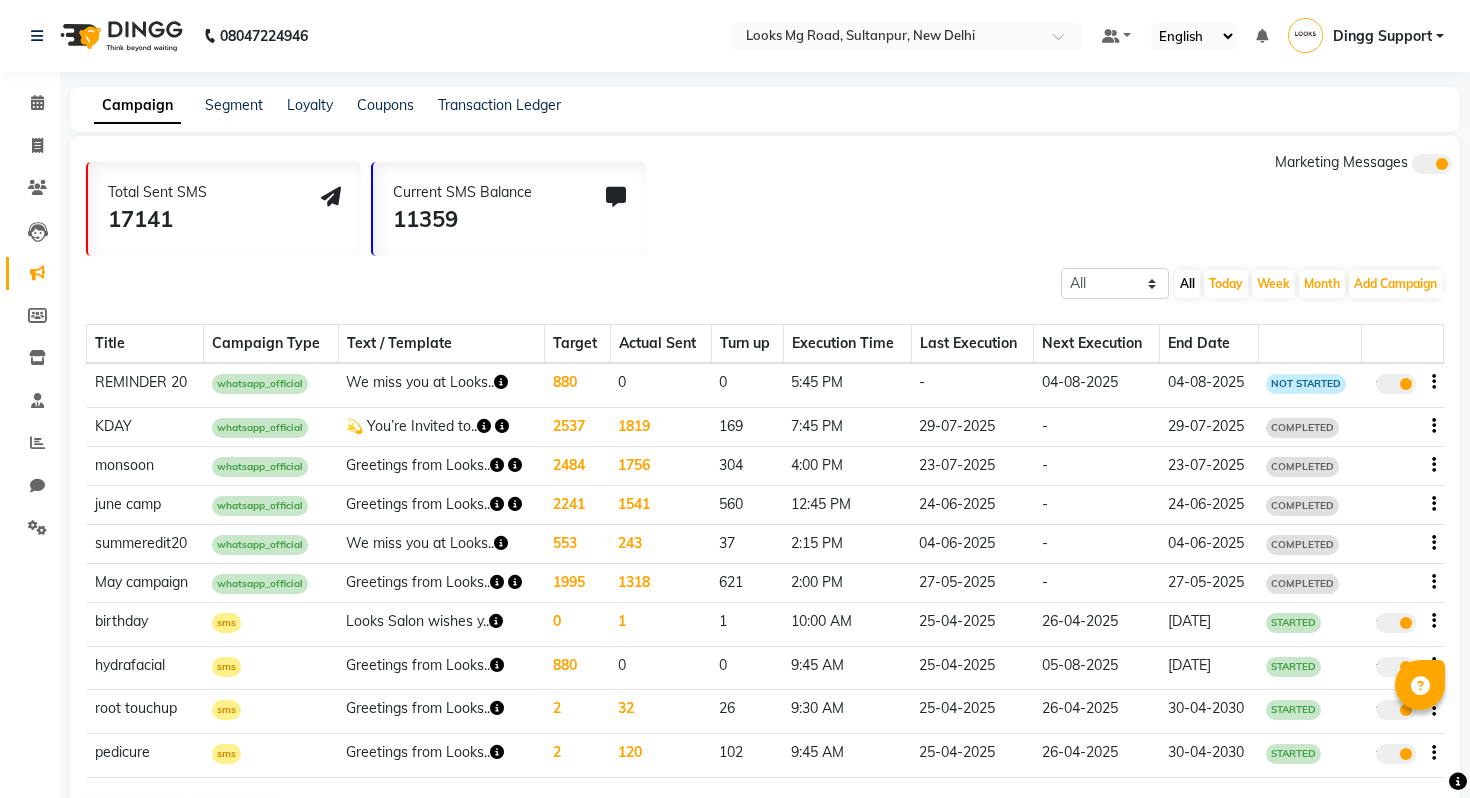 click 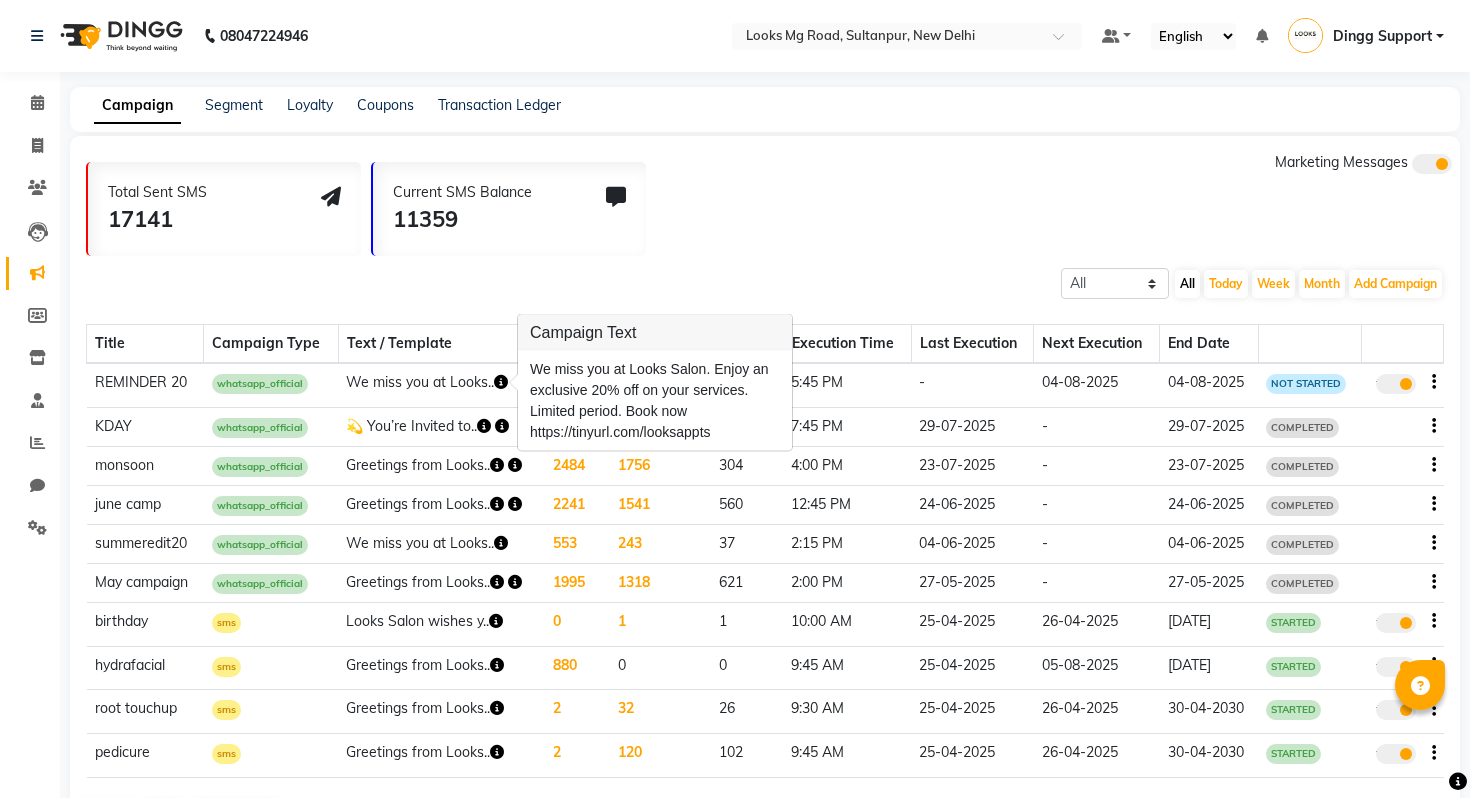 click 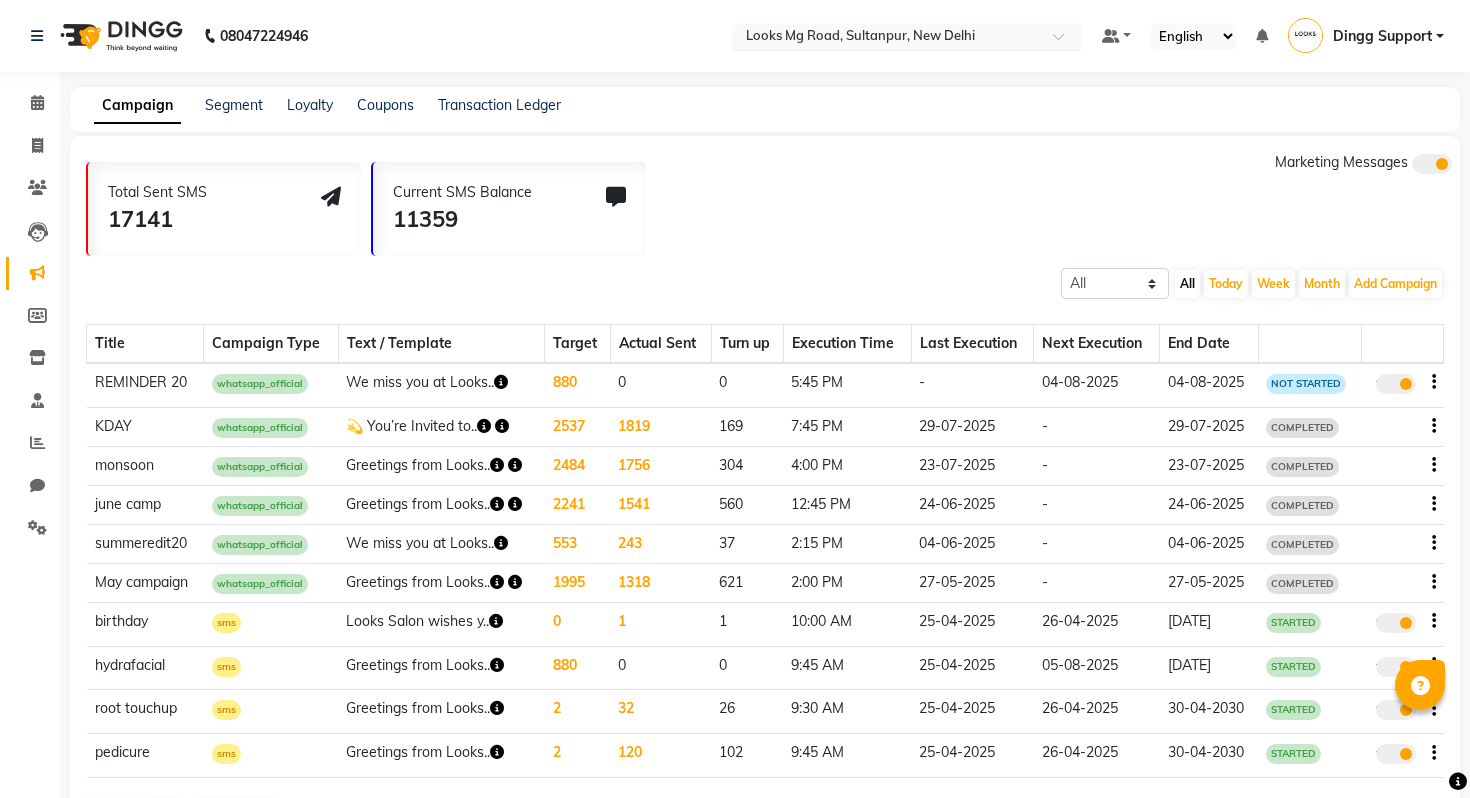 click on "× Looks Mg Road, Sultanpur, New Delhi" at bounding box center [860, 36] 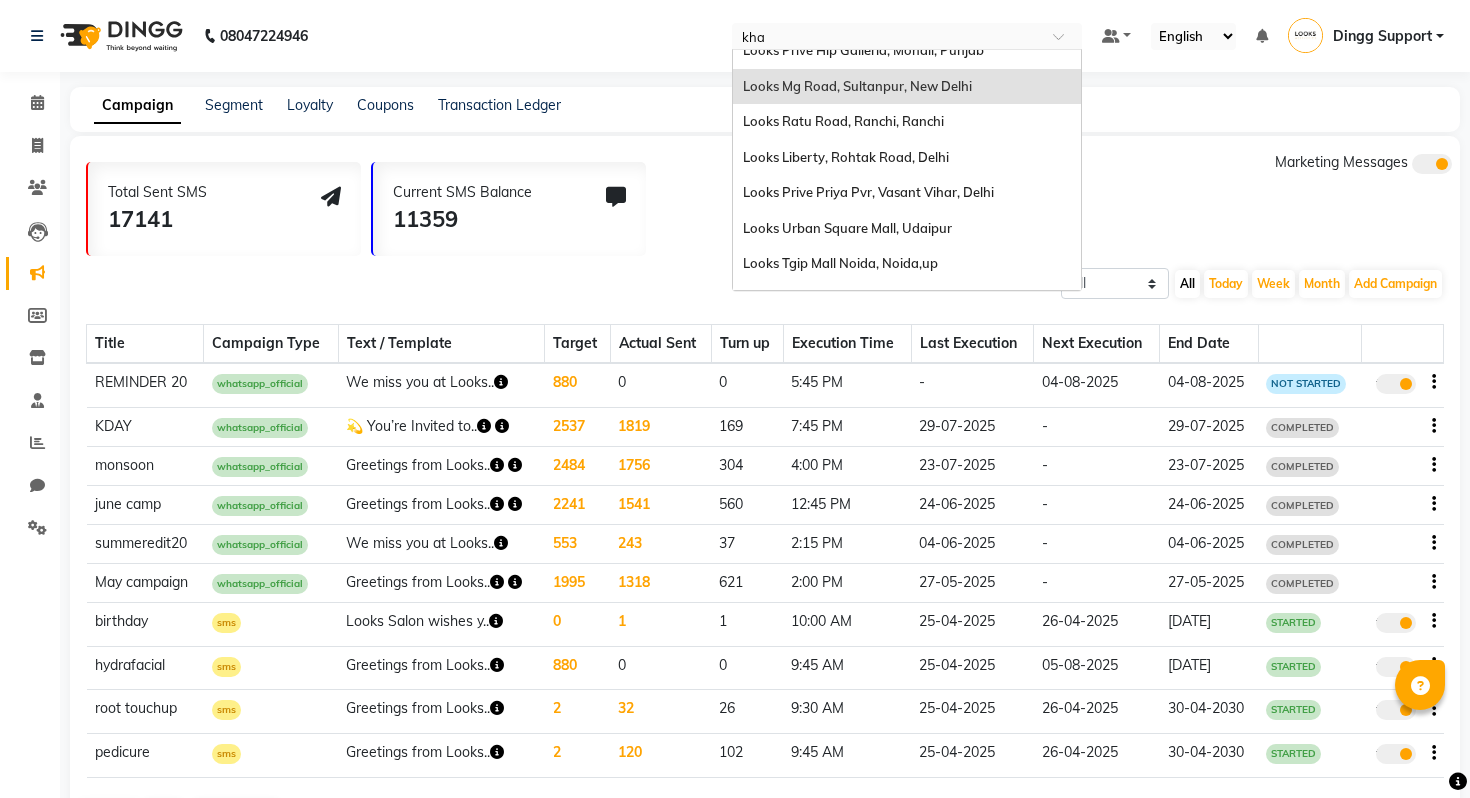 scroll, scrollTop: 0, scrollLeft: 0, axis: both 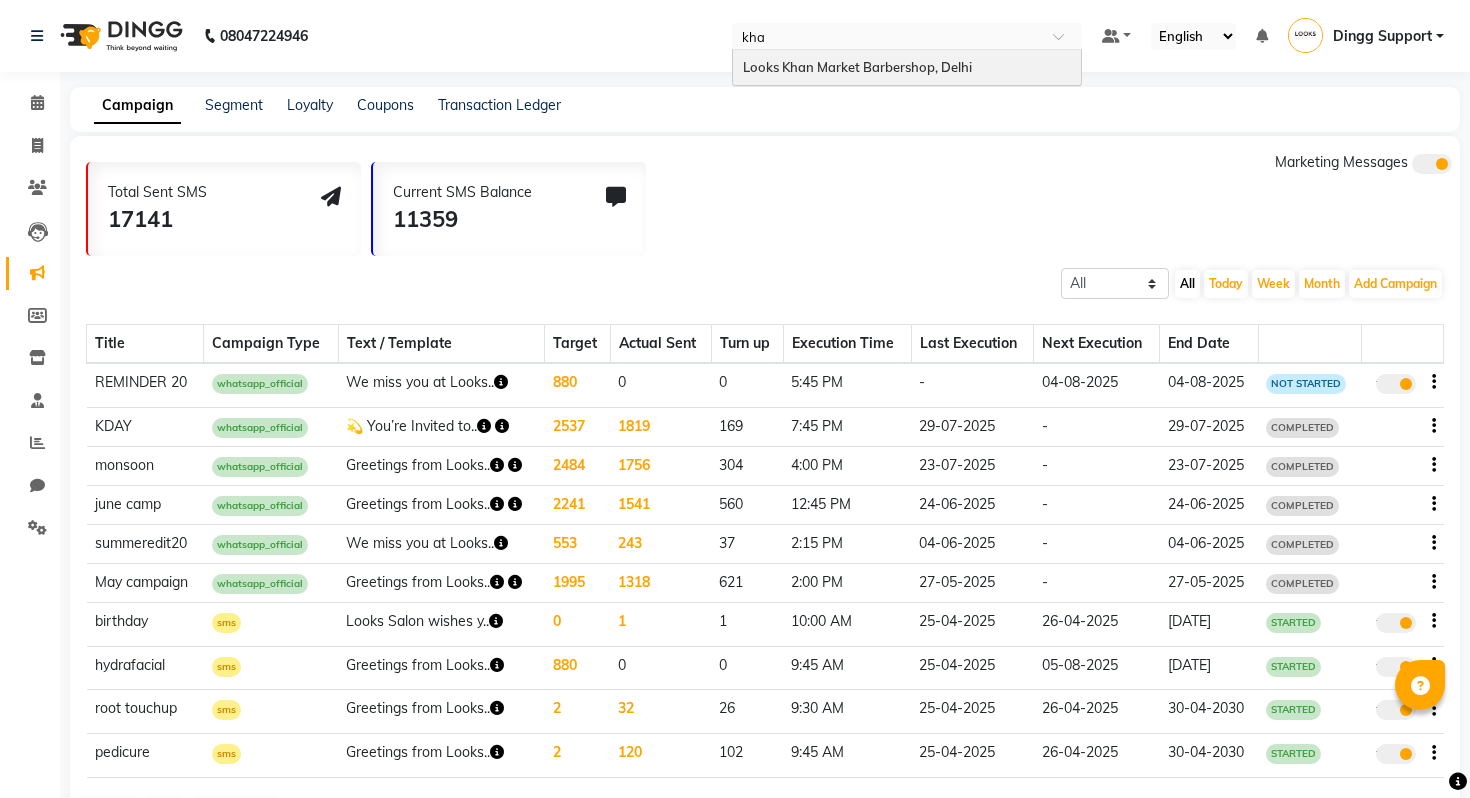 type on "khan" 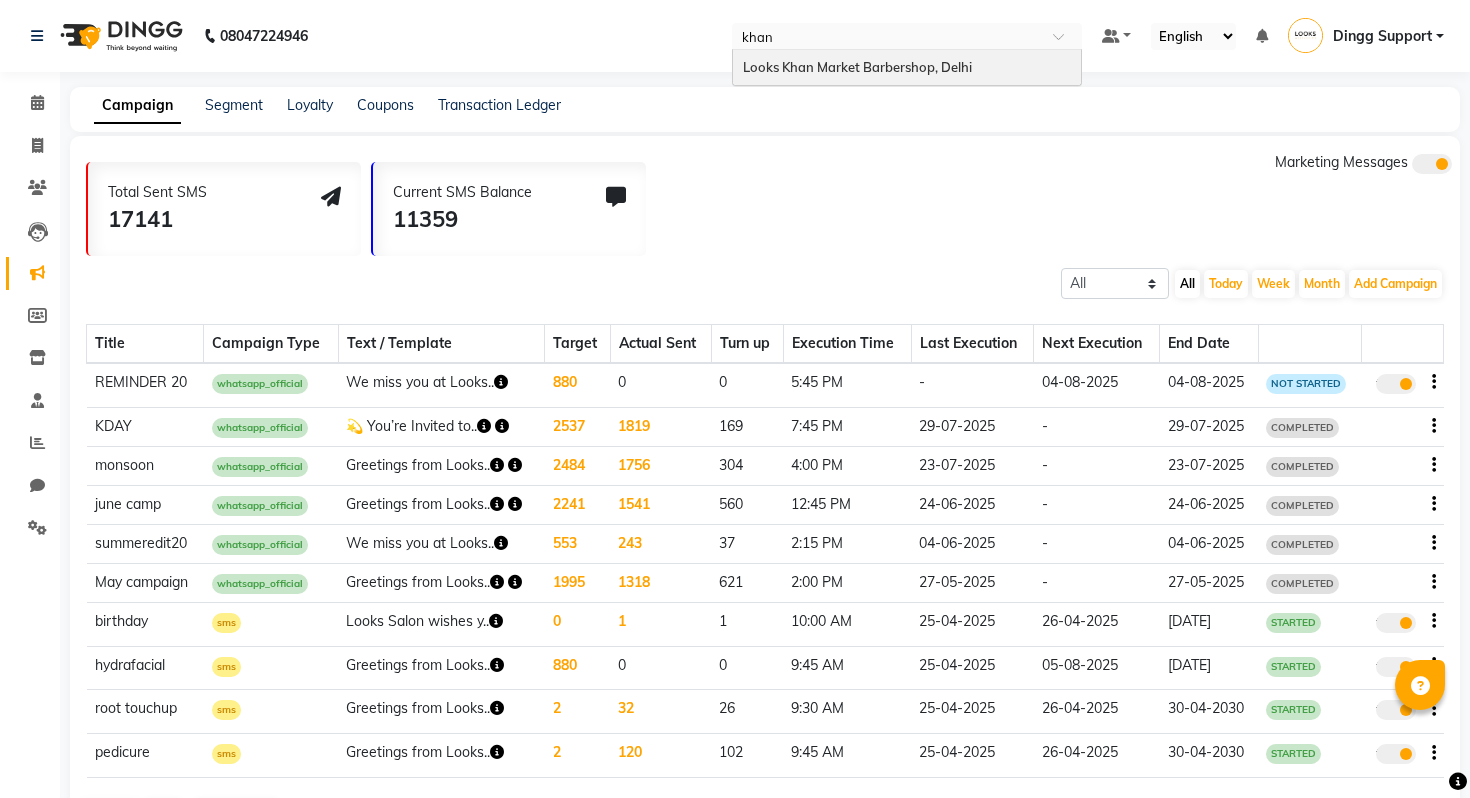 click on "Looks Khan Market Barbershop, Delhi" at bounding box center (907, 68) 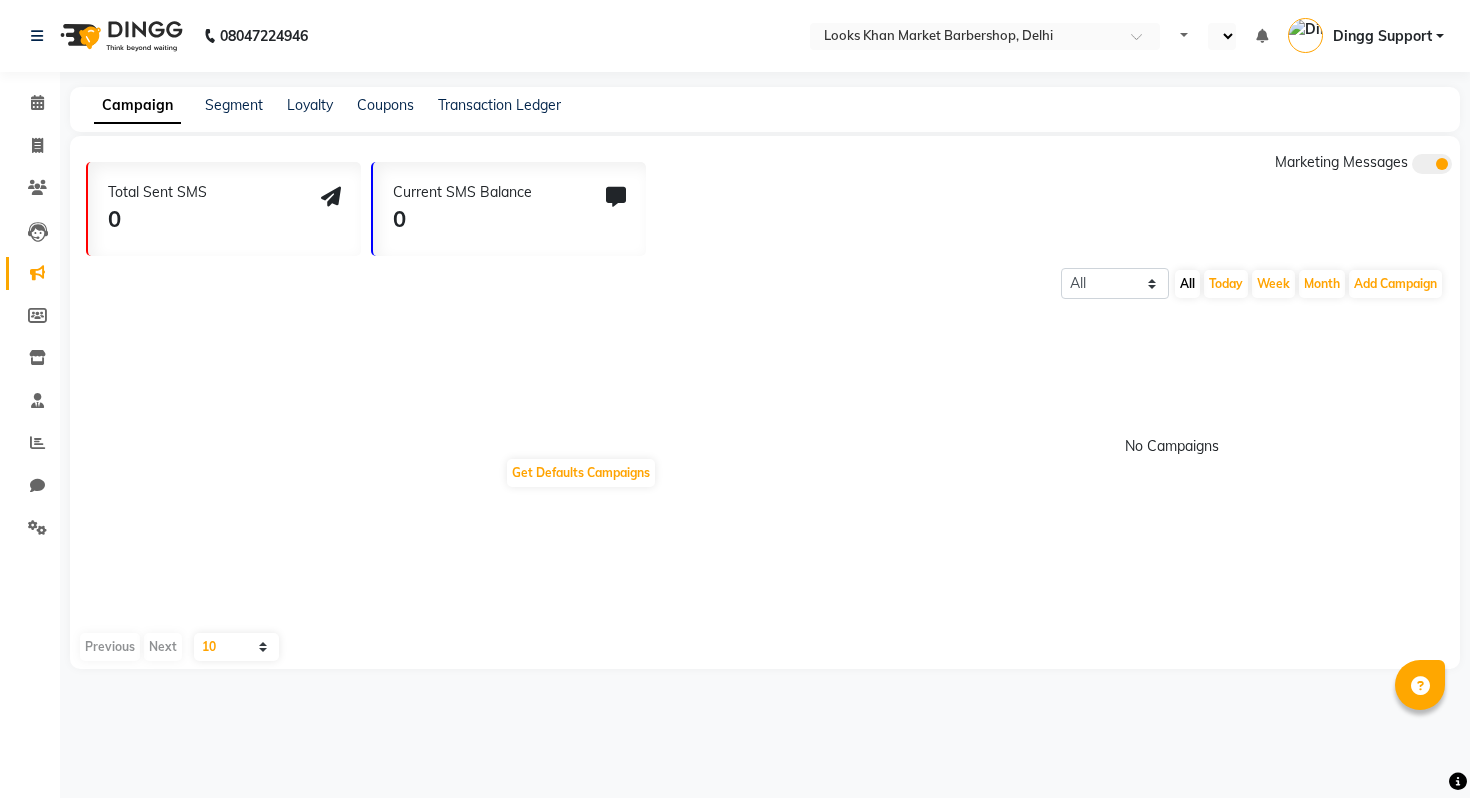 scroll, scrollTop: 0, scrollLeft: 0, axis: both 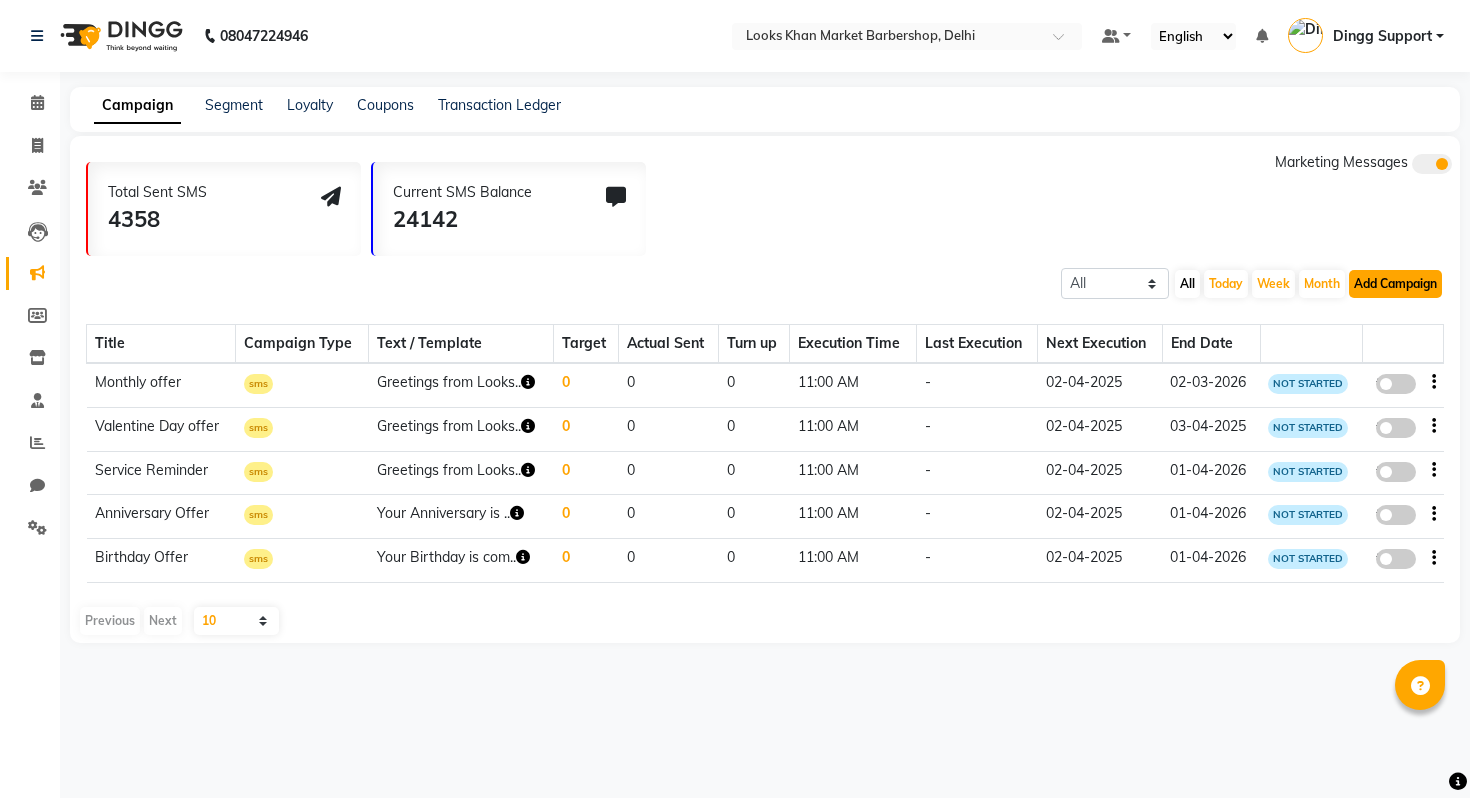 click on "Add Campaign" at bounding box center [1395, 284] 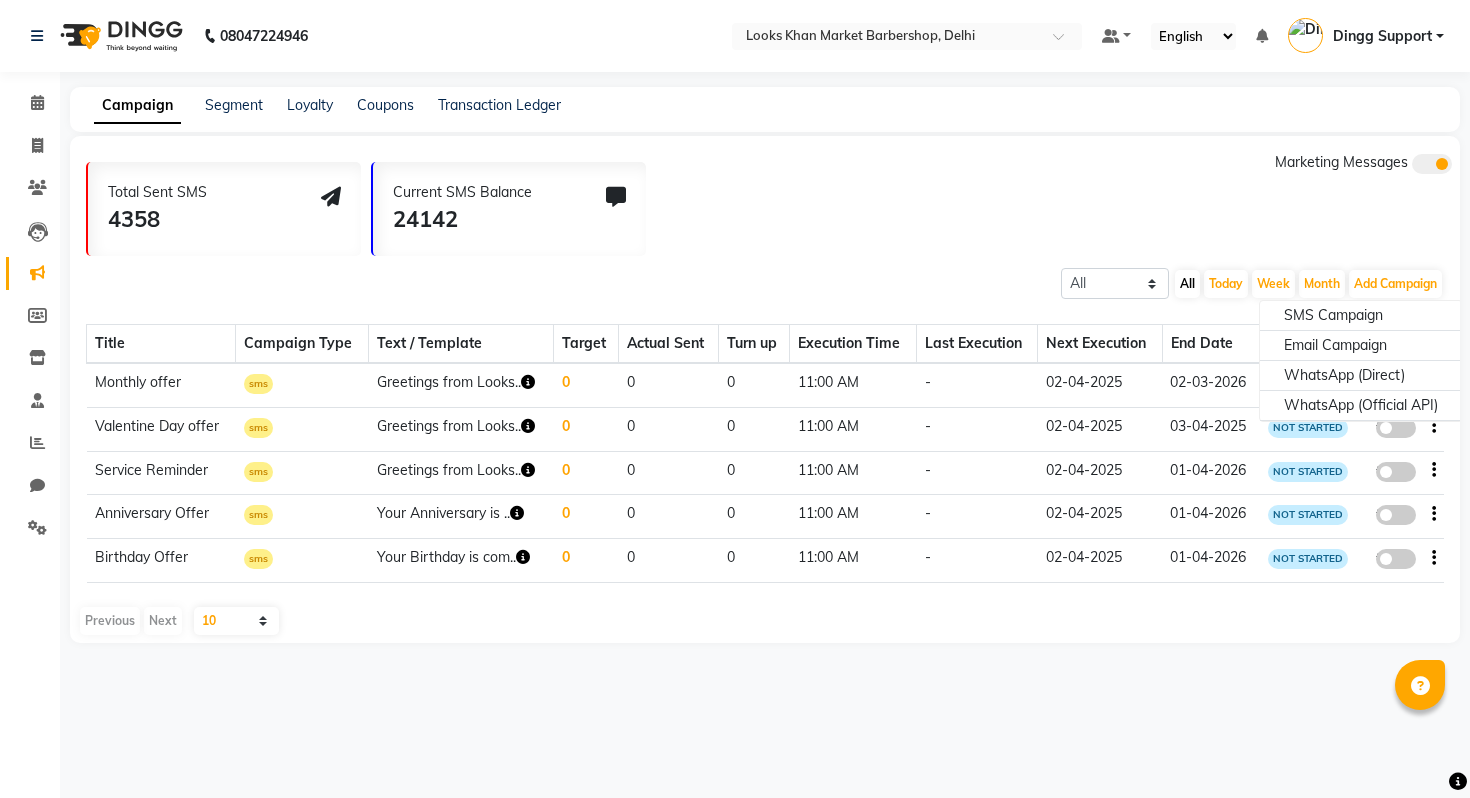 click on "[PHONE] Select Location × Looks Khan Market Barbershop, [CITY], [STATE] Default Panel My Panel English ENGLISH Español العربية मराठी हिंदी ગુજરાતી தமிழ் 中文 Notifications nothing to show Dingg Support Manage Profile Change Password Sign out  Version:3.16.0" 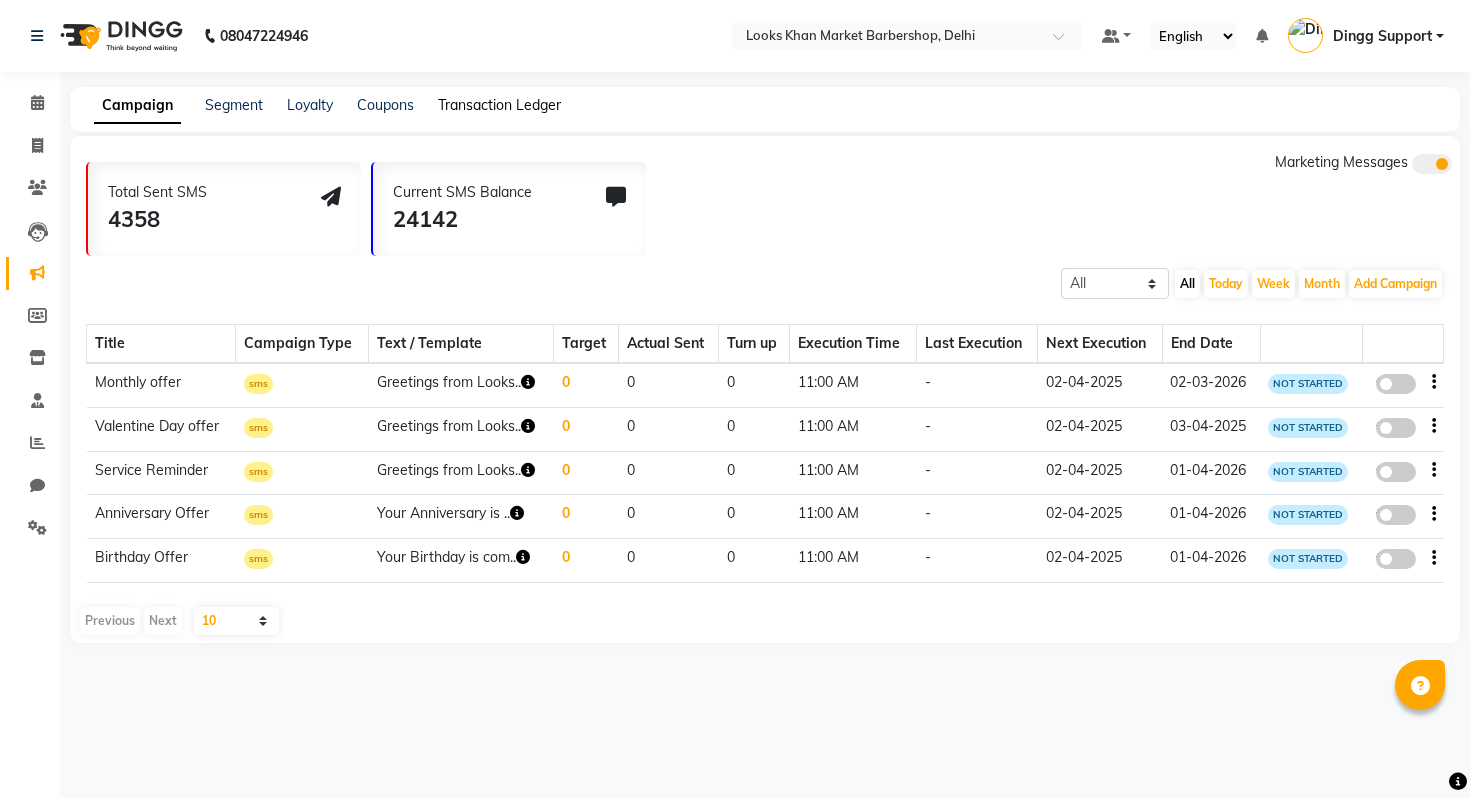 click on "Transaction Ledger" 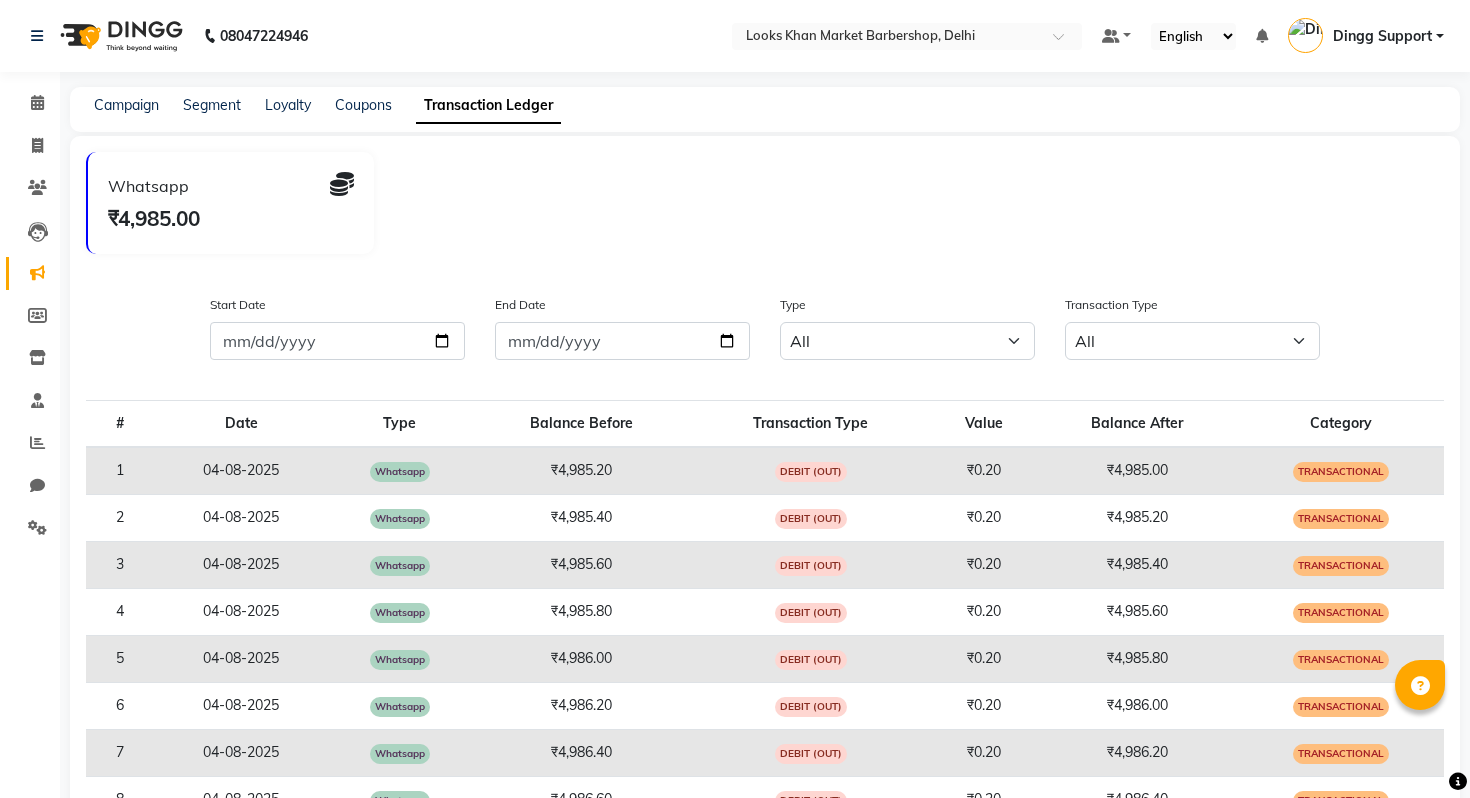 click on "Campaign Segment Loyalty Coupons Transaction Ledger" 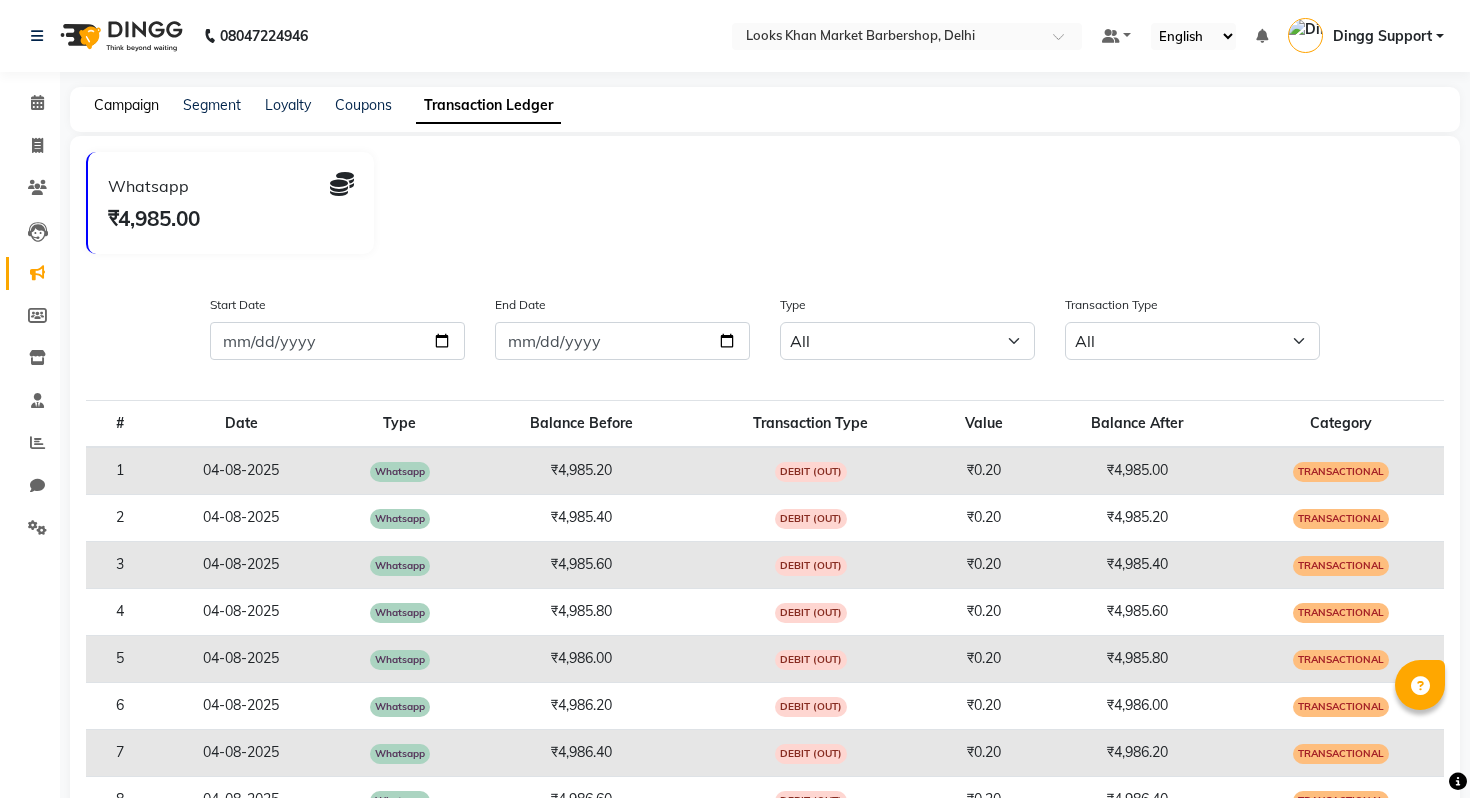 click on "Campaign" 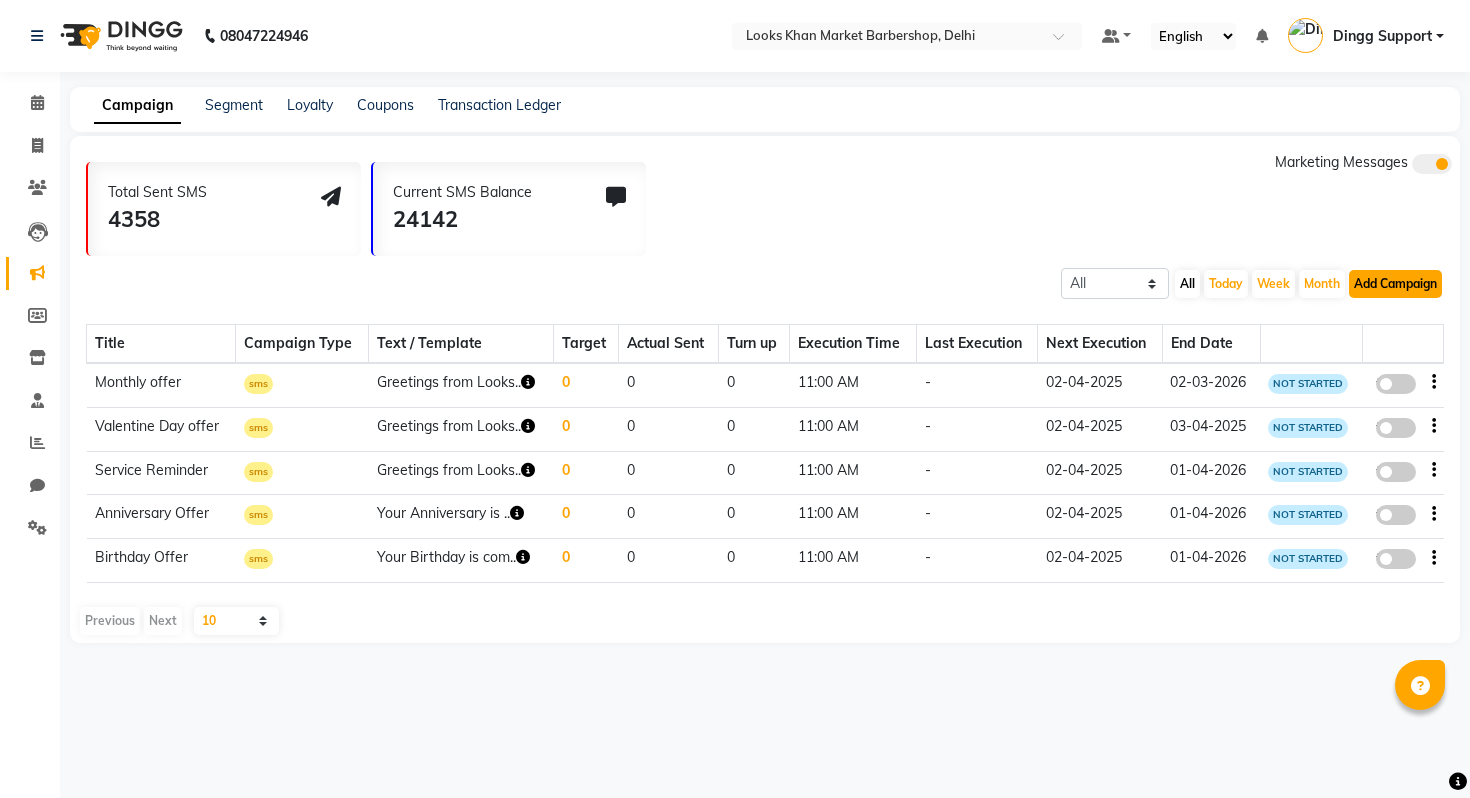 click on "Add Campaign" at bounding box center (1395, 284) 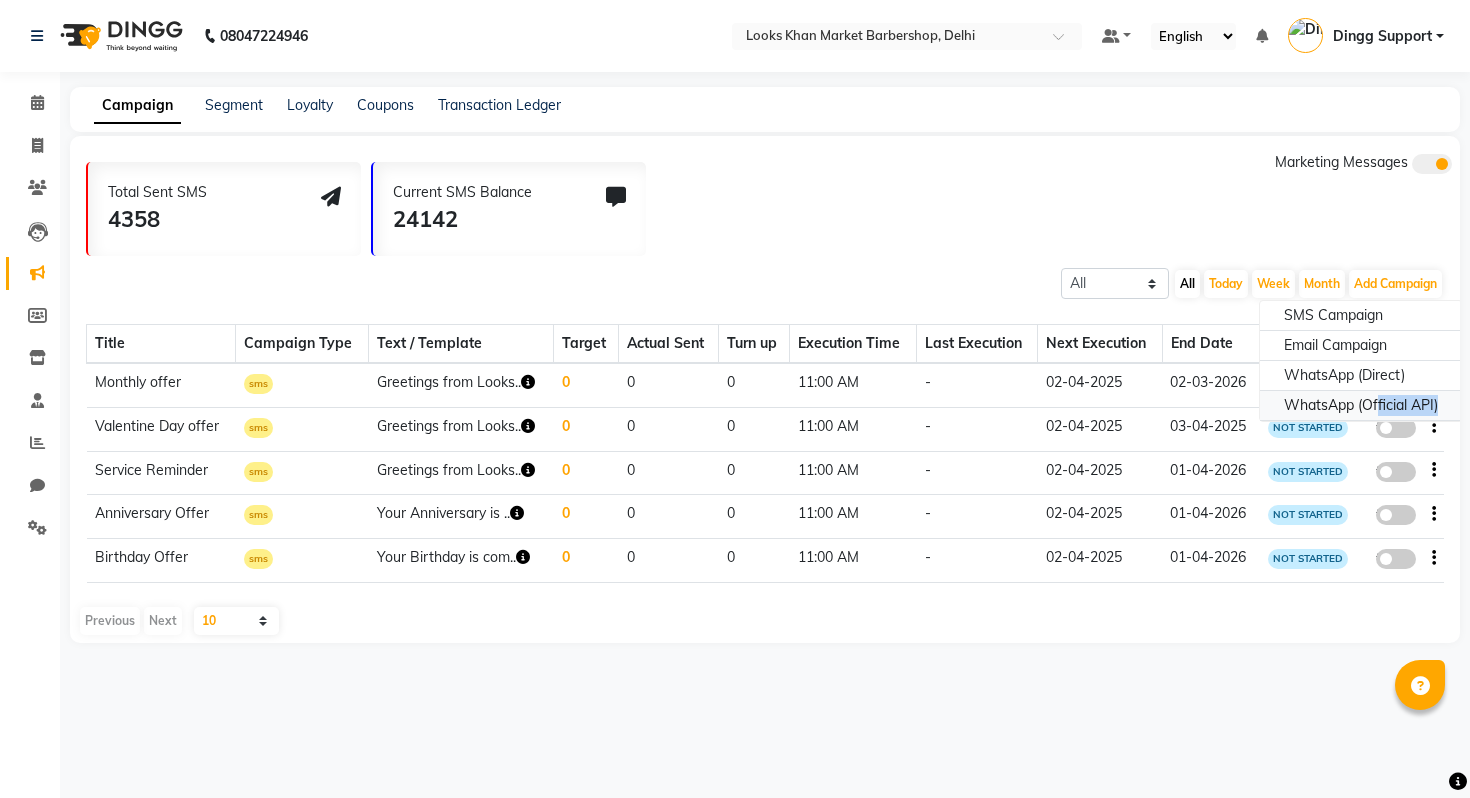click on "WhatsApp (Official API)" 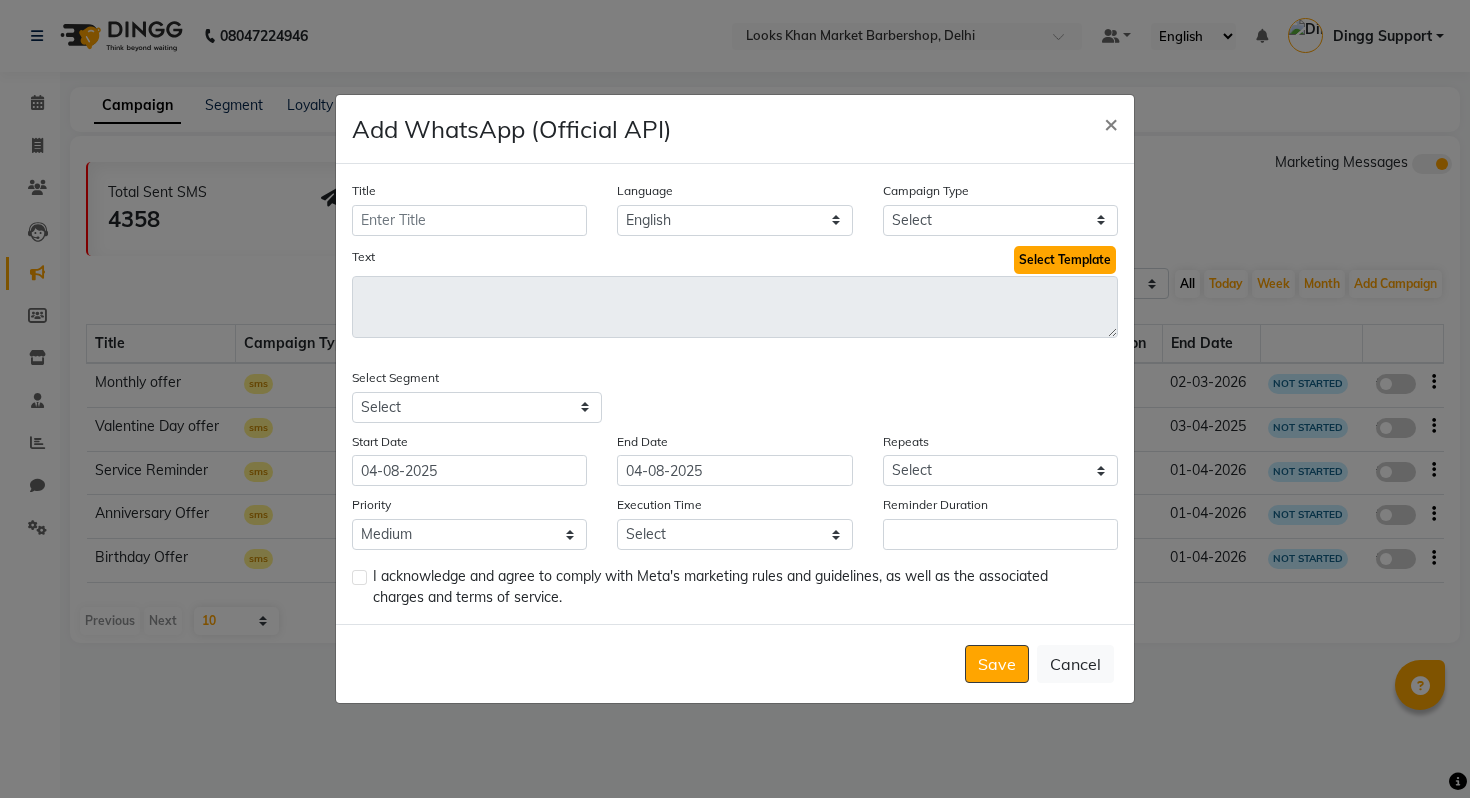 click on "Select Template" 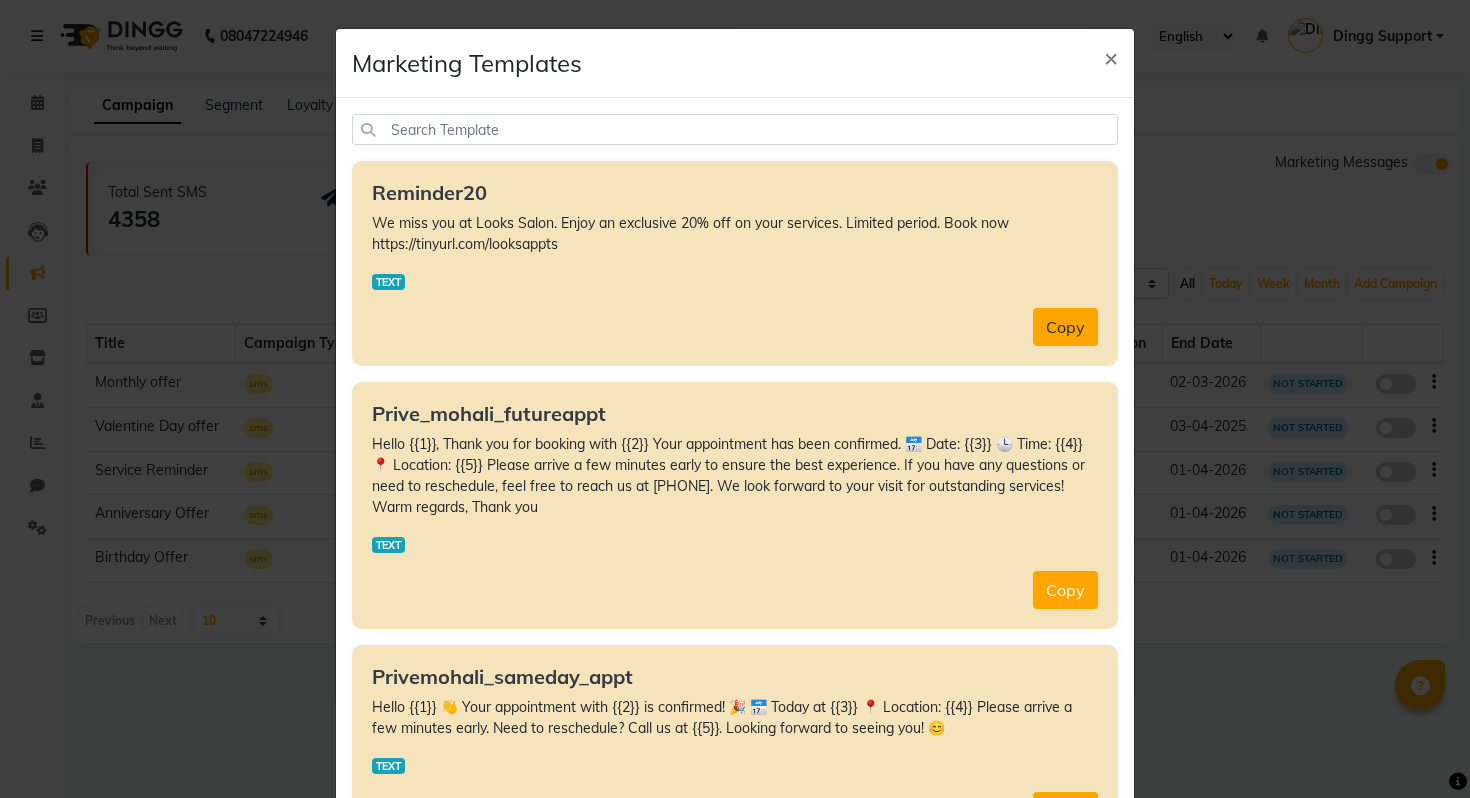 click on "Copy" 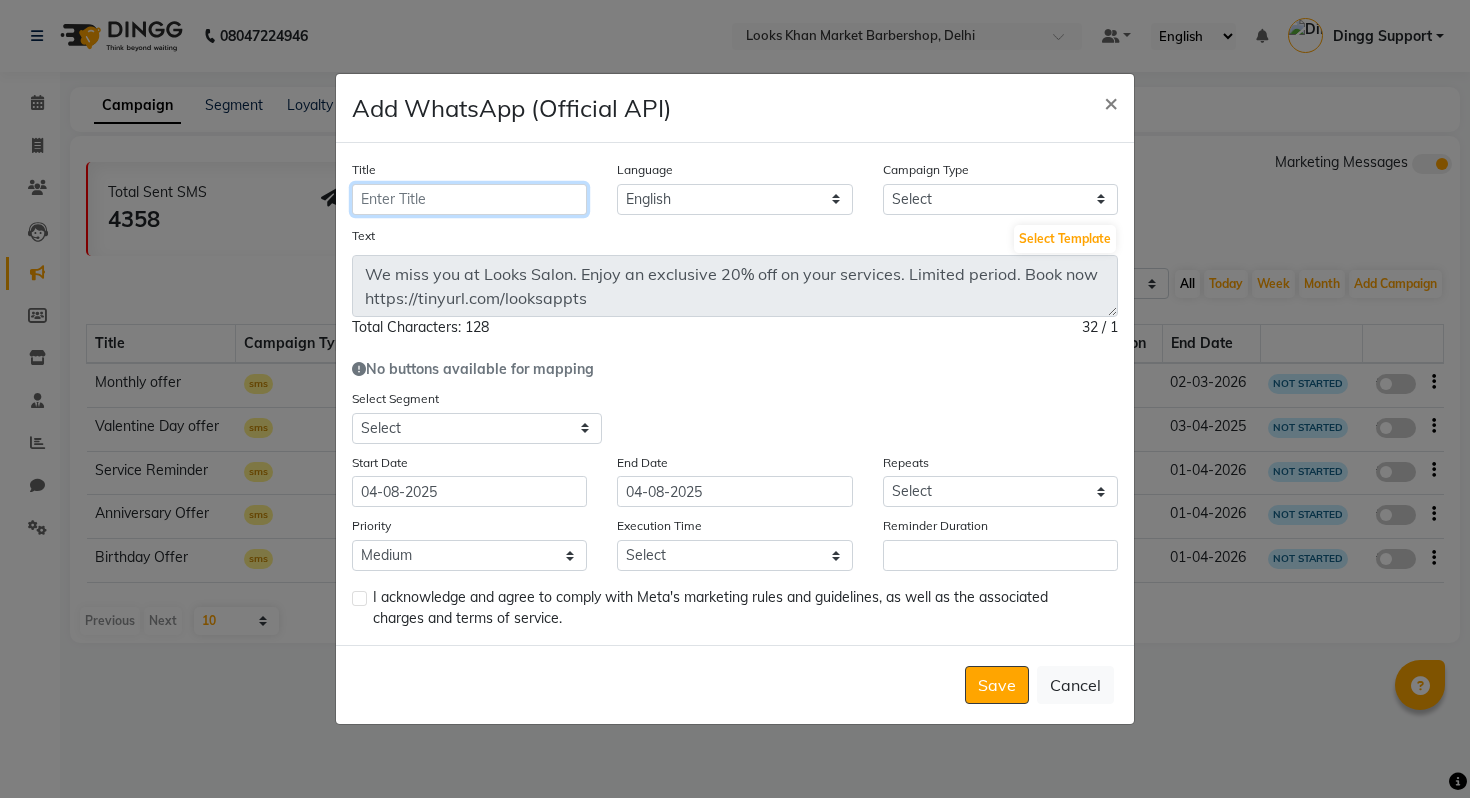 click on "Title" at bounding box center (469, 199) 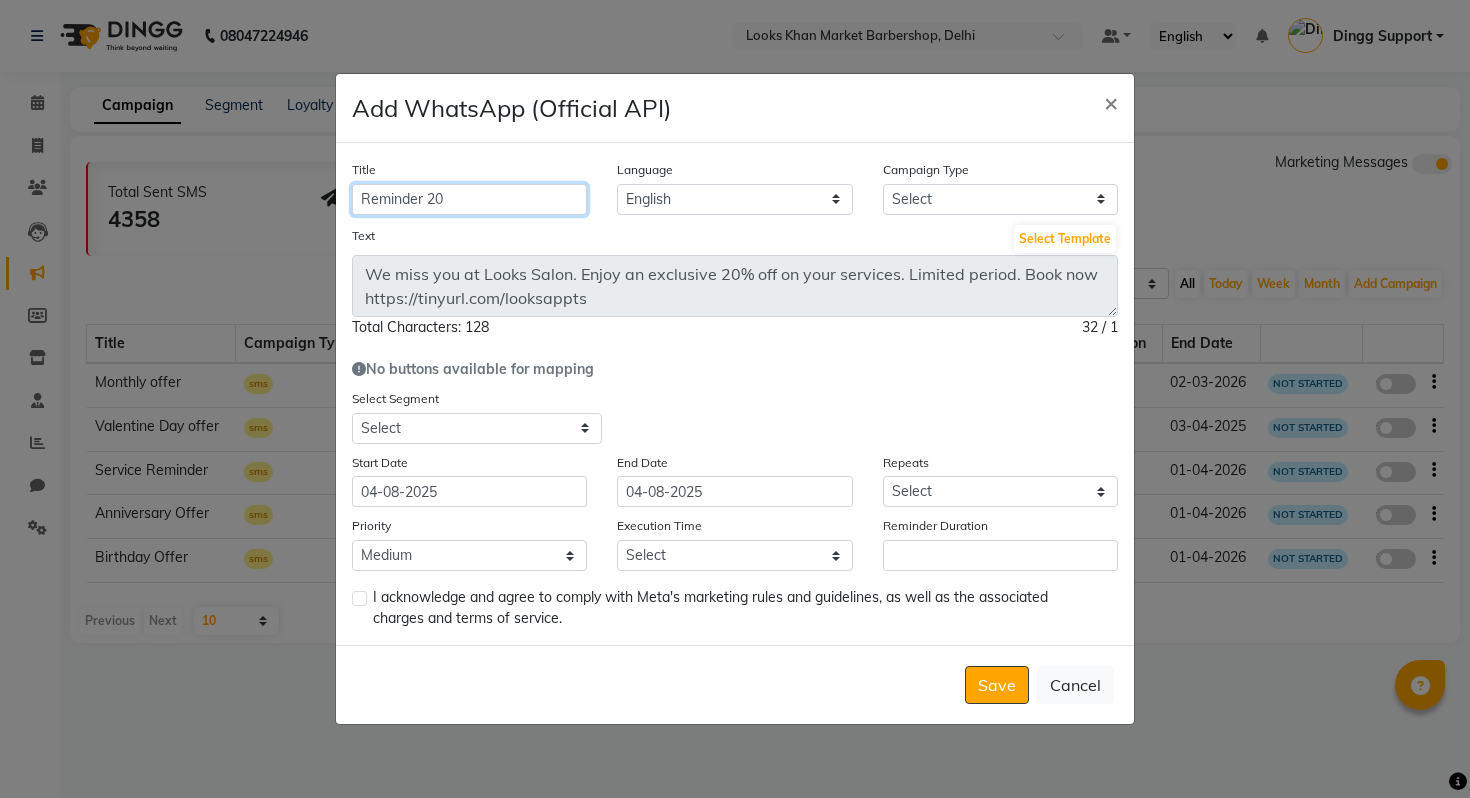 type on "Reminder 20" 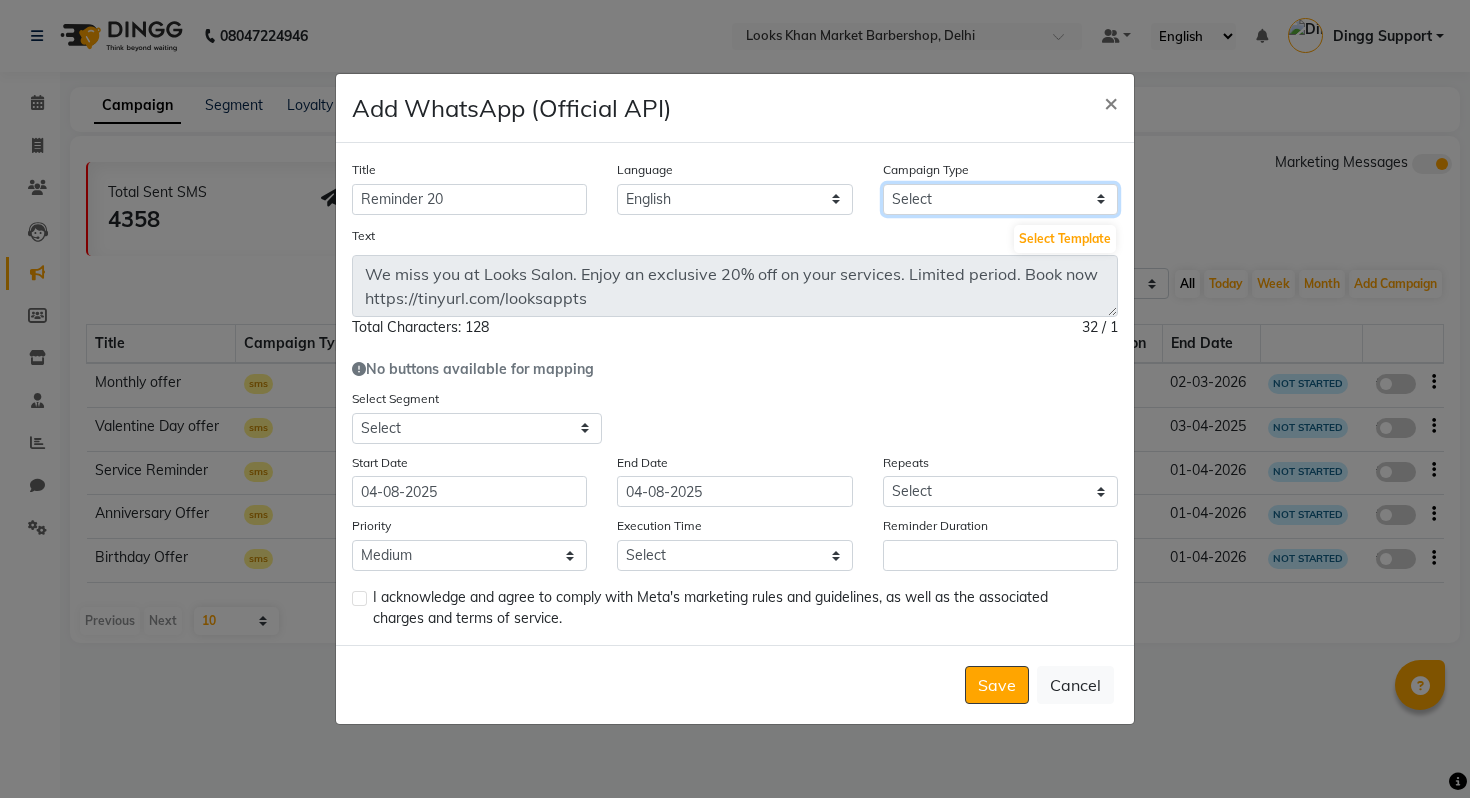 click on "Select Birthday Anniversary Promotional Service reminder" at bounding box center [1000, 199] 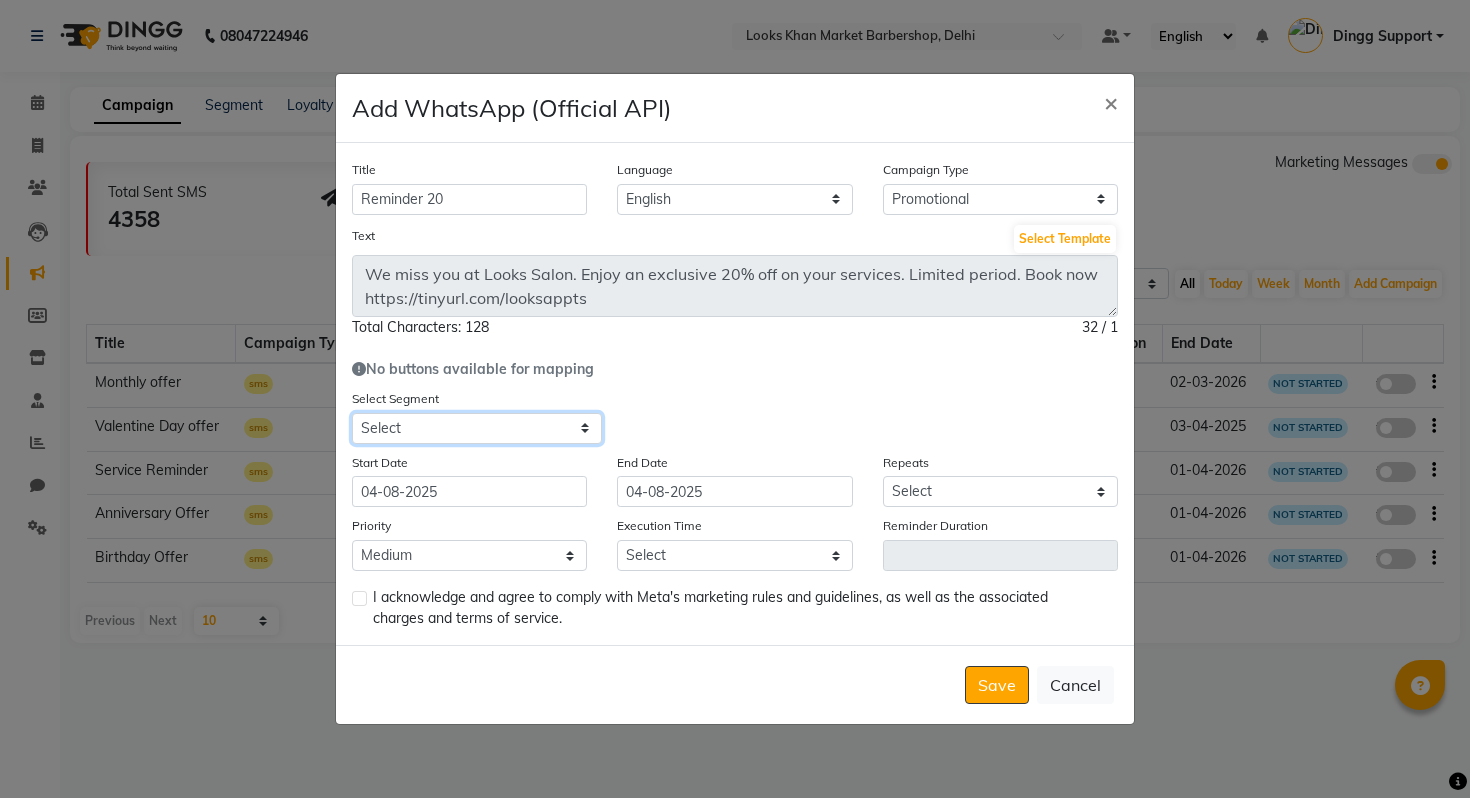 click on "Select All Customers All Male Customer All Female Customer All Members All Customers Visited in last 30 days All Customers Visited in last 60 days but not in last 30 days Inactive/Lost Customers High Ticket Customers Low Ticket Customers Frequent Customers Regular Customers New Customers All Customers with Valid Birthdays All Customers with Valid Anniversary All Customer Visited in 2020" at bounding box center [477, 428] 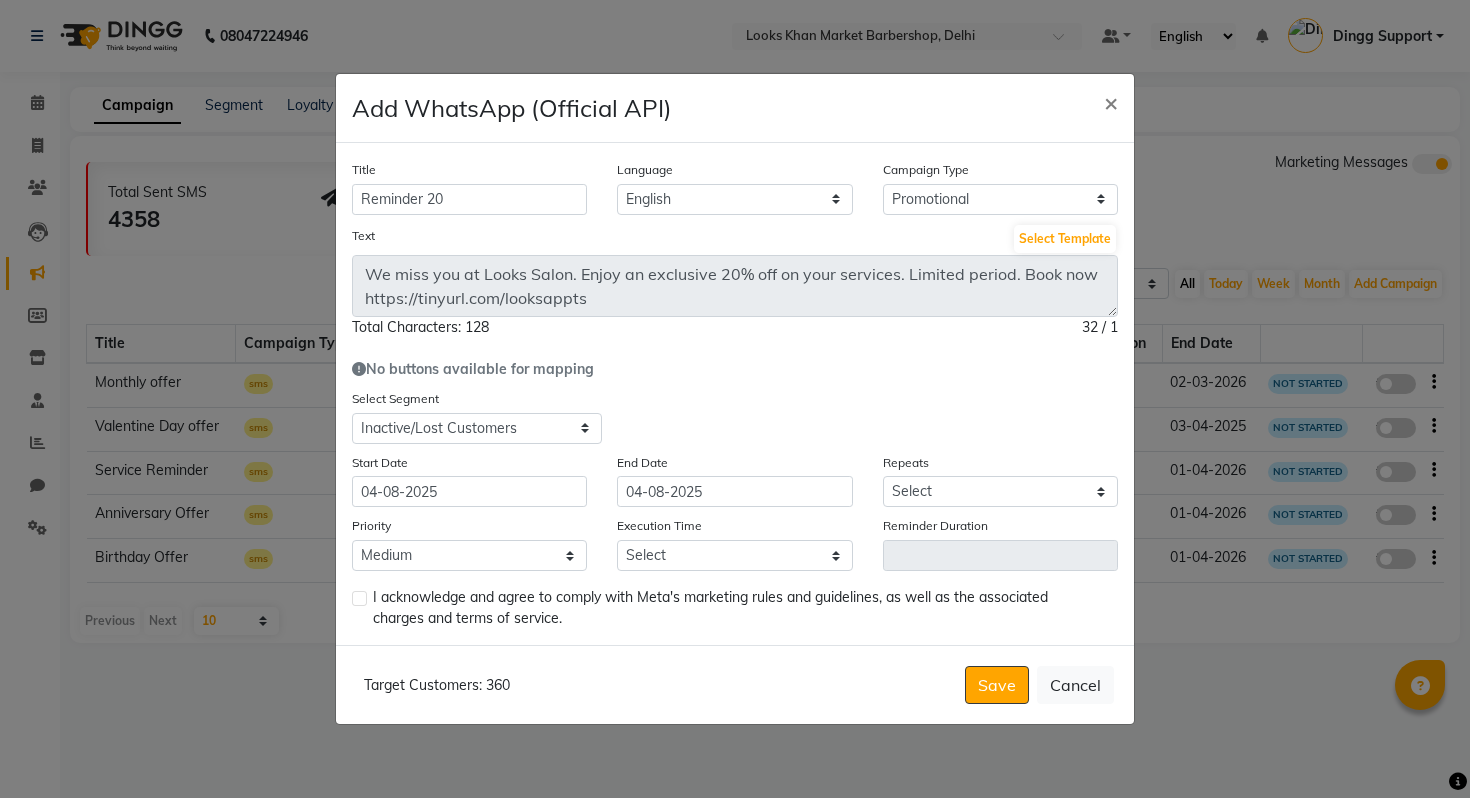 click on "I acknowledge and agree to comply with Meta's marketing rules and guidelines, as well as the associated charges and terms of service." 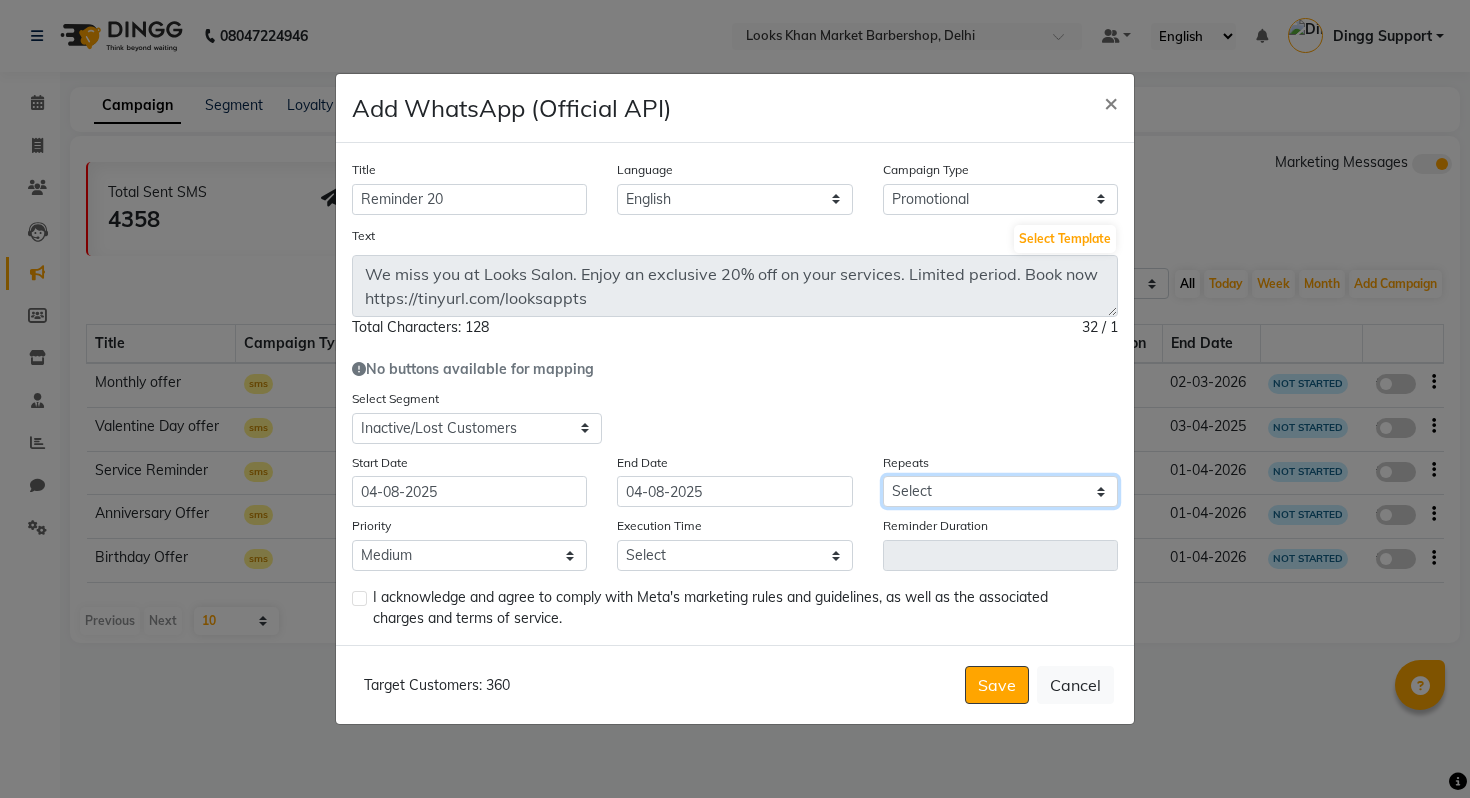 click on "Select Once Daily Alternate Day Weekly Monthly Yearly" at bounding box center (1000, 491) 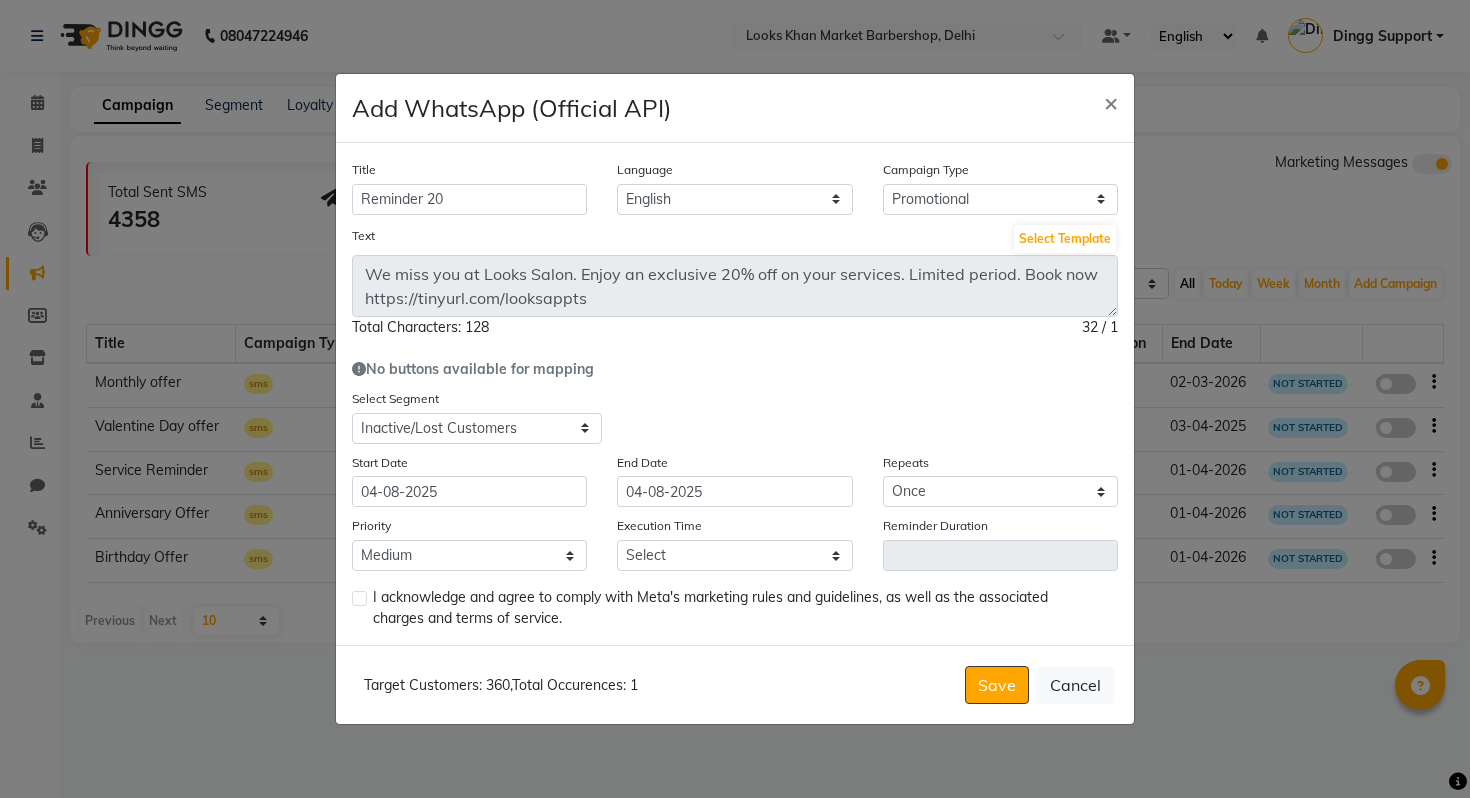 click 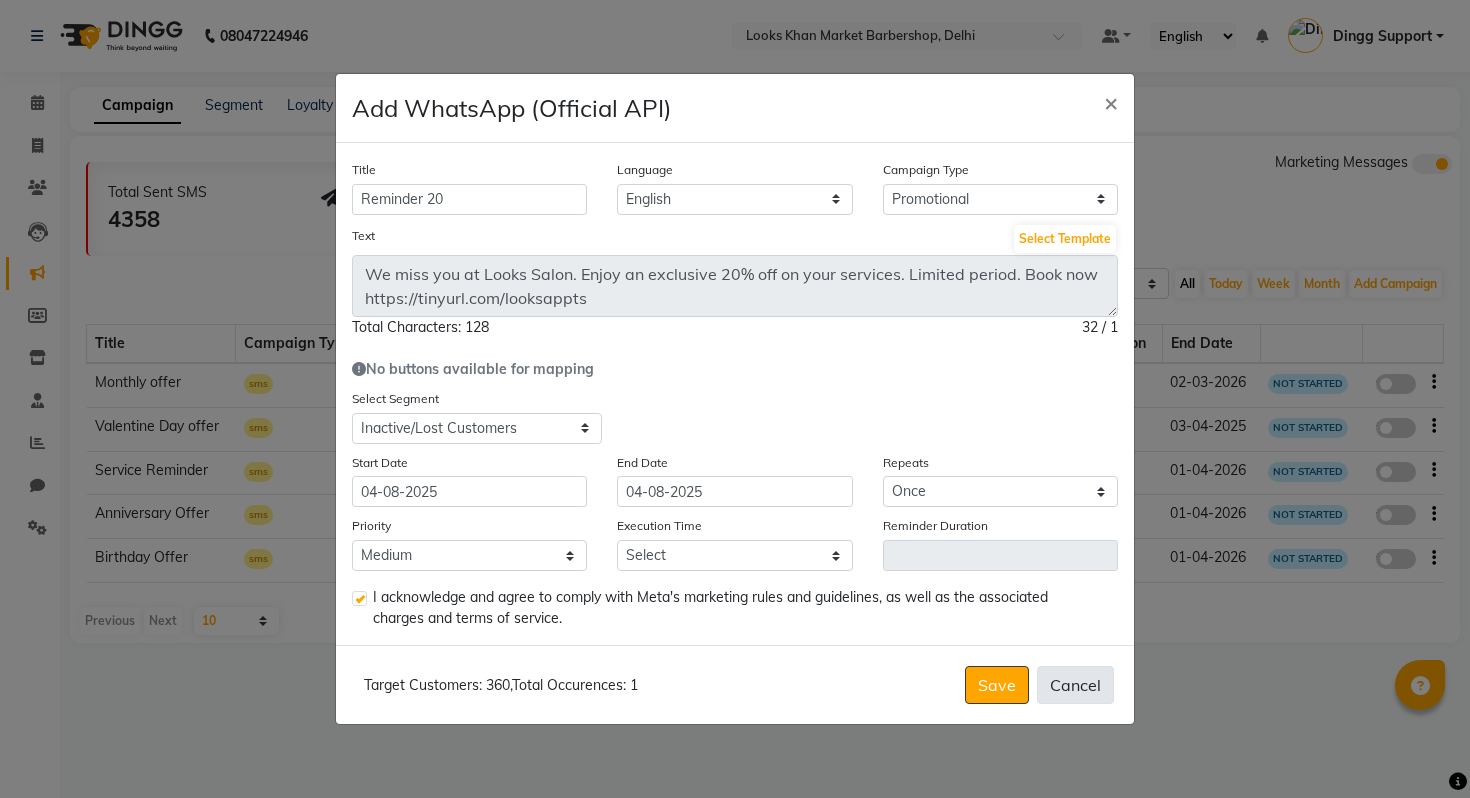 click on "Cancel" 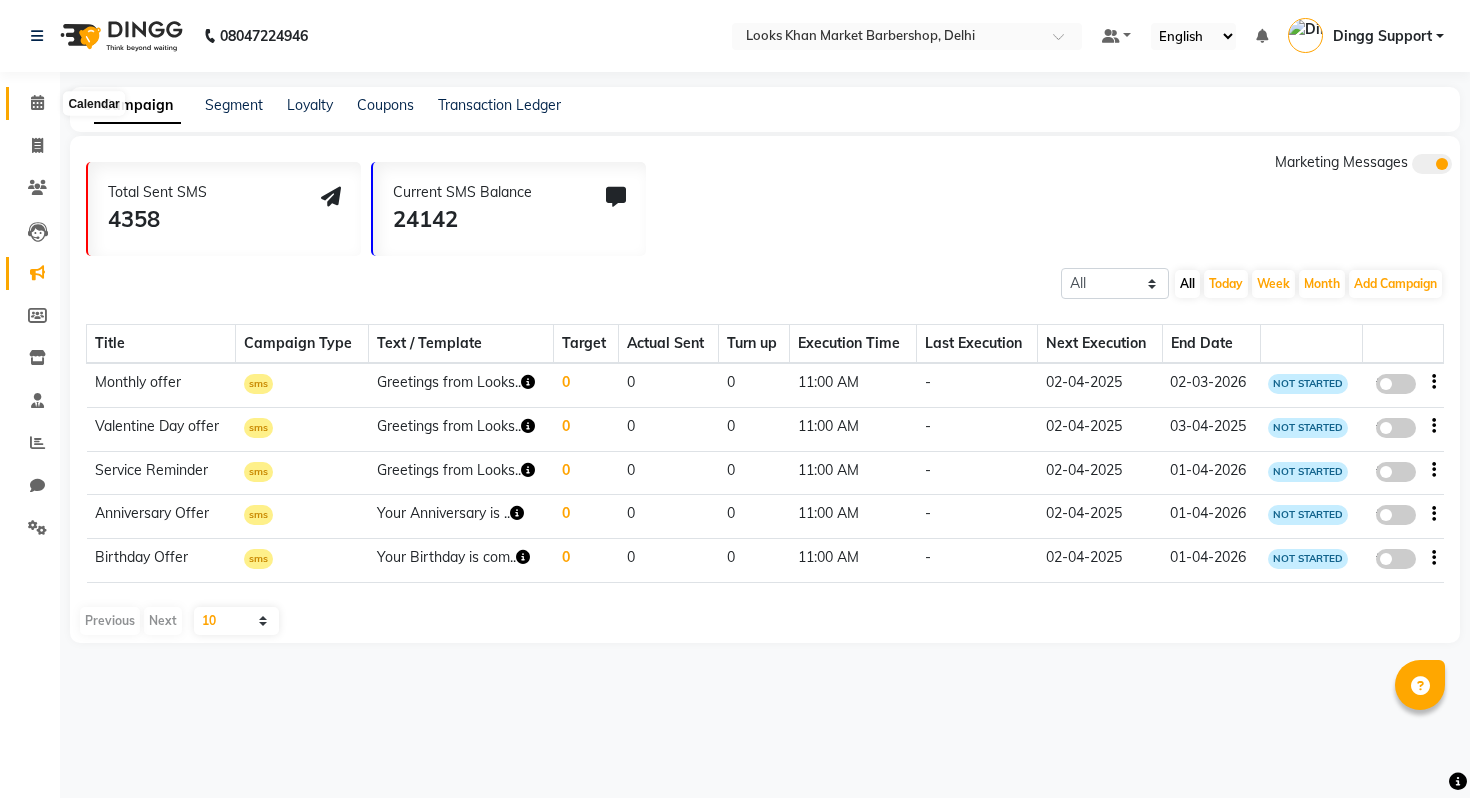 click 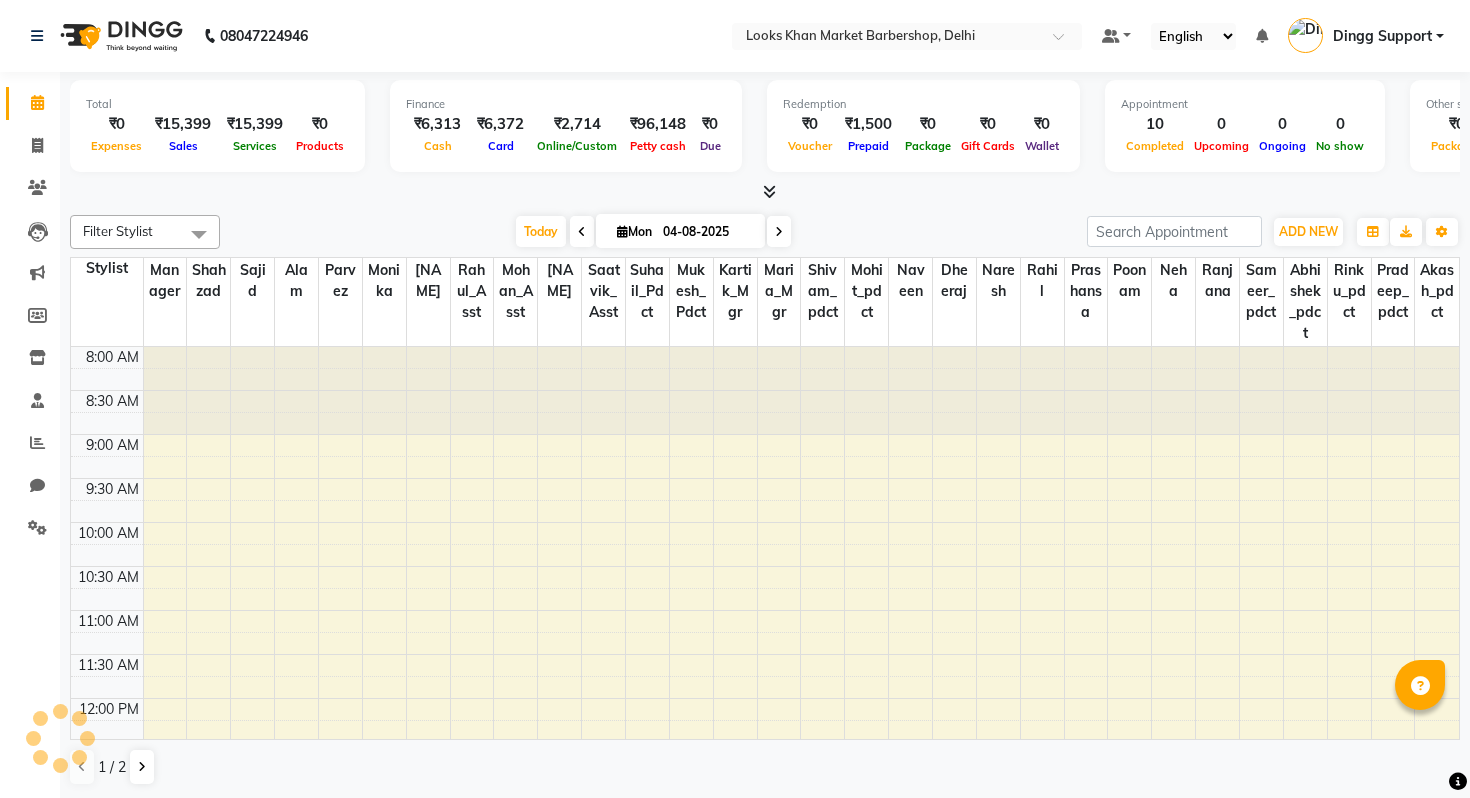 scroll, scrollTop: 712, scrollLeft: 0, axis: vertical 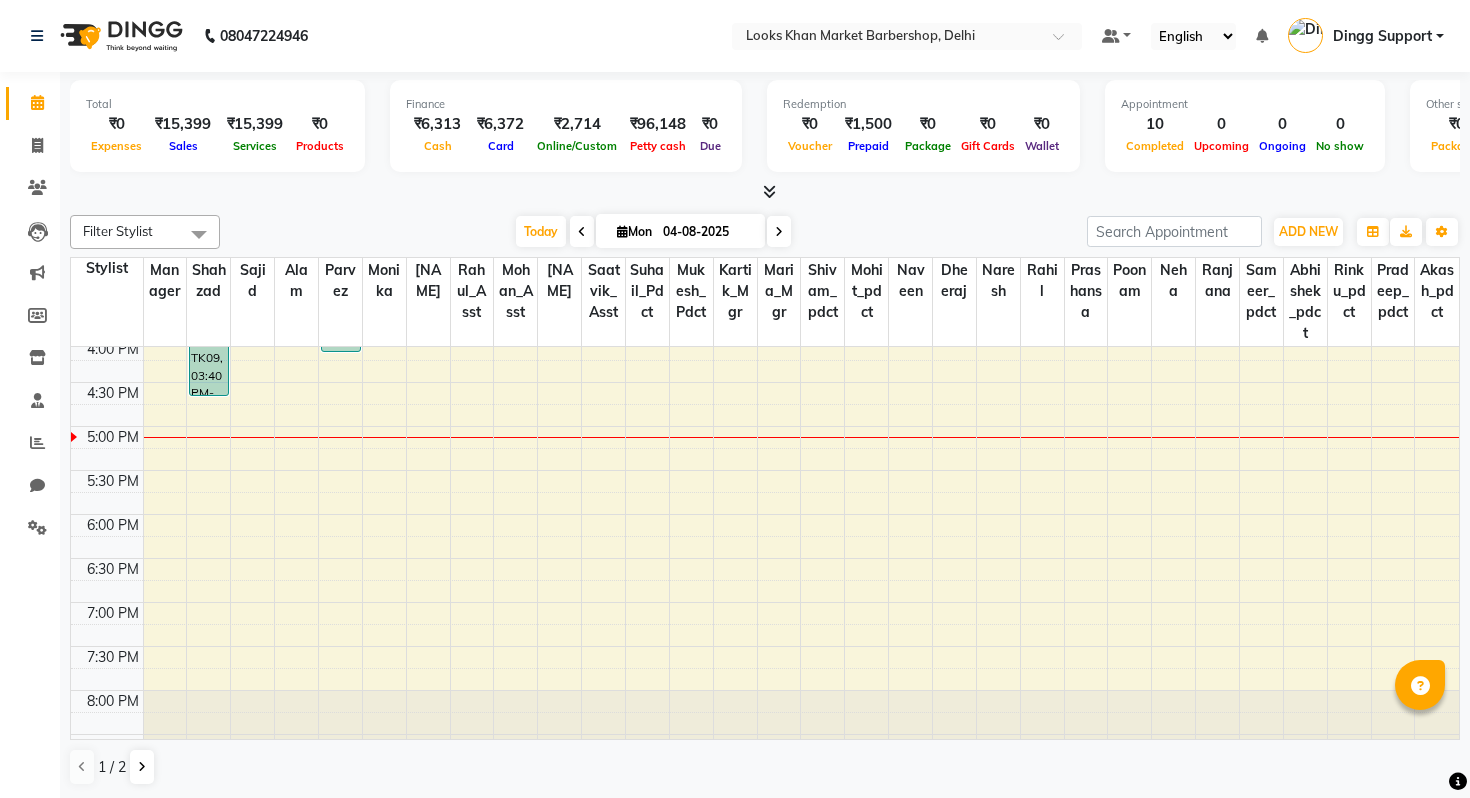 click on "Dingg Support" at bounding box center [1366, 36] 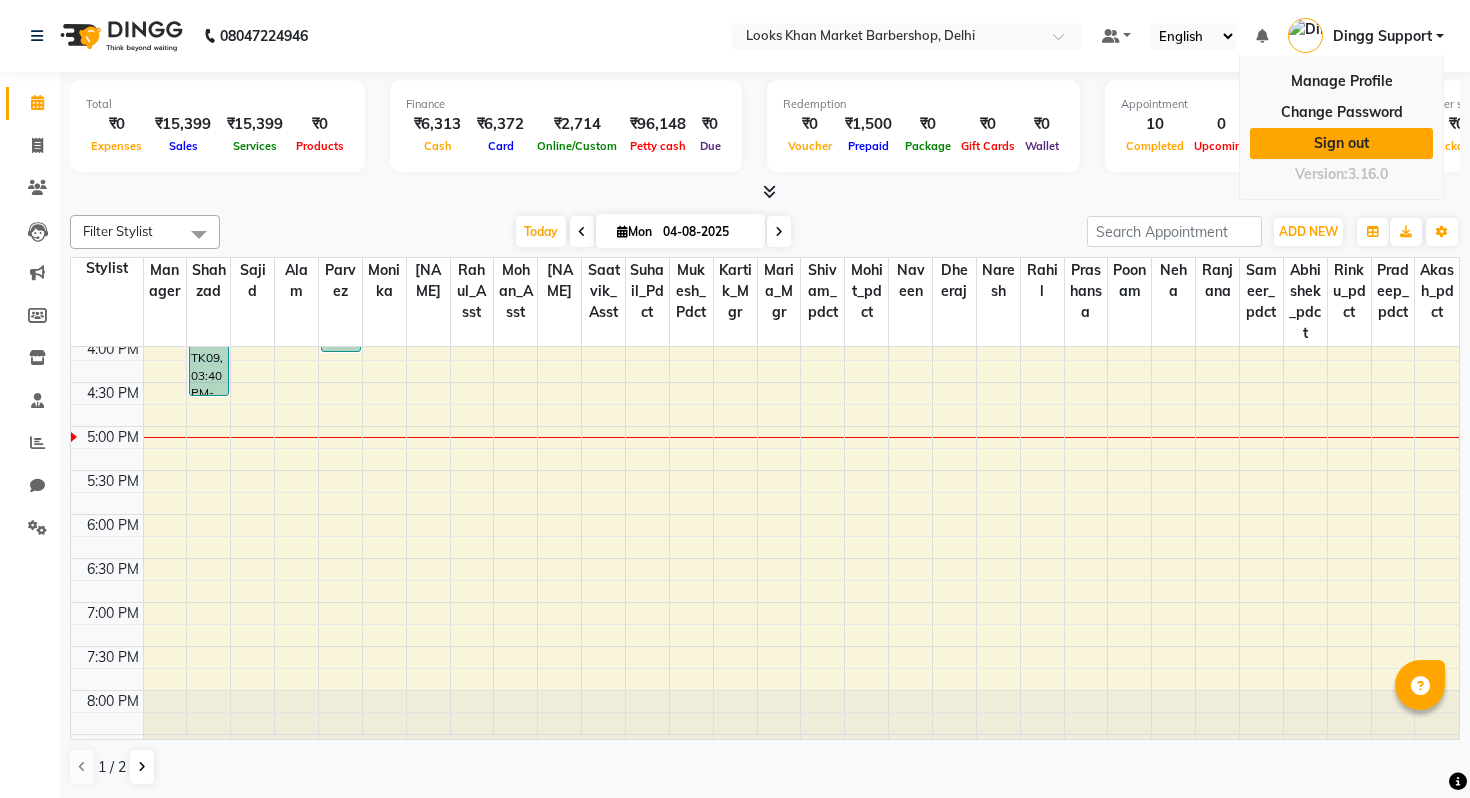 click on "Sign out" at bounding box center [1341, 143] 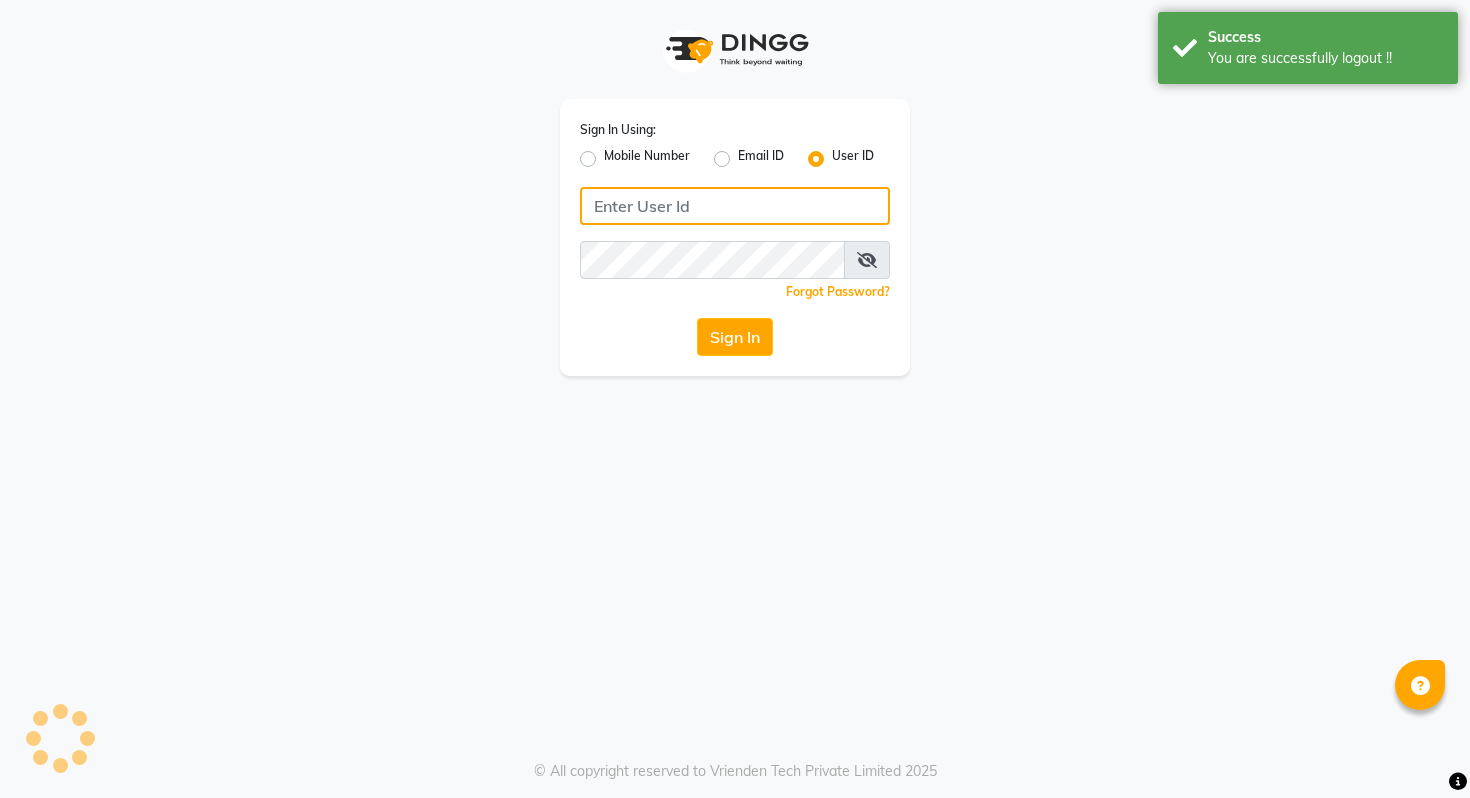 type on "9028992840" 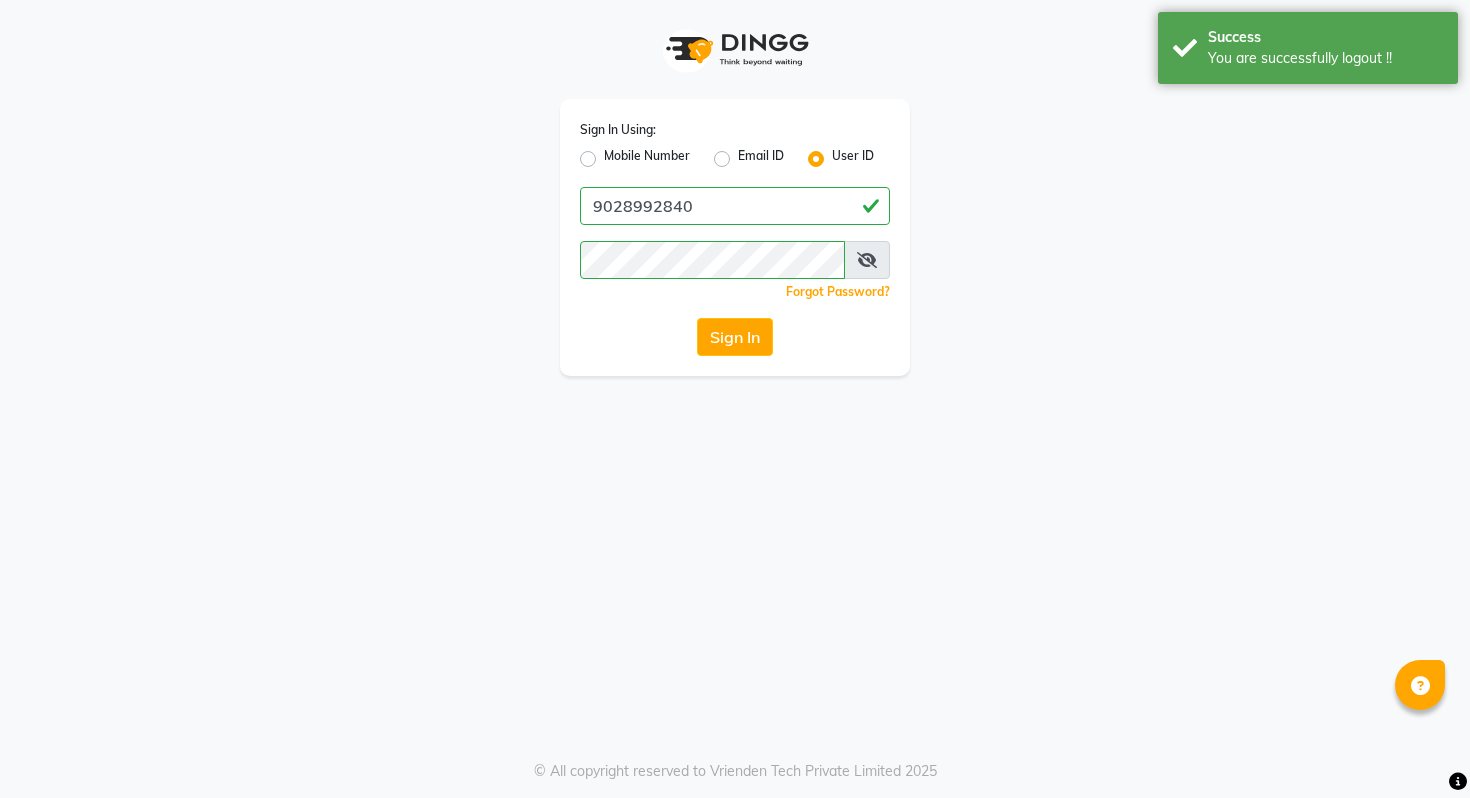 click on "Sign In Using: Mobile Number Email ID User ID 9028992840  Remember me Forgot Password?  Sign In" 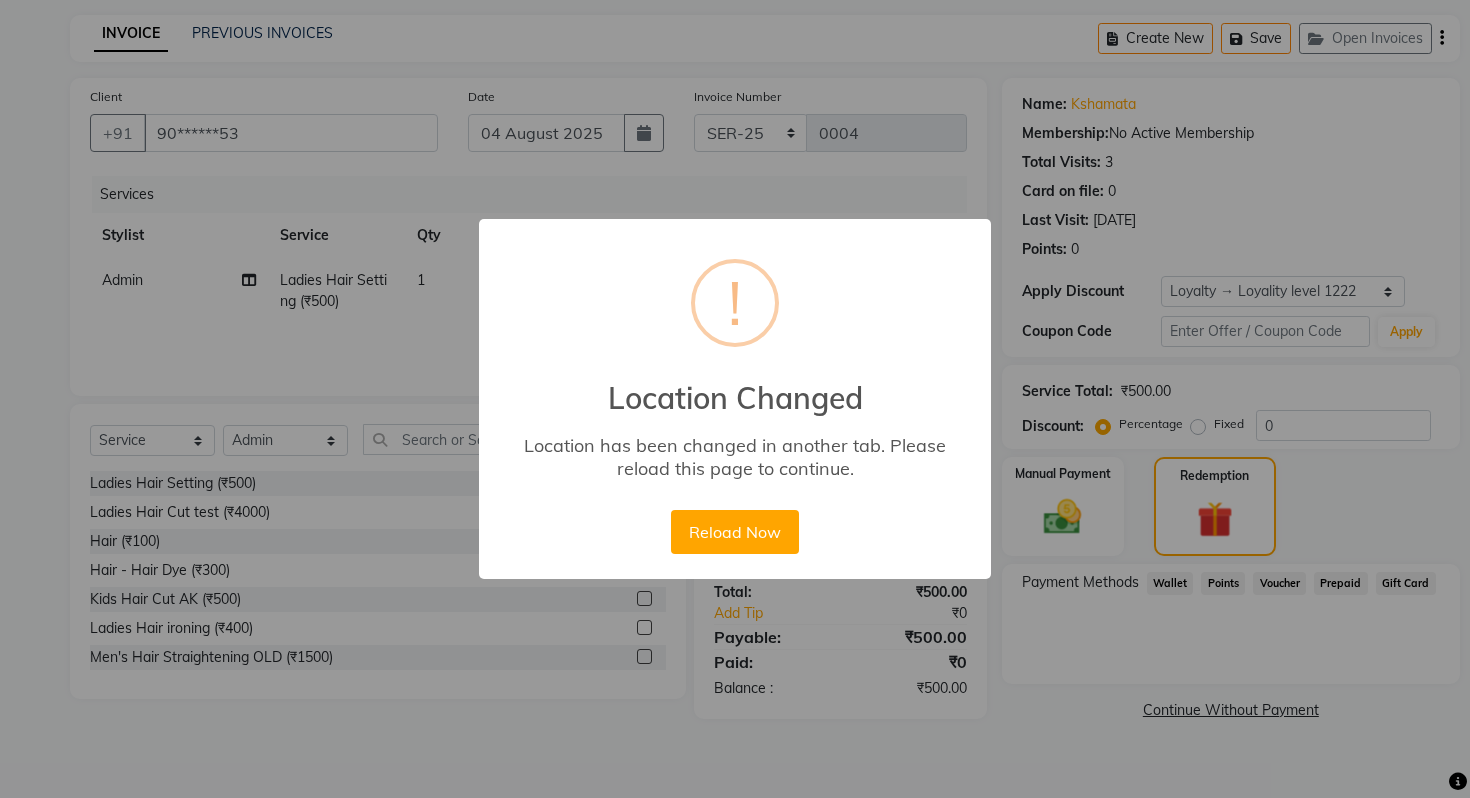 select on "5388" 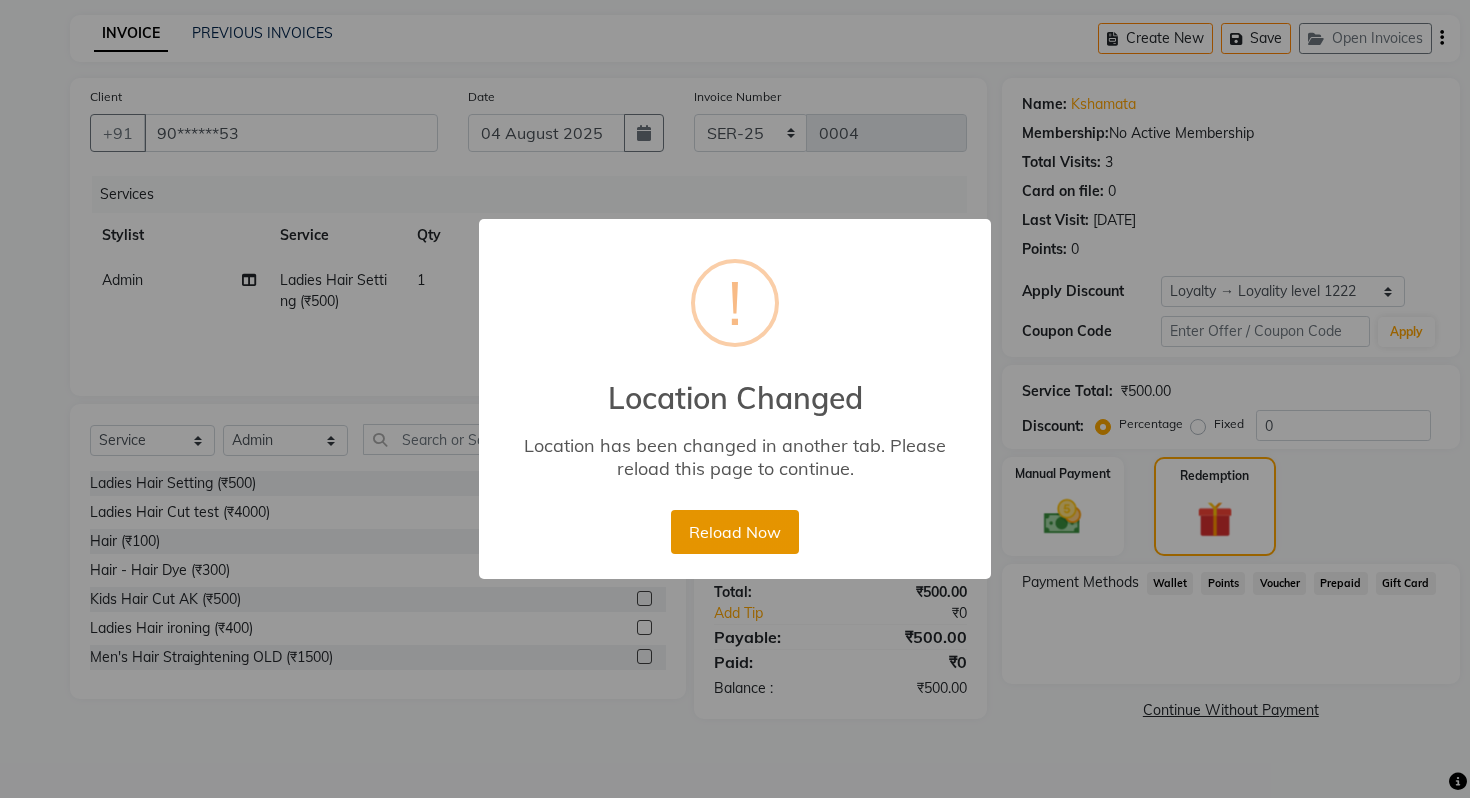 scroll, scrollTop: 0, scrollLeft: 0, axis: both 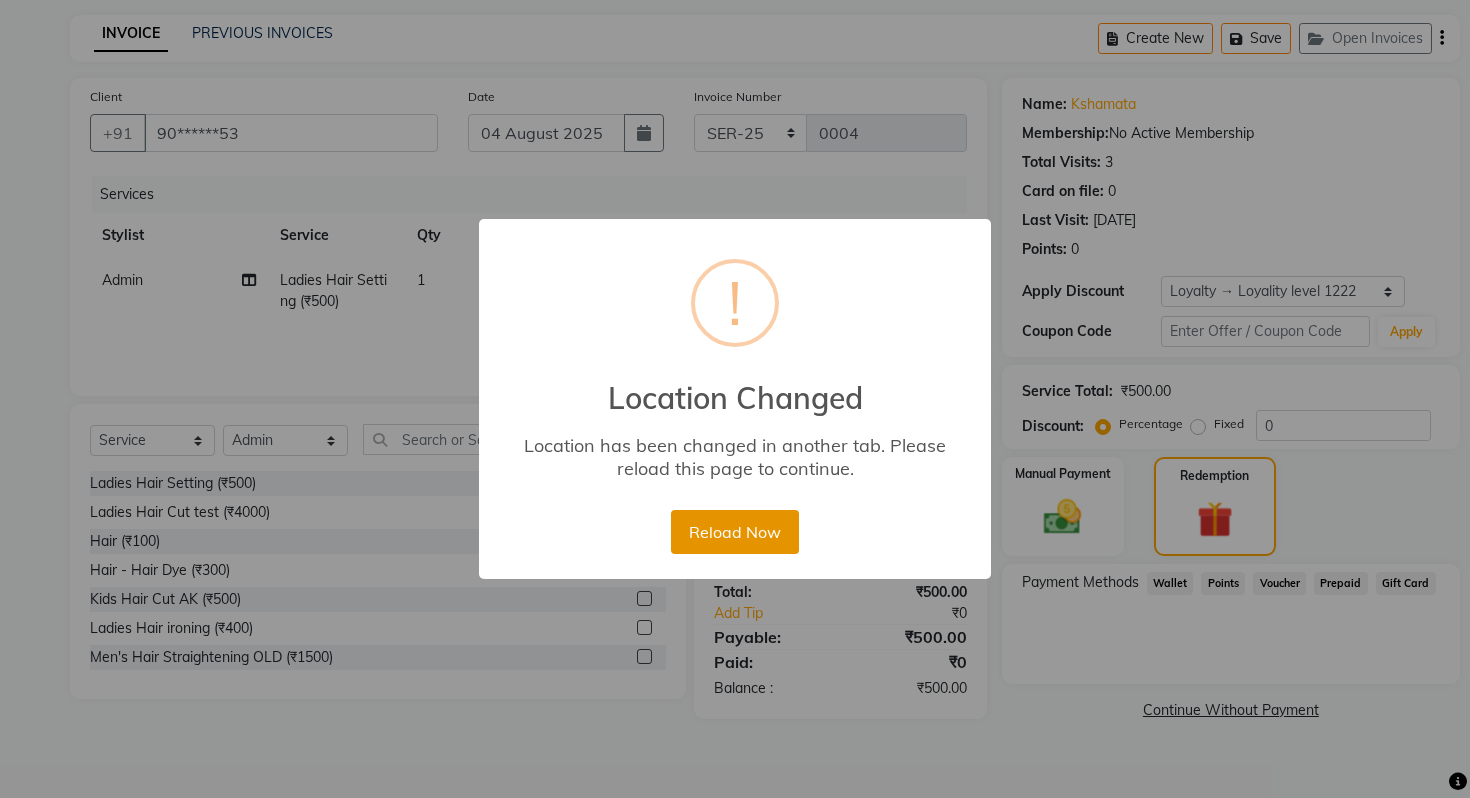 click on "Reload Now" at bounding box center [734, 532] 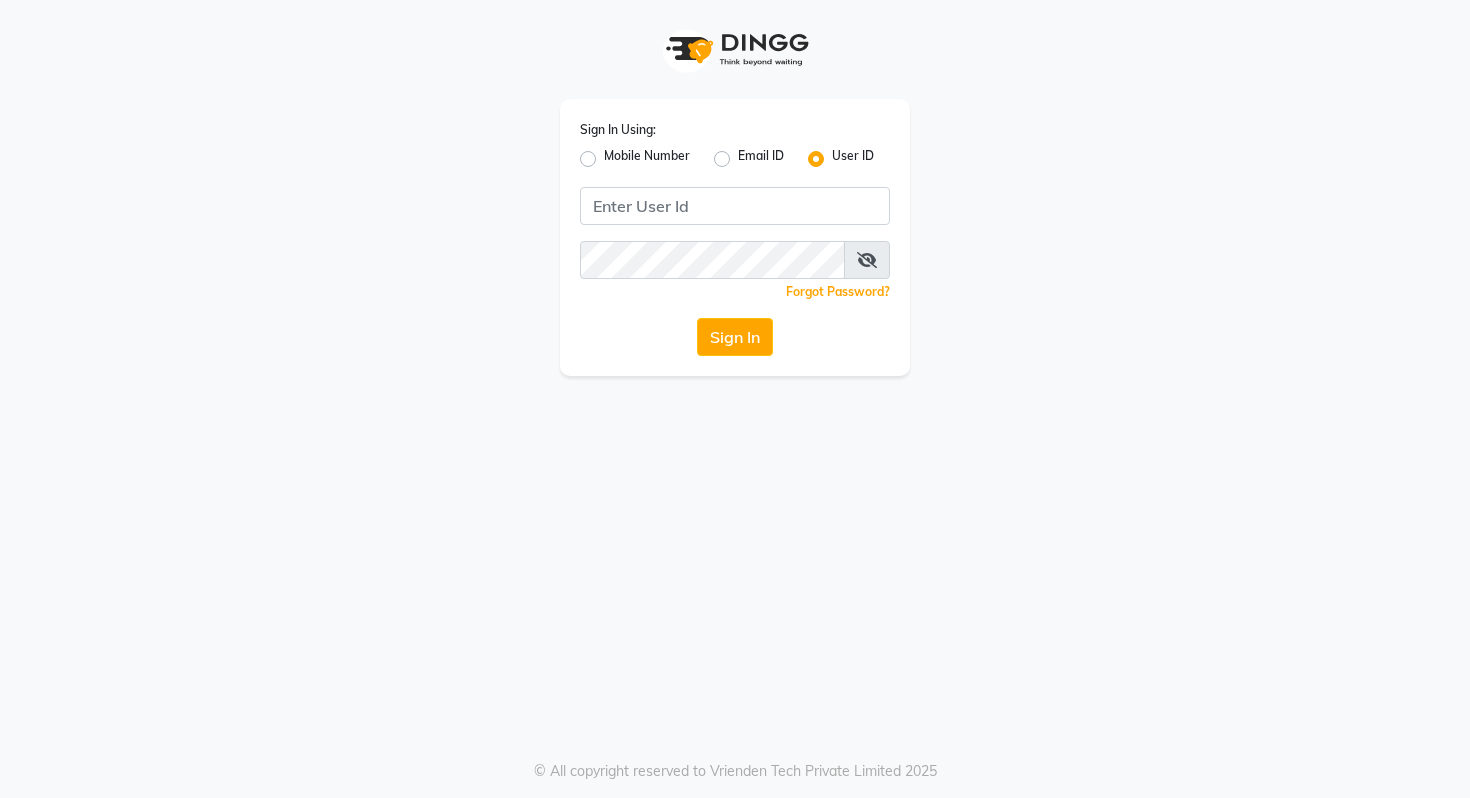 scroll, scrollTop: 0, scrollLeft: 0, axis: both 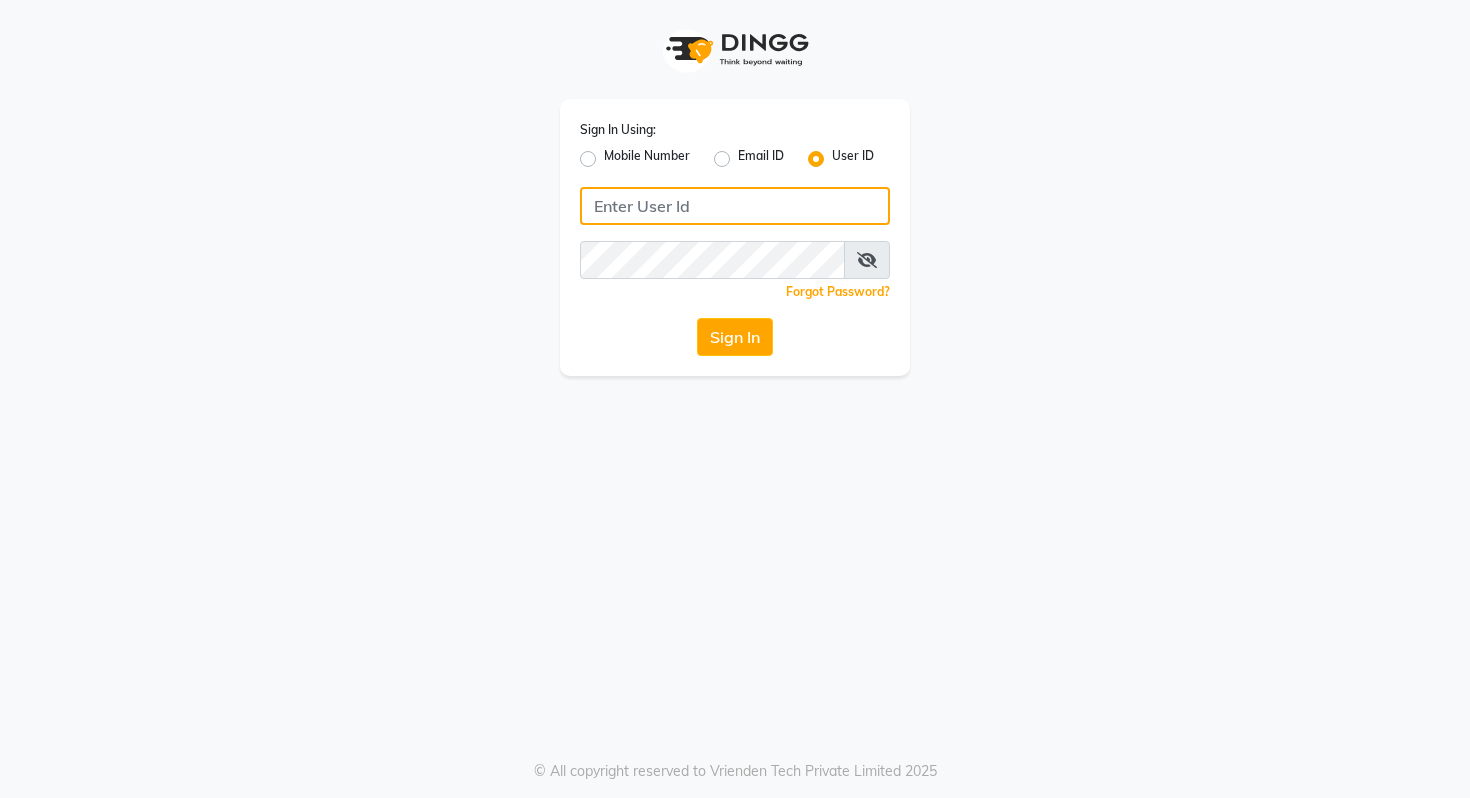 type on "9028992840" 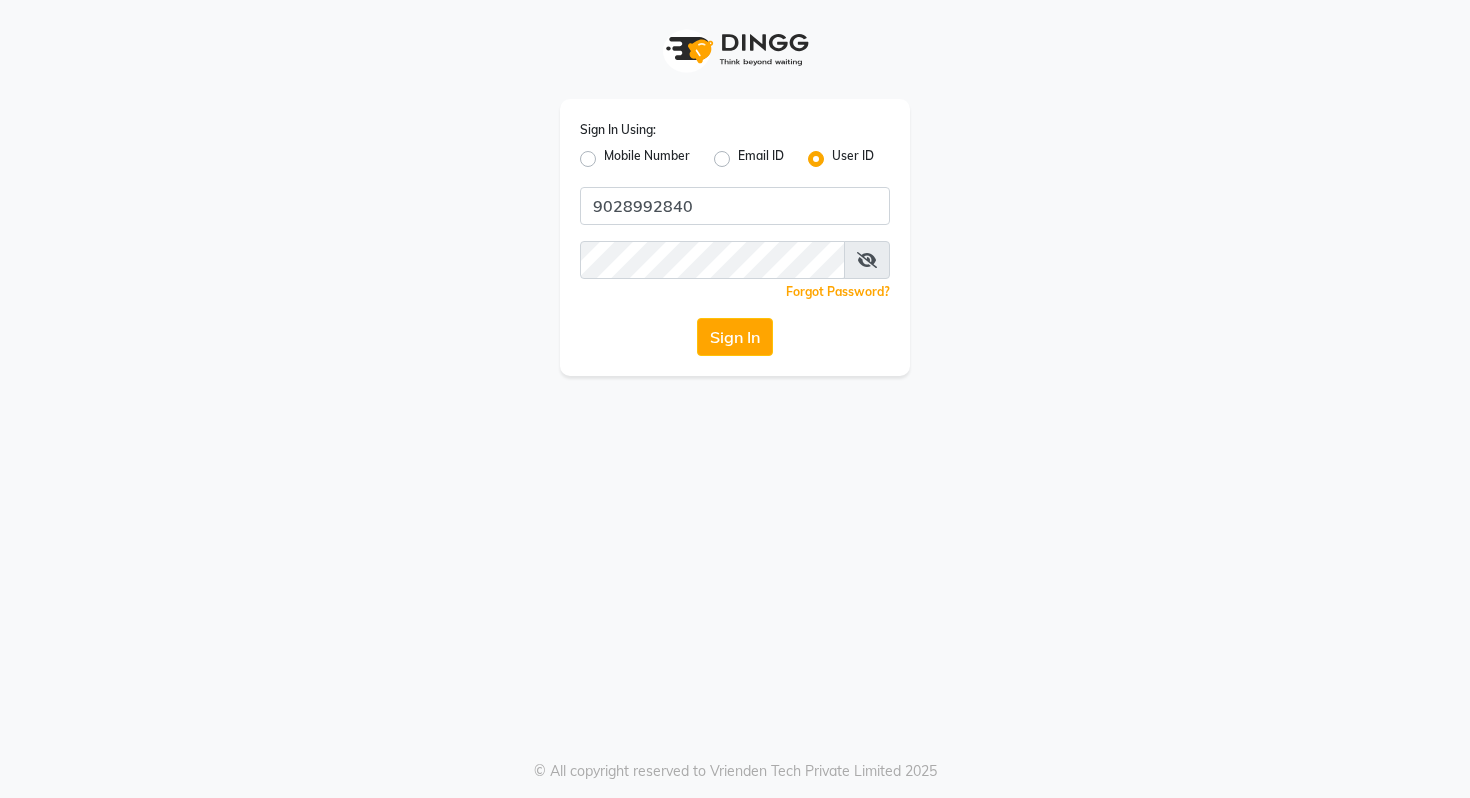 click on "Mobile Number" 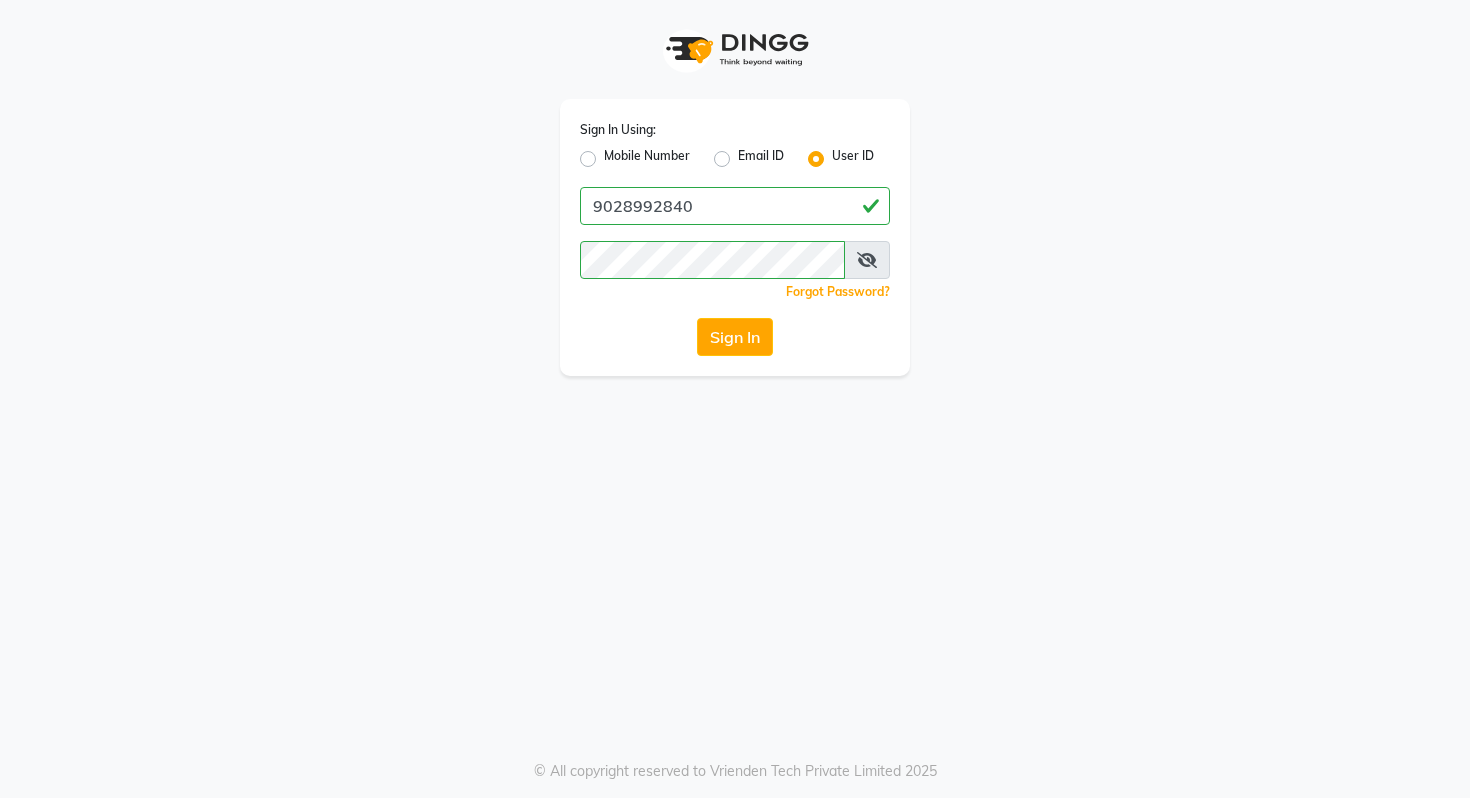 click on "Mobile Number" 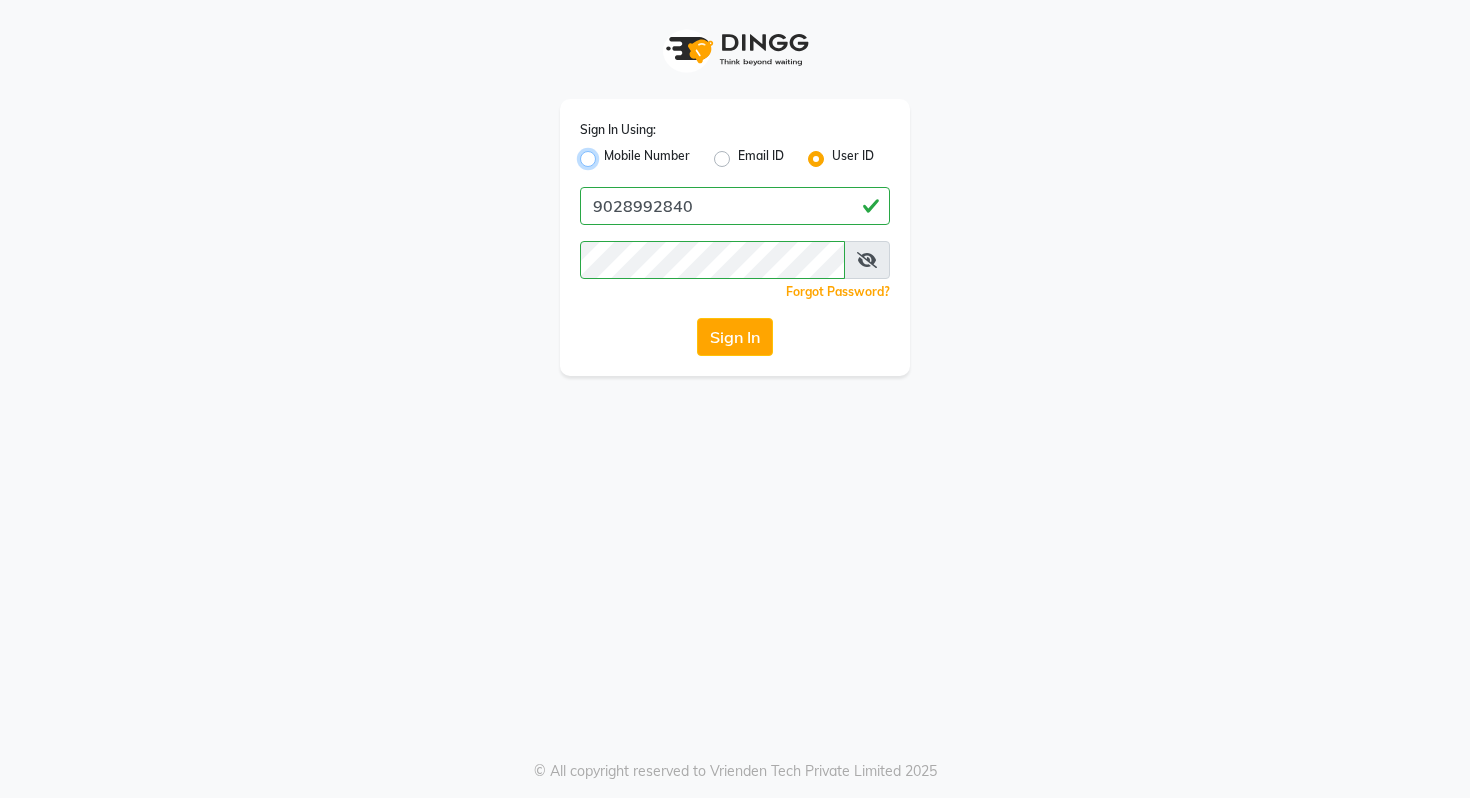 click on "Mobile Number" at bounding box center [610, 153] 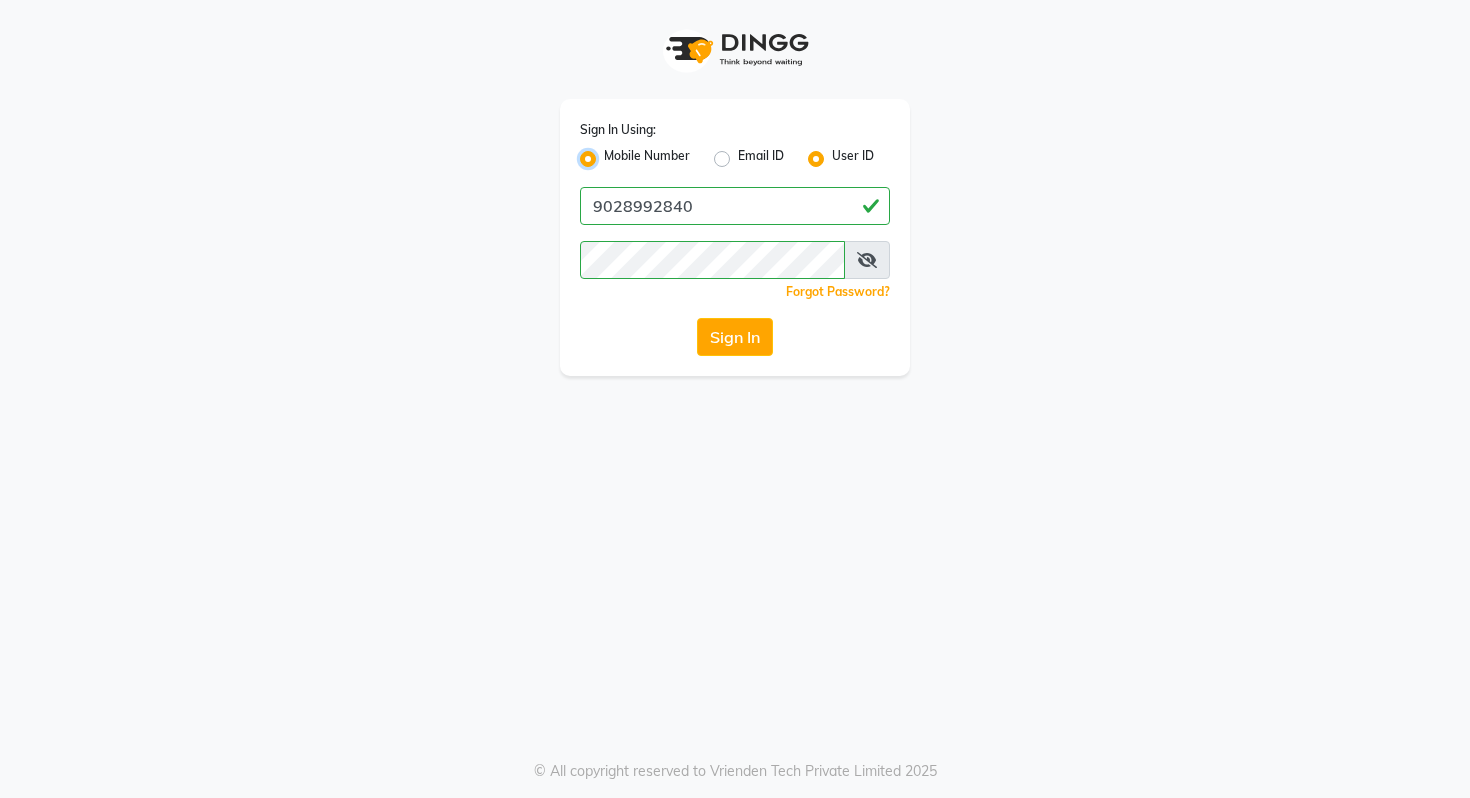 radio on "false" 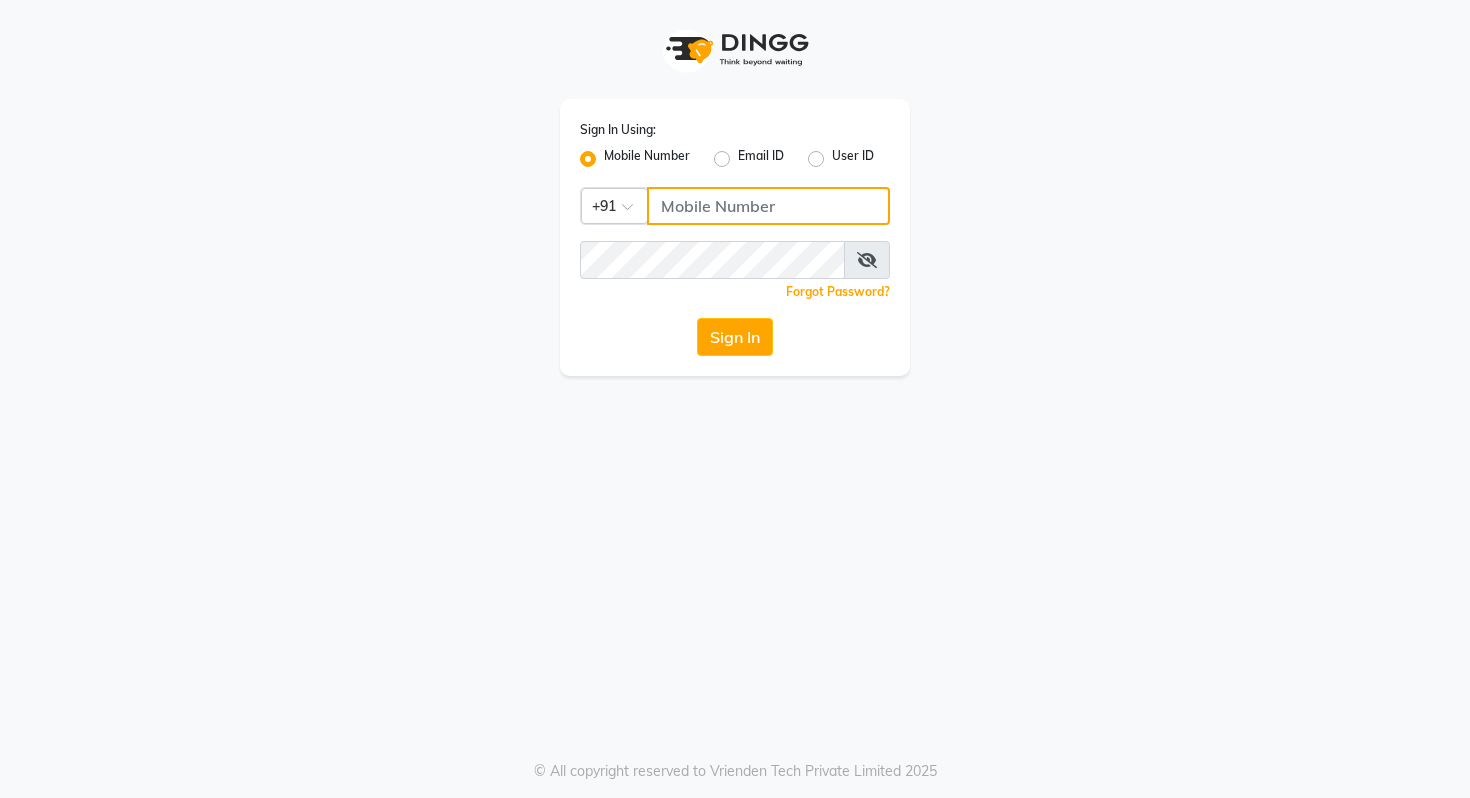 click 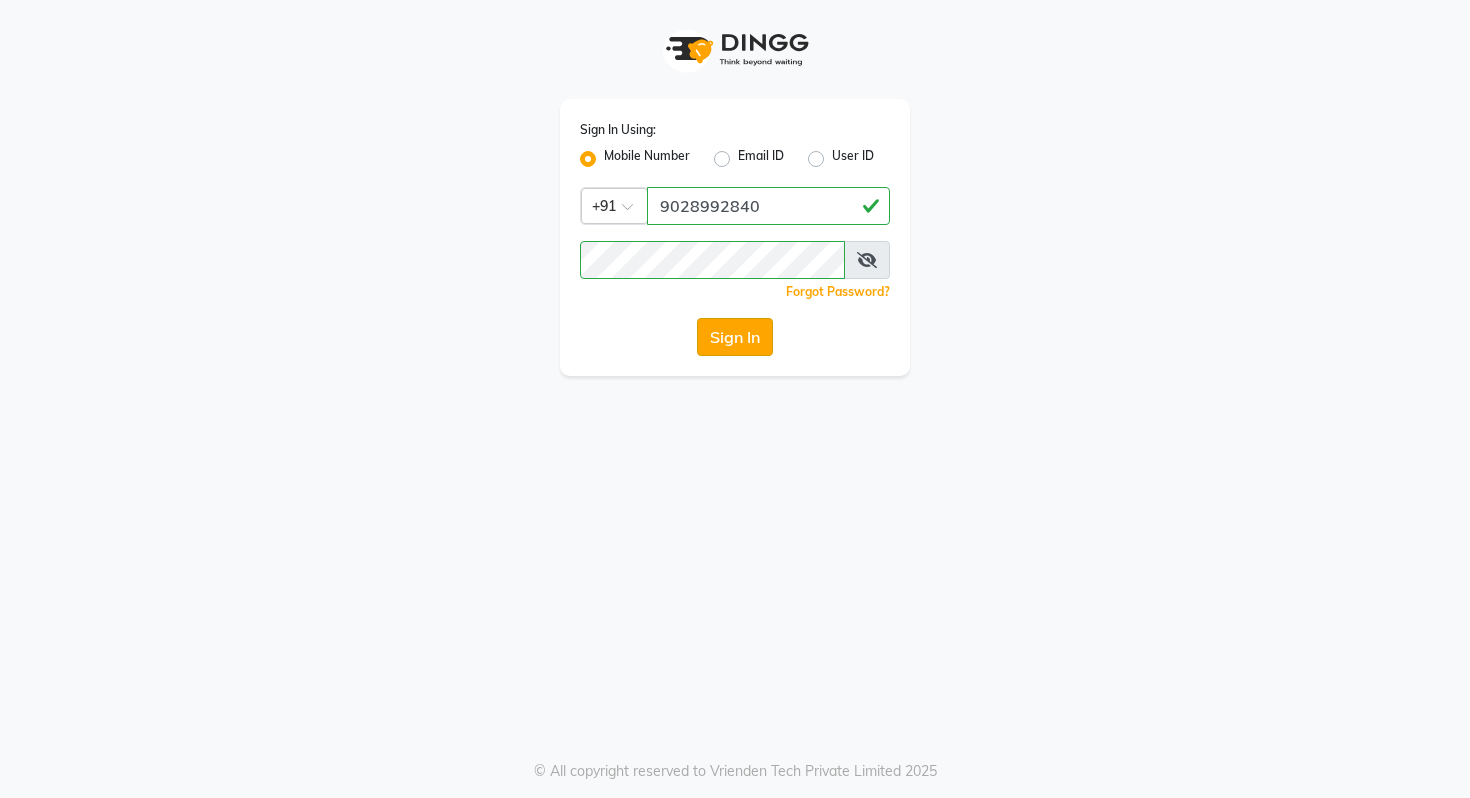 click on "Sign In" 